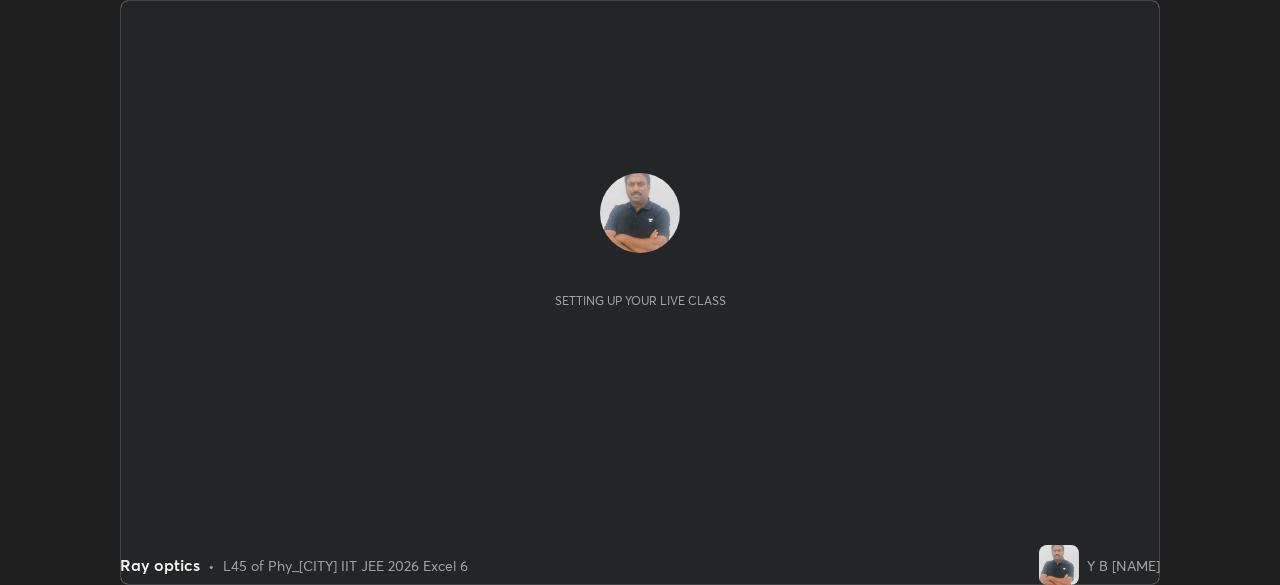 scroll, scrollTop: 0, scrollLeft: 0, axis: both 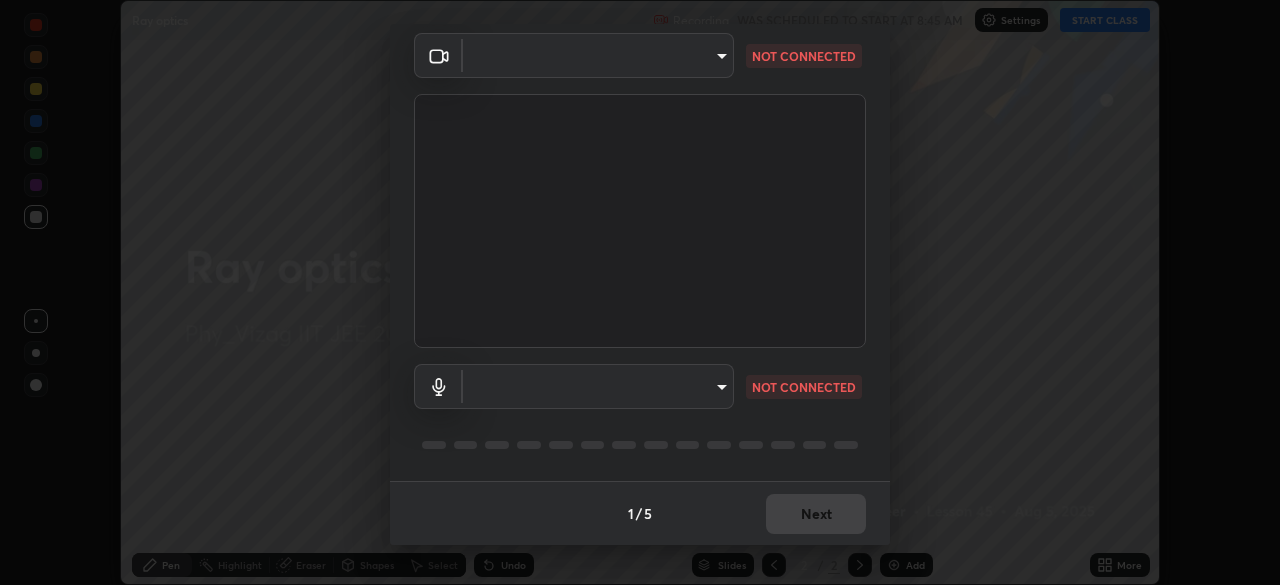 type on "359b0c2fb2d22ad11c48a9d20da28c30b8d2b6f3407690bdf719b12c3c7a5d7b" 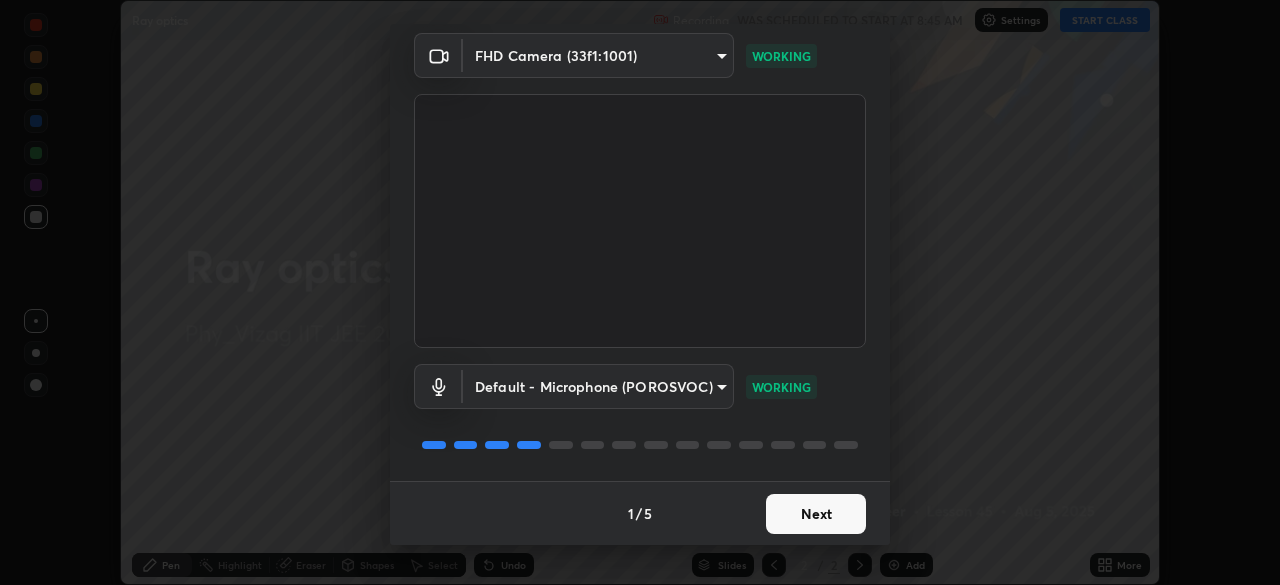click on "Next" at bounding box center [816, 514] 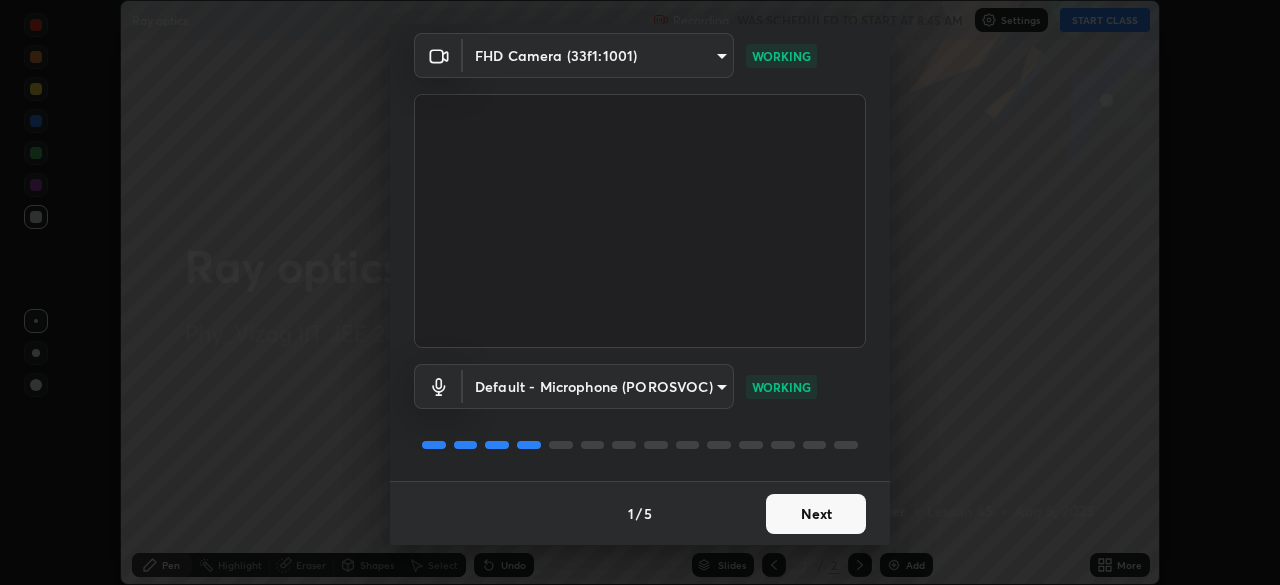 scroll, scrollTop: 0, scrollLeft: 0, axis: both 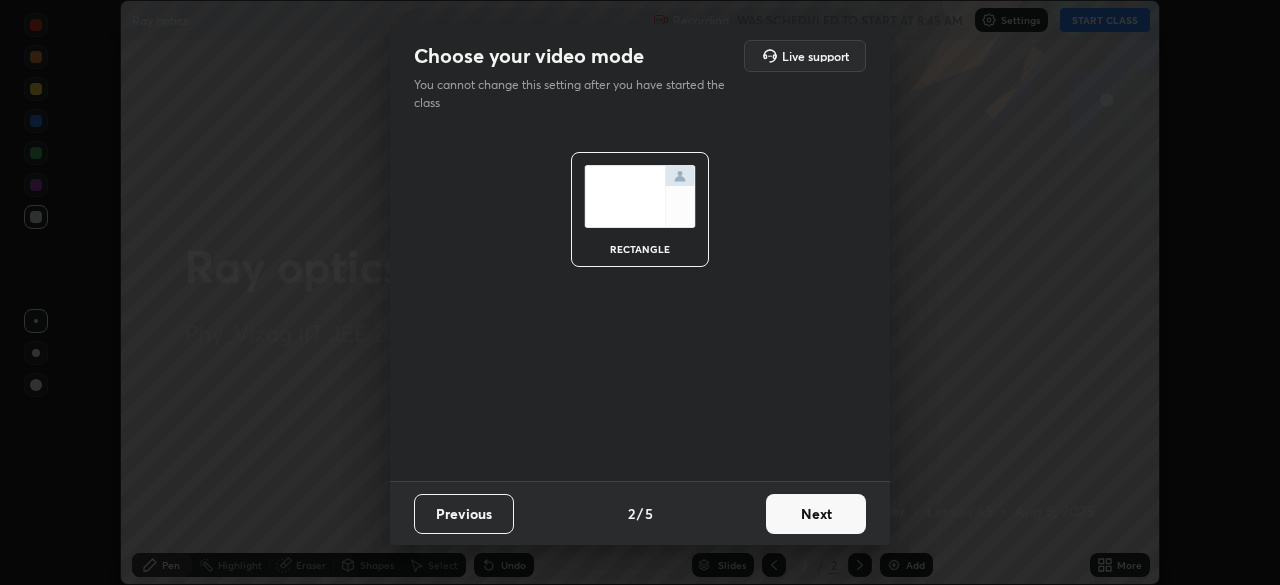 click on "Next" at bounding box center (816, 514) 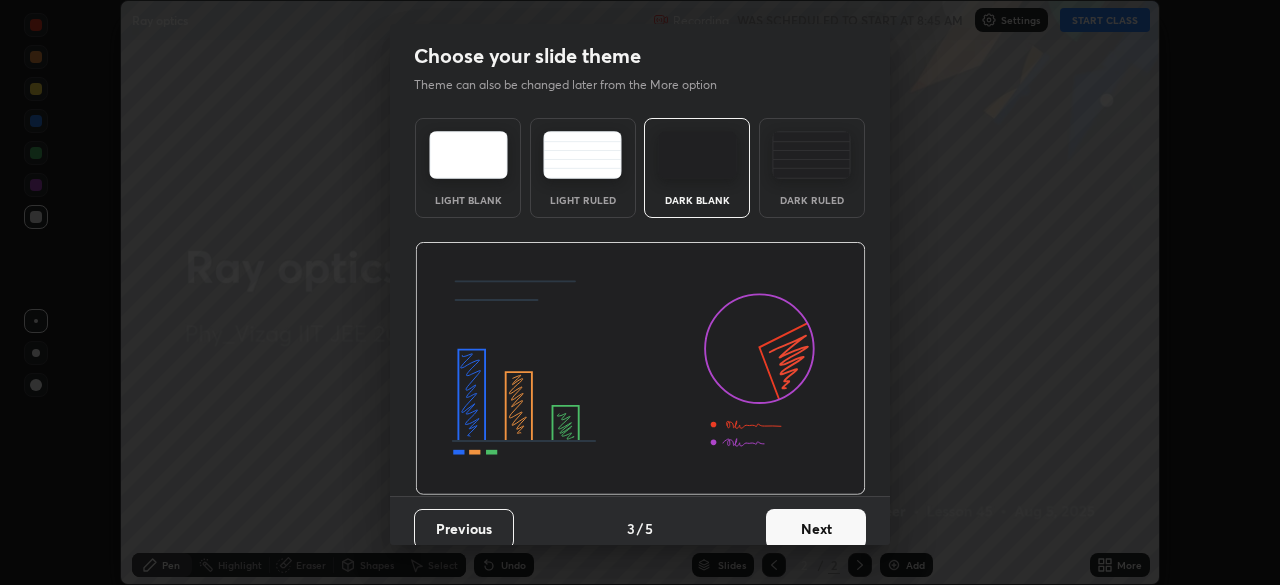 click on "Next" at bounding box center [816, 529] 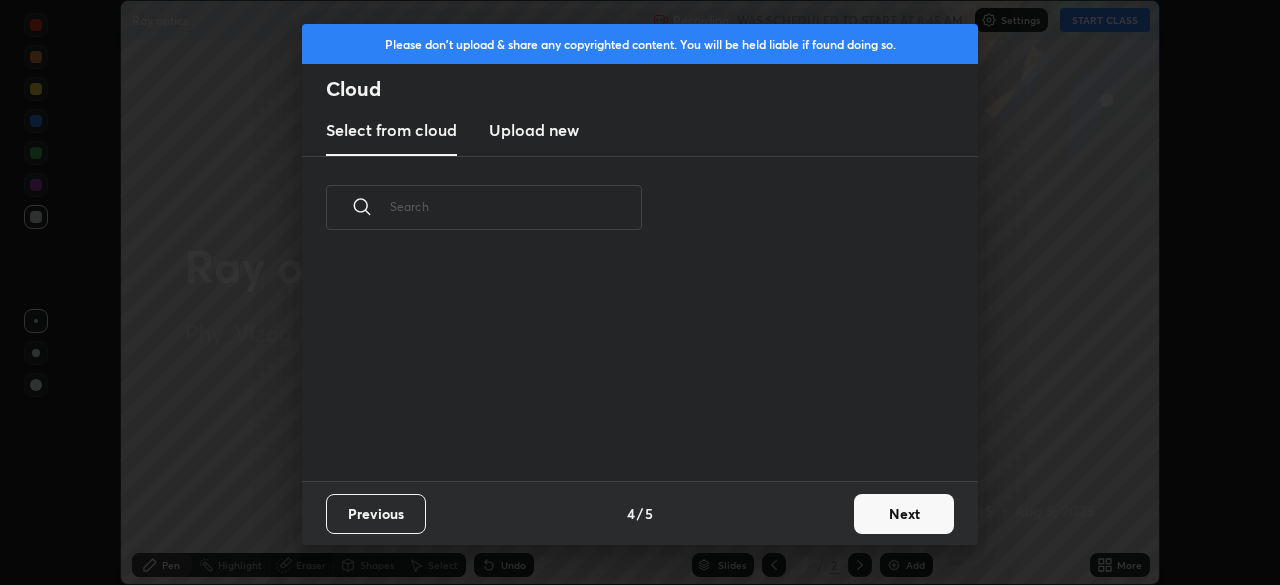 scroll, scrollTop: 222, scrollLeft: 642, axis: both 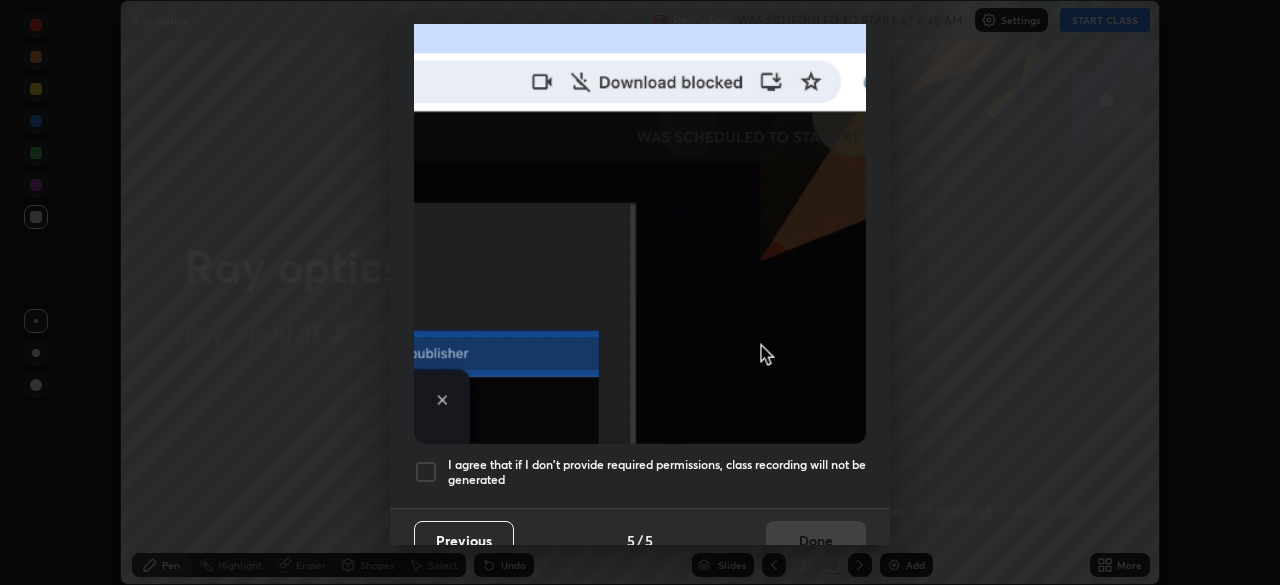 click at bounding box center (426, 472) 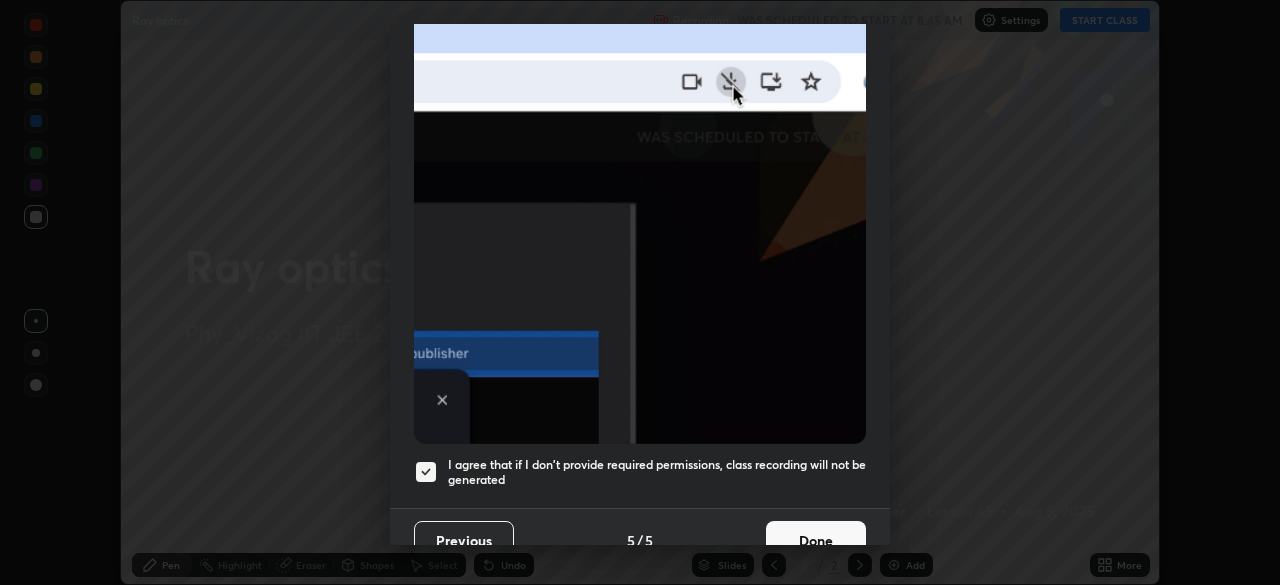 click on "Done" at bounding box center [816, 541] 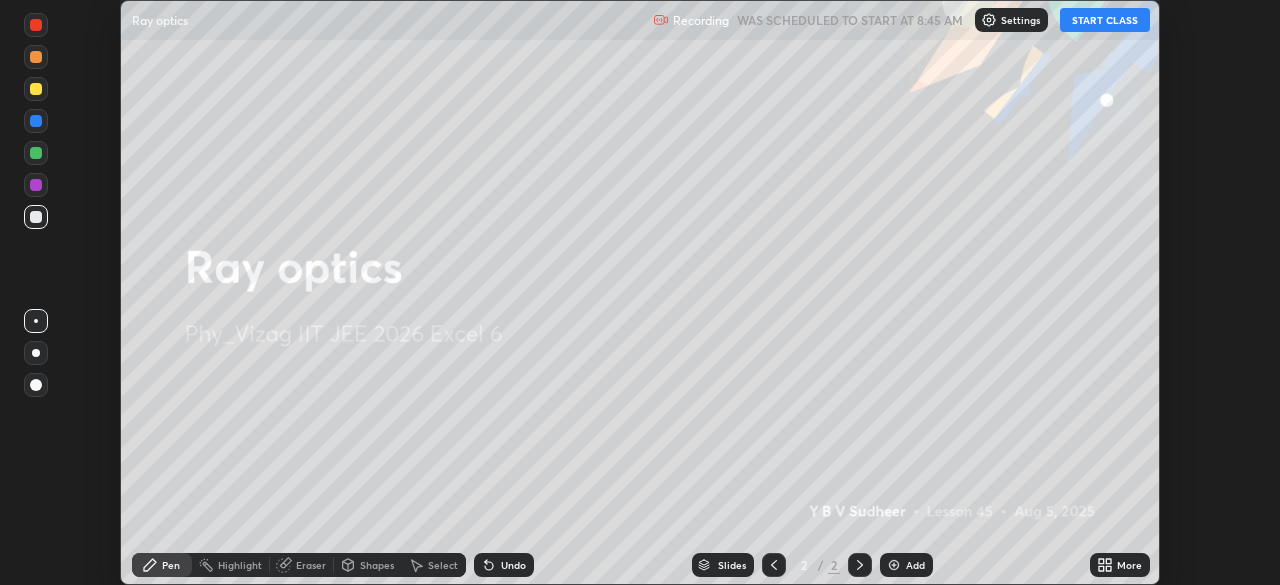 click on "Add" at bounding box center [906, 565] 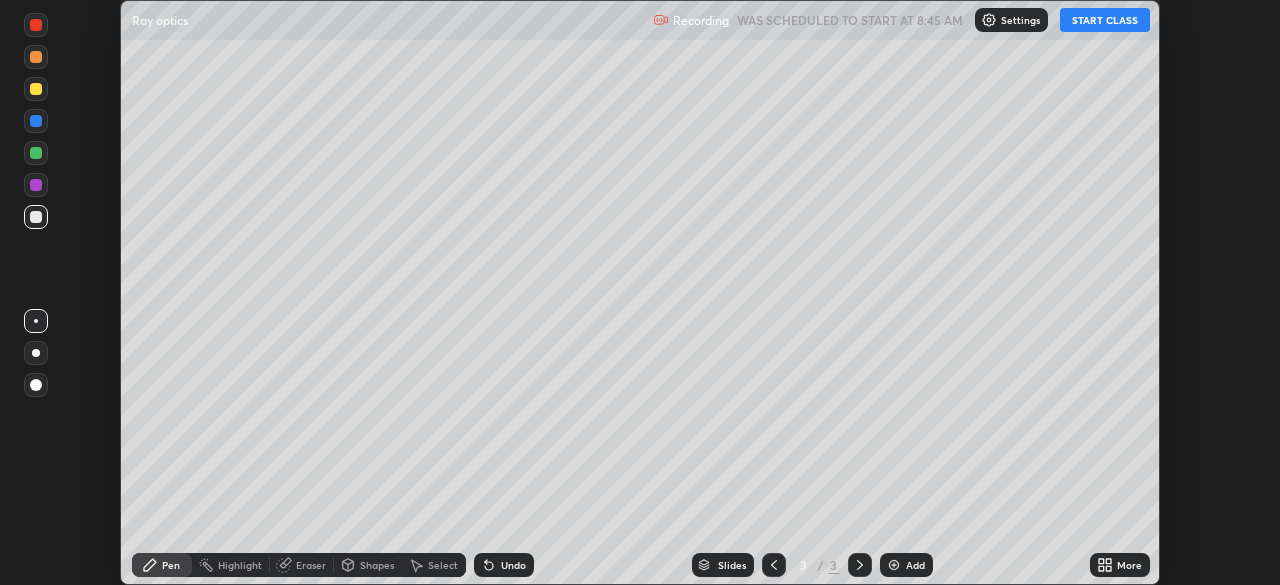 click 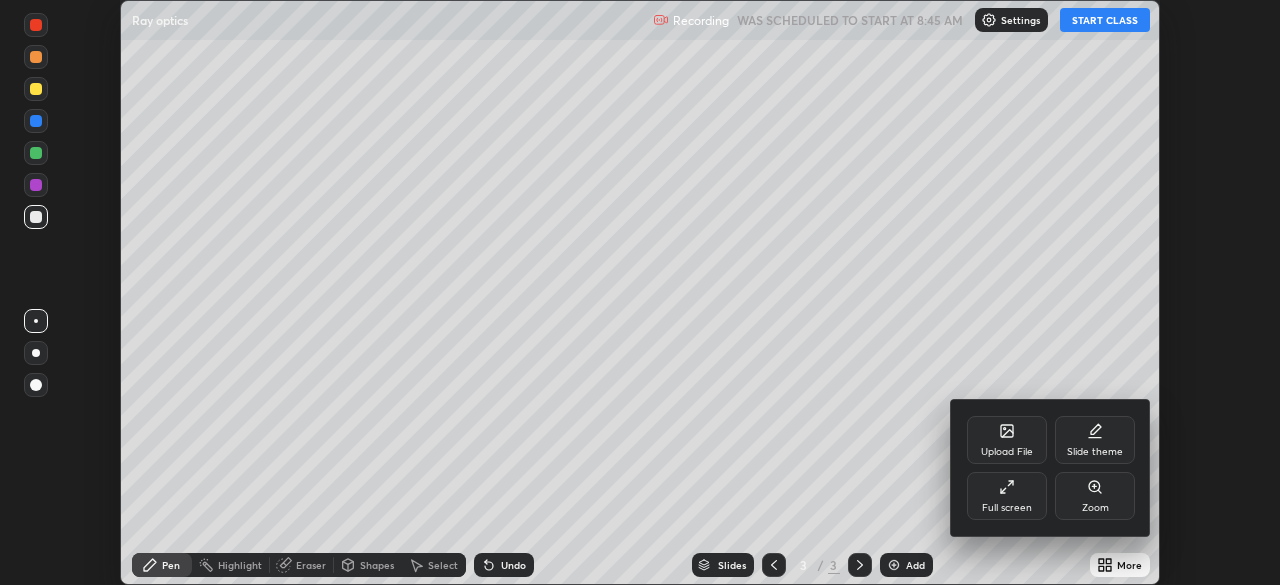 click on "Full screen" at bounding box center (1007, 496) 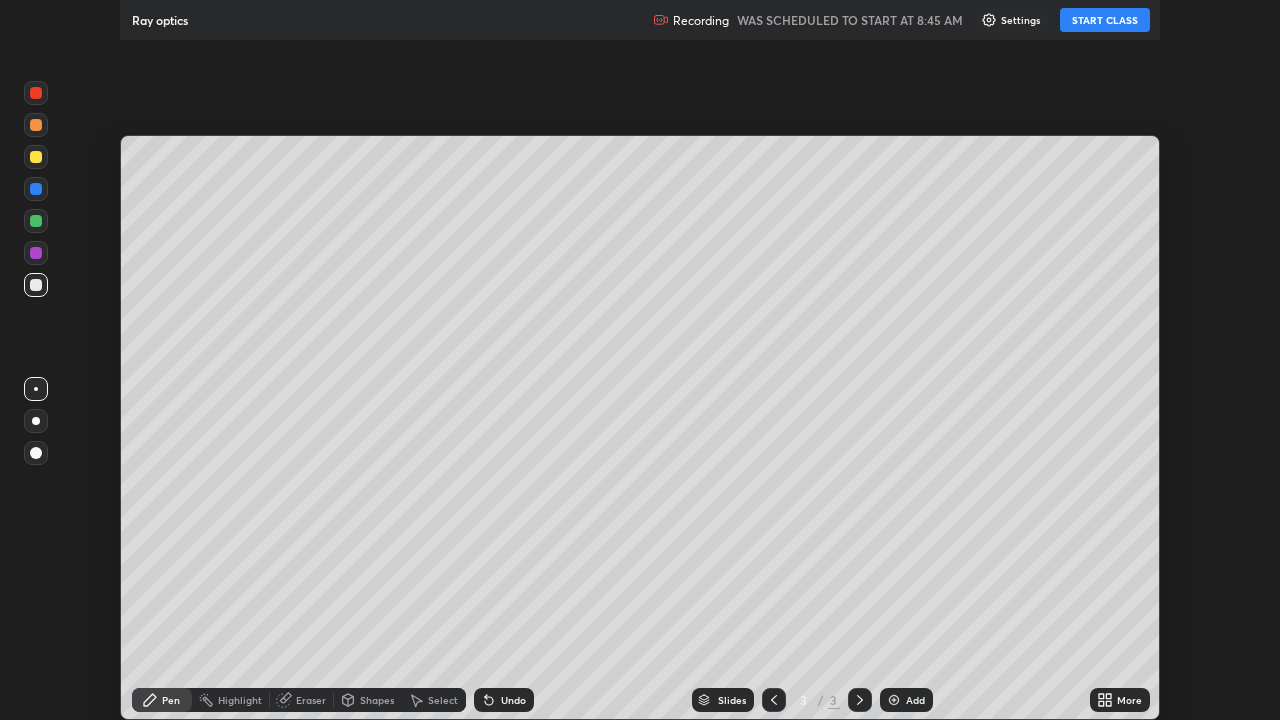 scroll, scrollTop: 99280, scrollLeft: 98720, axis: both 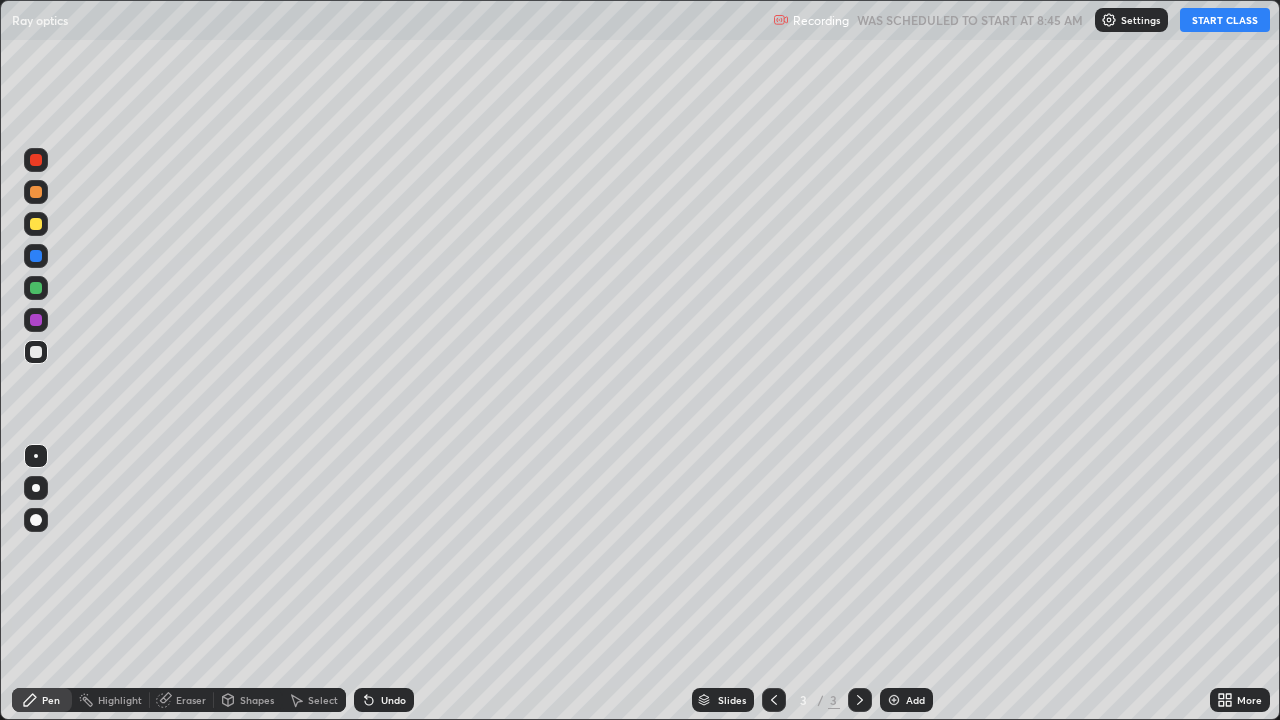 click on "START CLASS" at bounding box center [1225, 20] 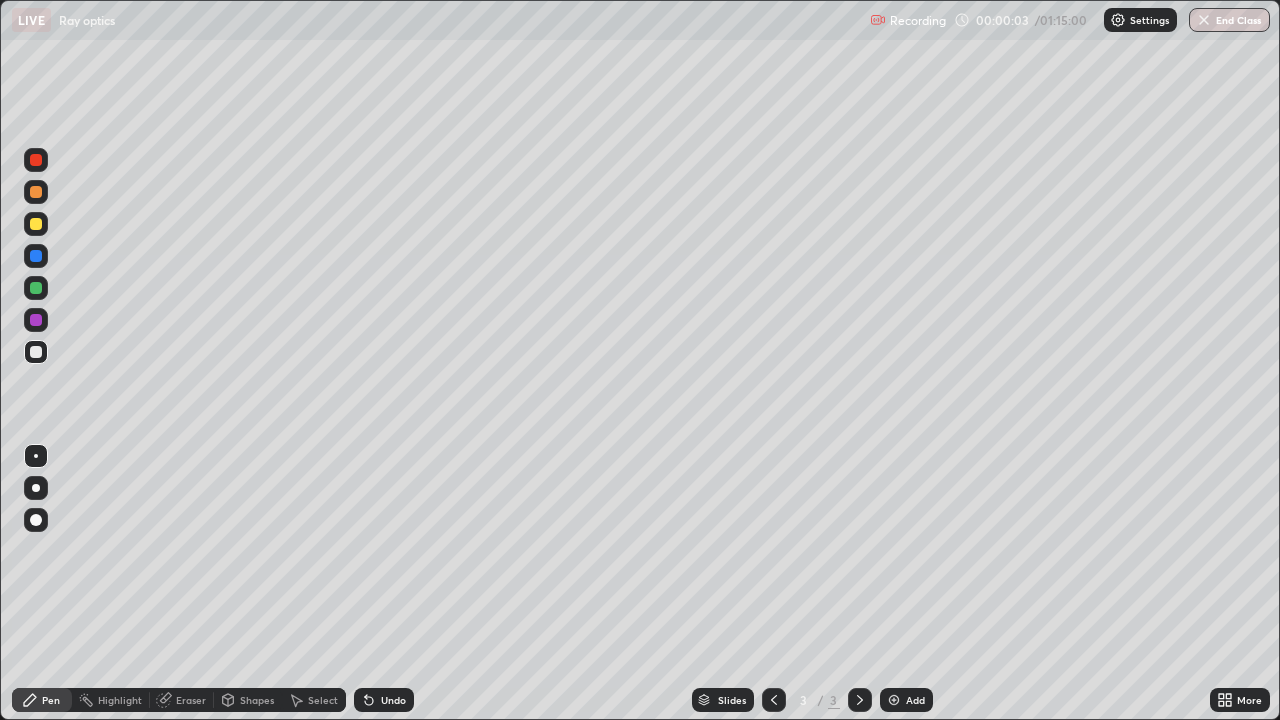 click 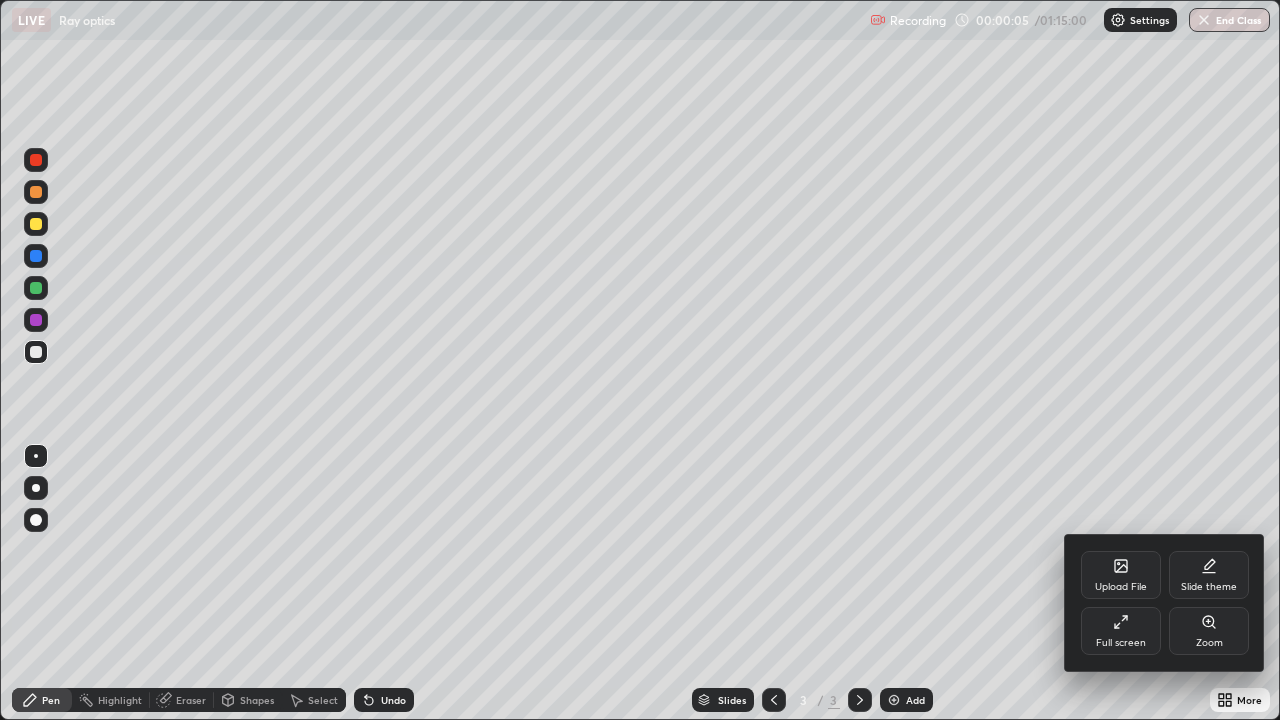 click on "Slide theme" at bounding box center (1209, 575) 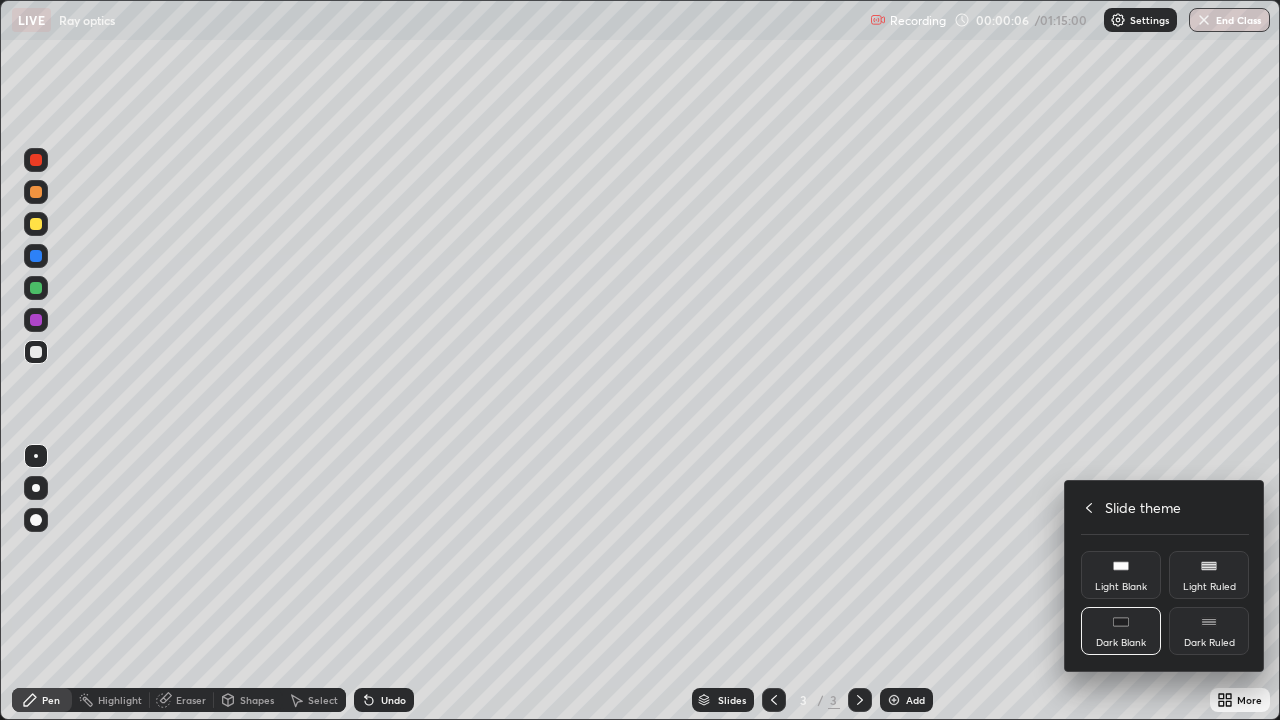 click on "Dark Ruled" at bounding box center [1209, 631] 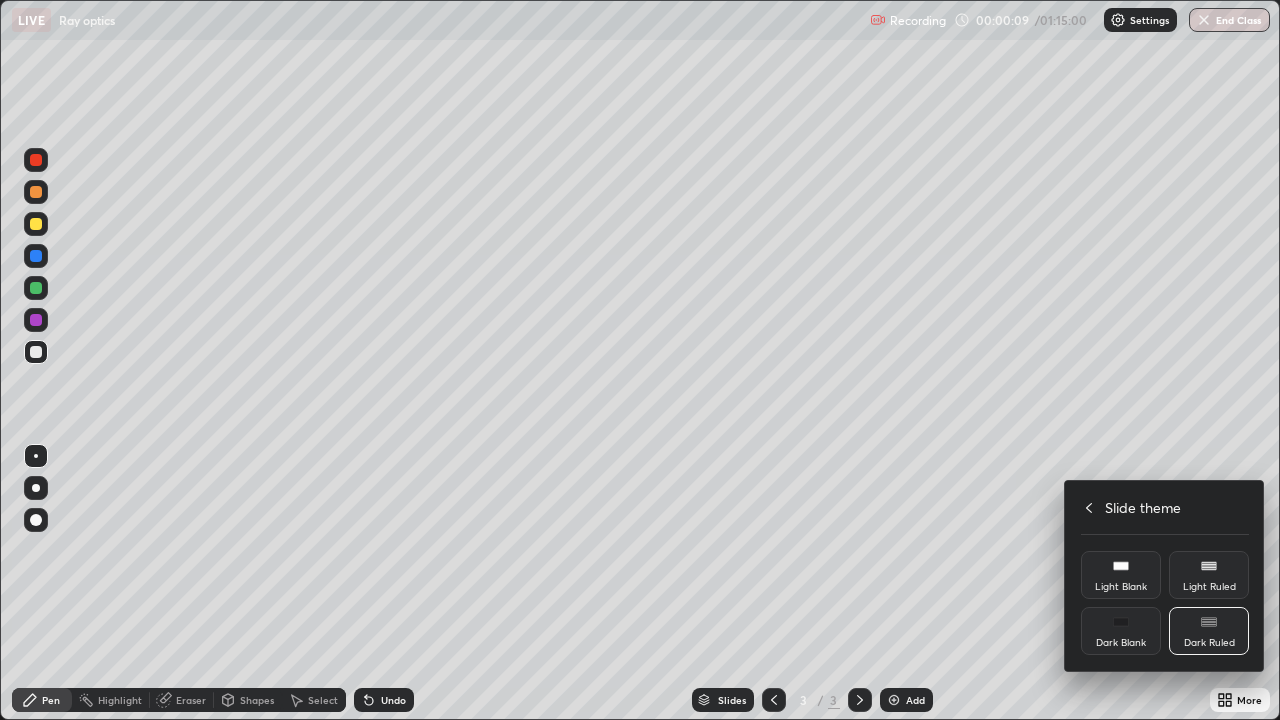 click at bounding box center (640, 360) 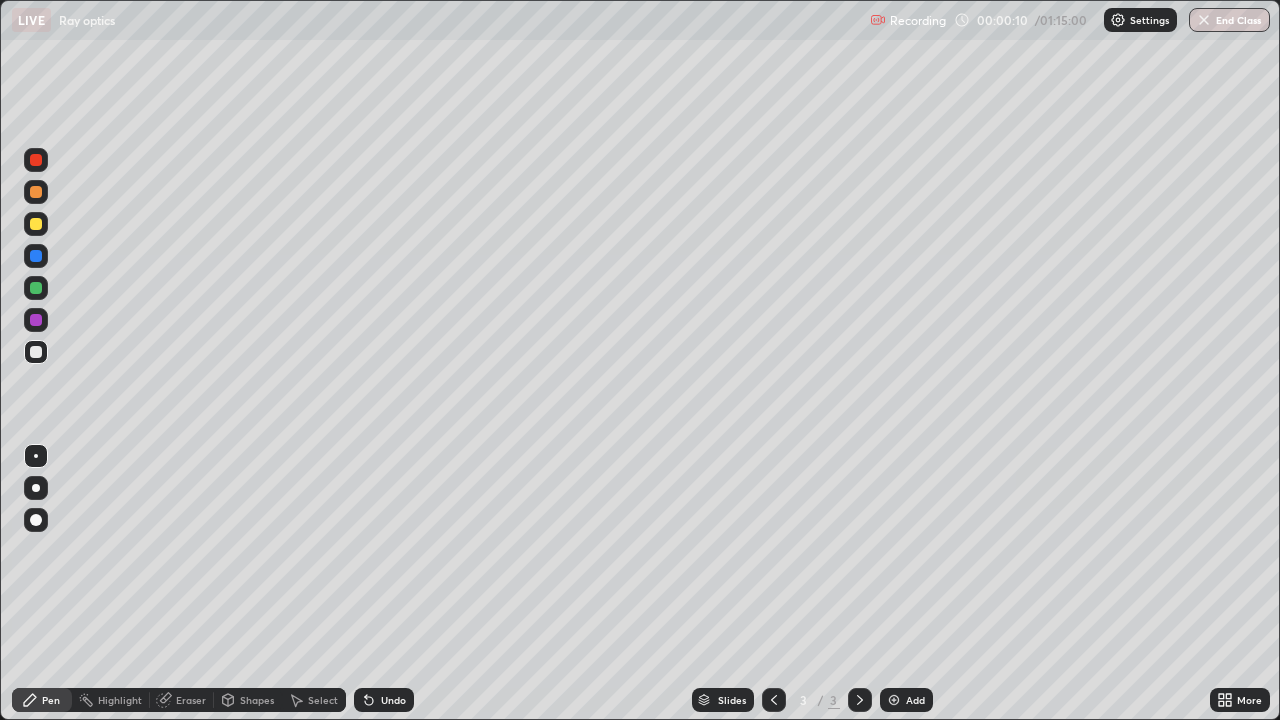 click at bounding box center [894, 700] 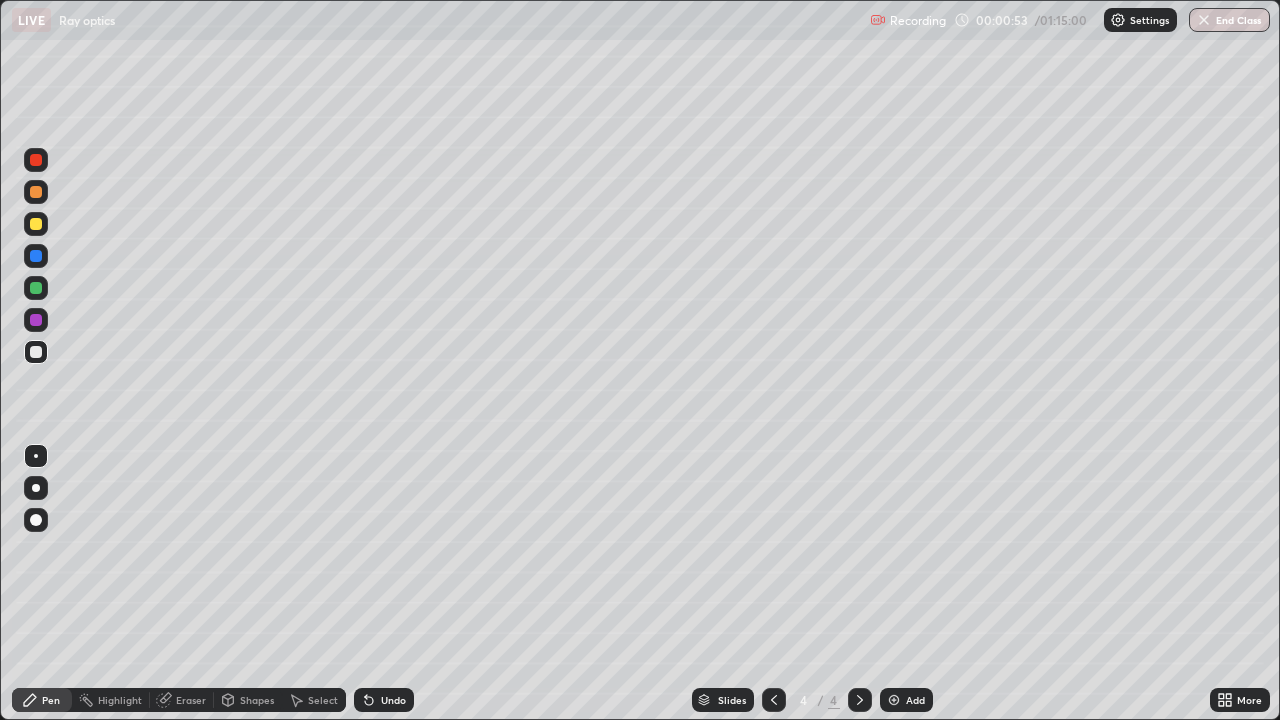 click at bounding box center [36, 488] 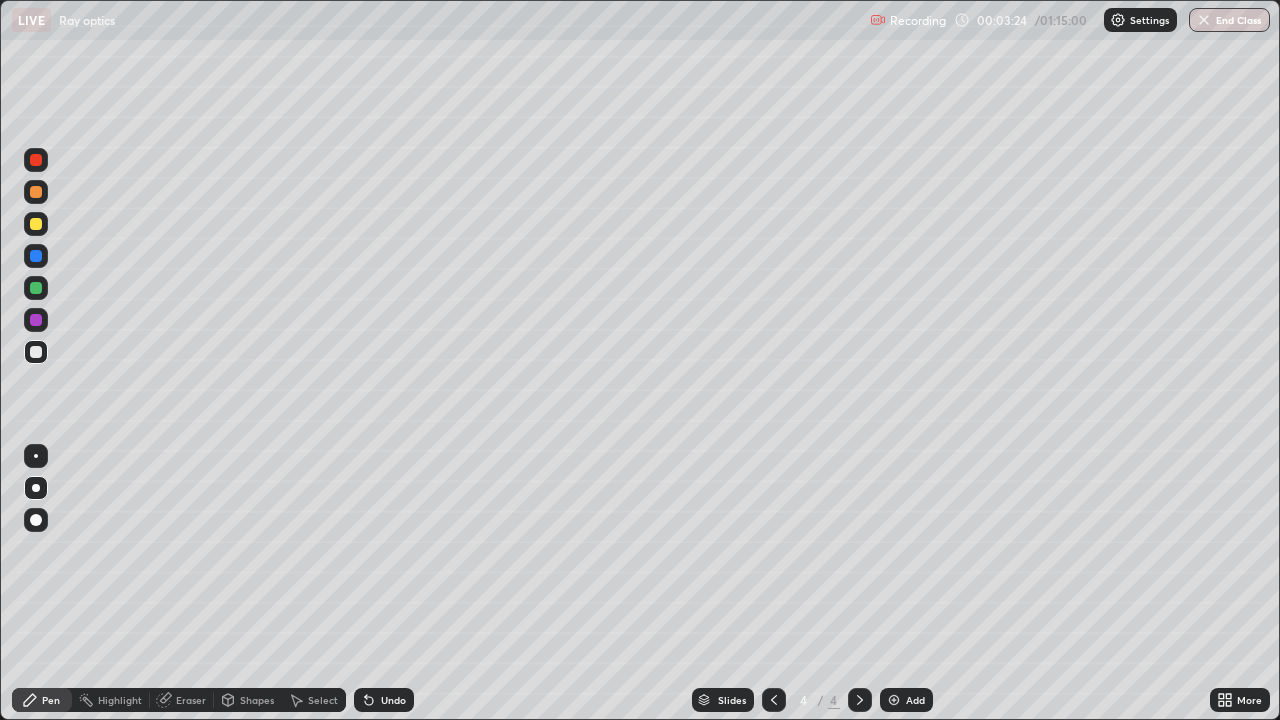 click at bounding box center [36, 224] 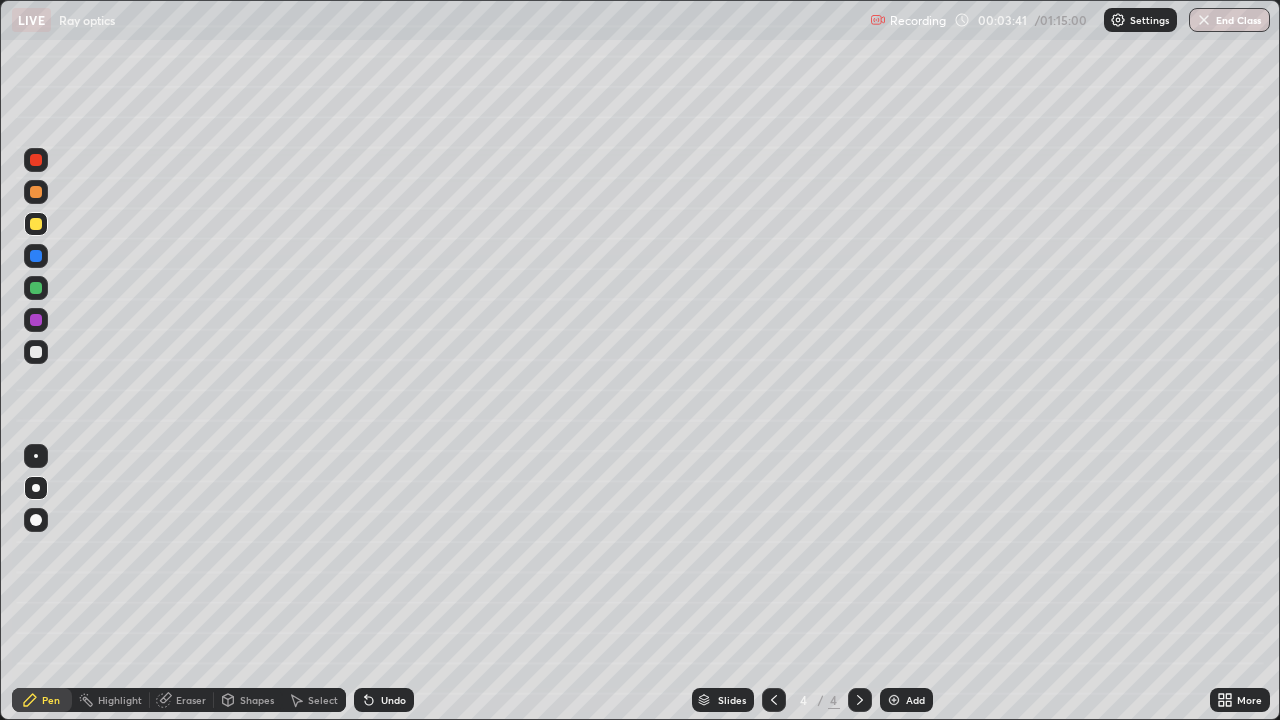 click on "Shapes" at bounding box center [257, 700] 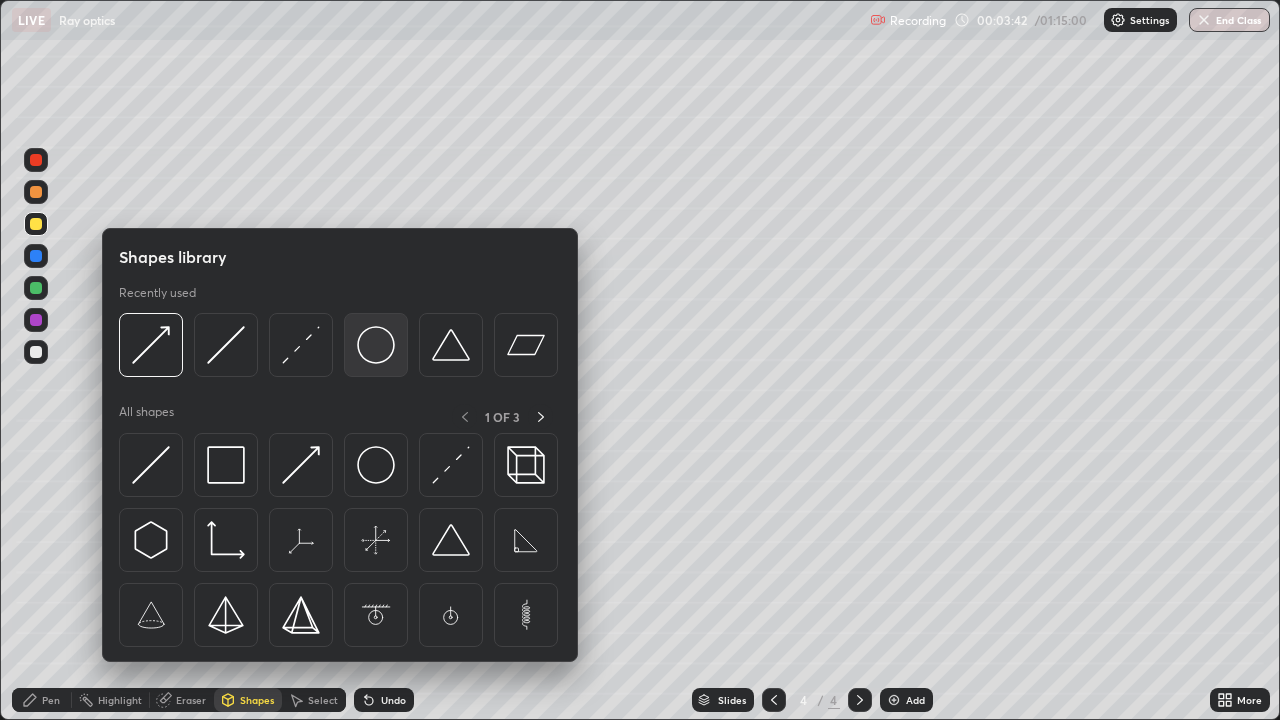 click at bounding box center (376, 345) 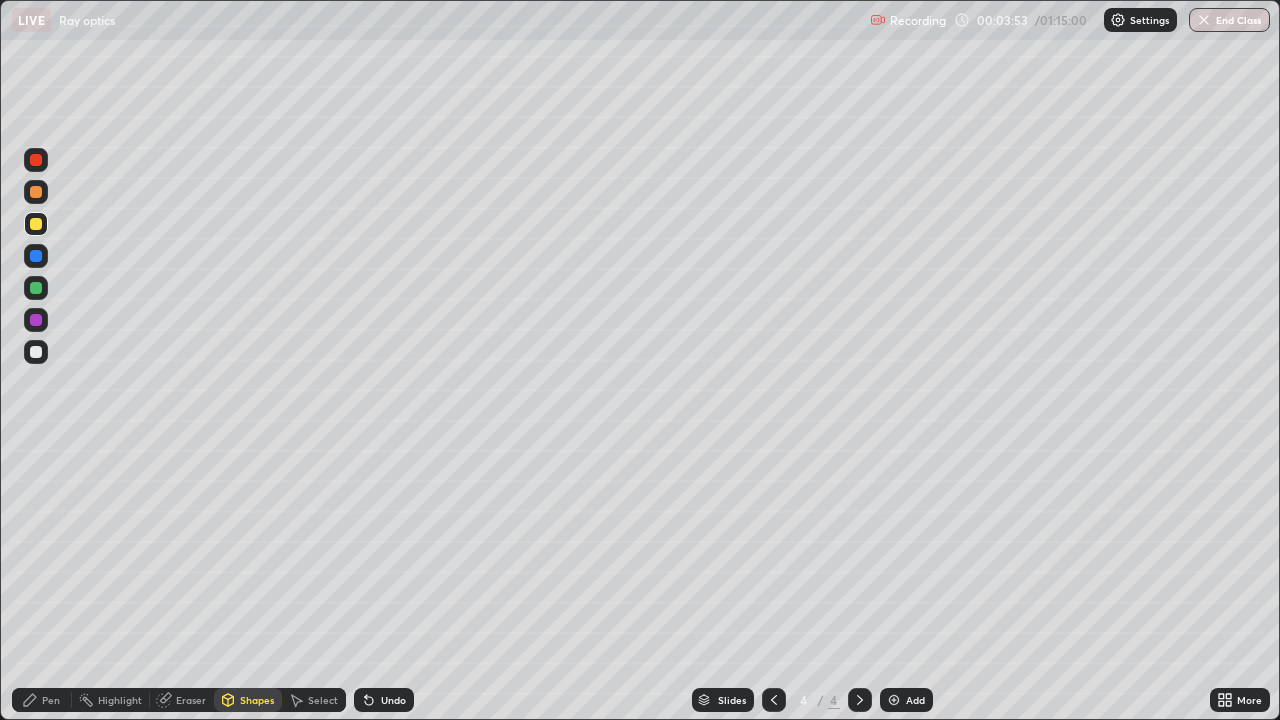 click on "Shapes" at bounding box center (257, 700) 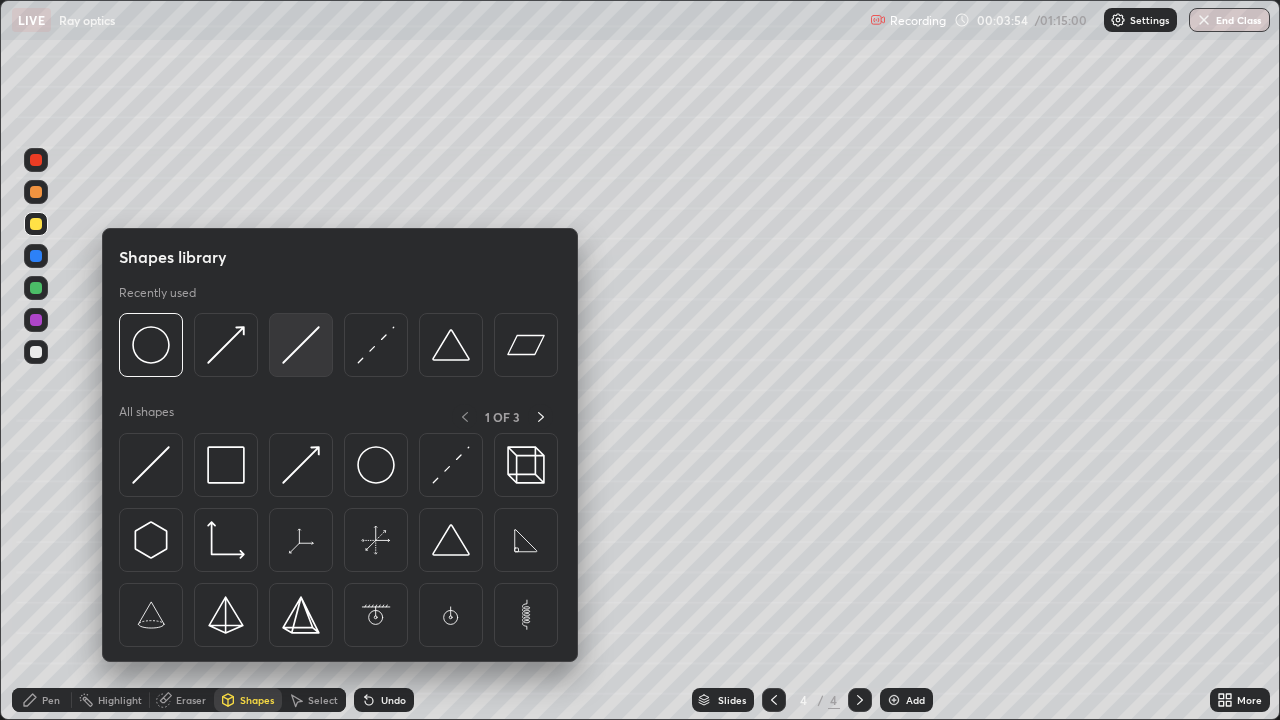 click at bounding box center [301, 345] 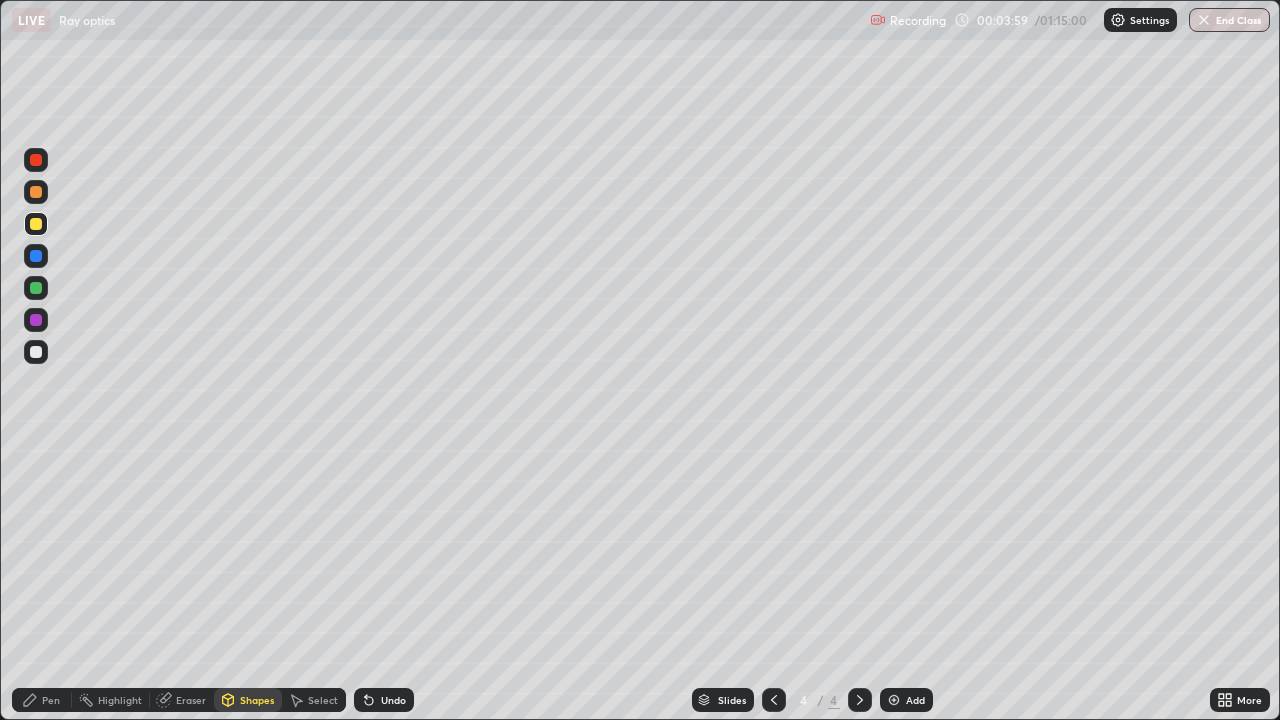 click at bounding box center (36, 352) 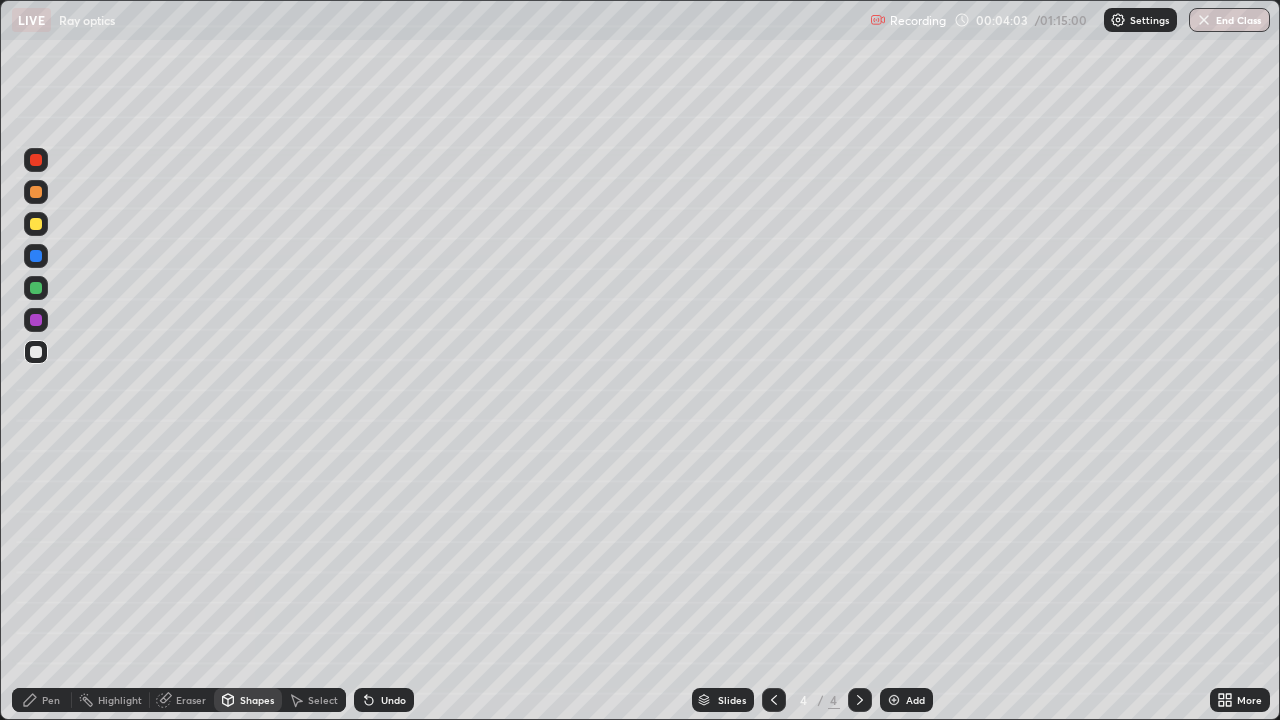click on "Undo" at bounding box center [393, 700] 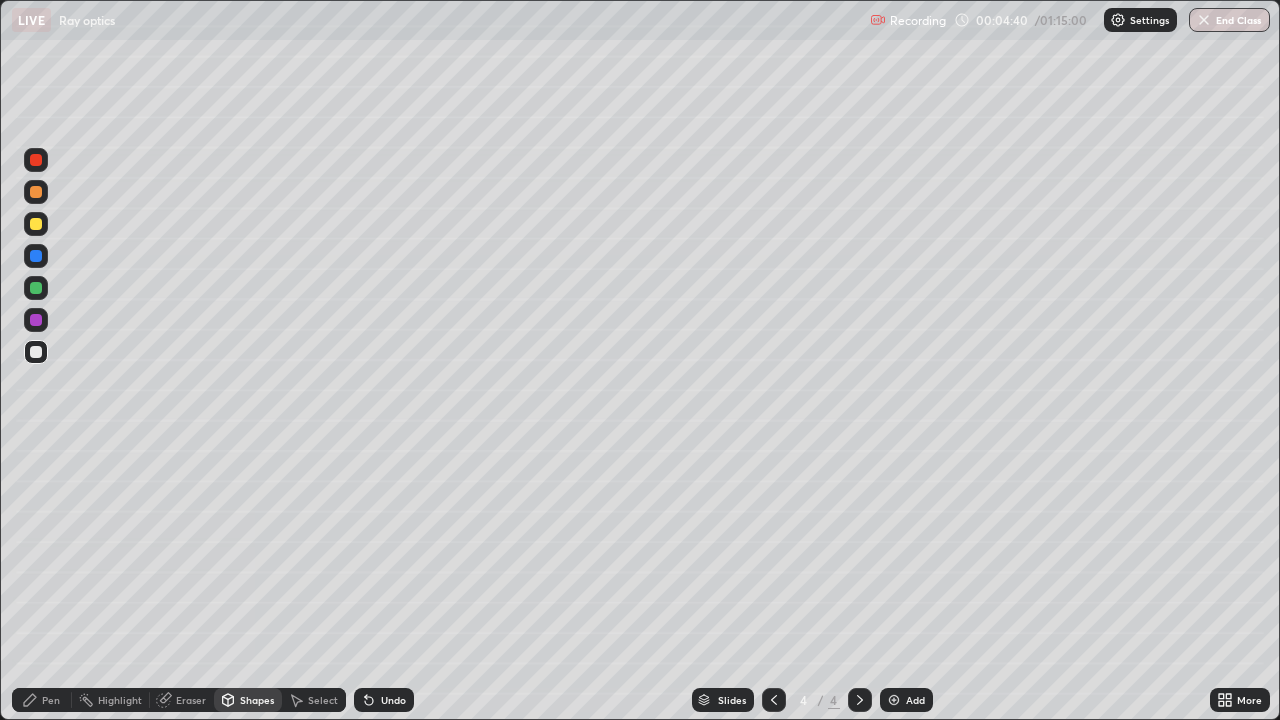 click on "Undo" at bounding box center [393, 700] 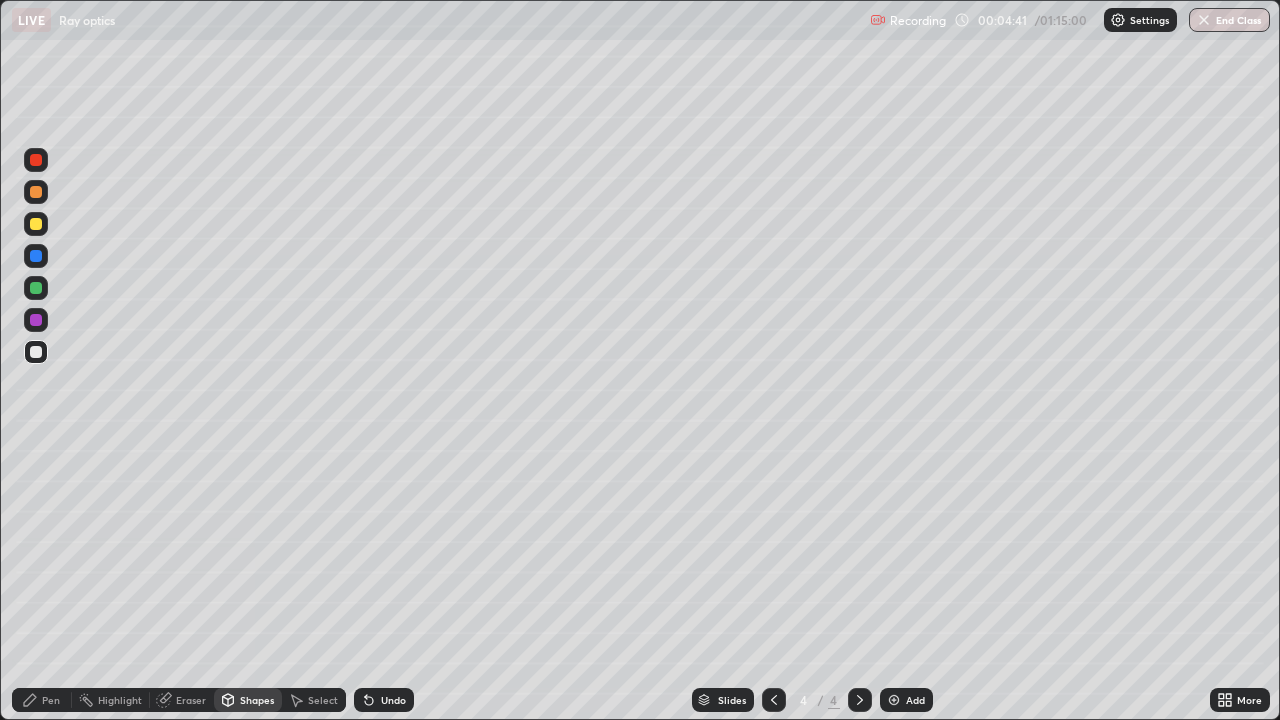 click on "Undo" at bounding box center (393, 700) 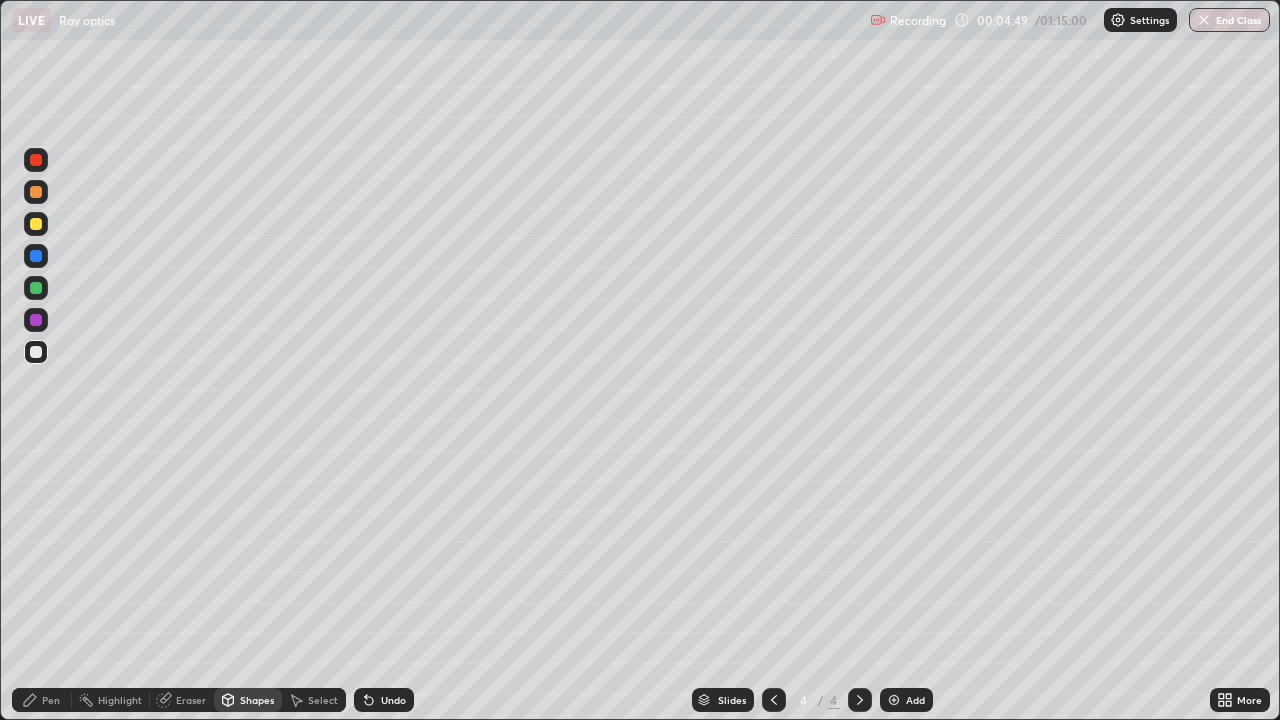 click on "Pen" at bounding box center (51, 700) 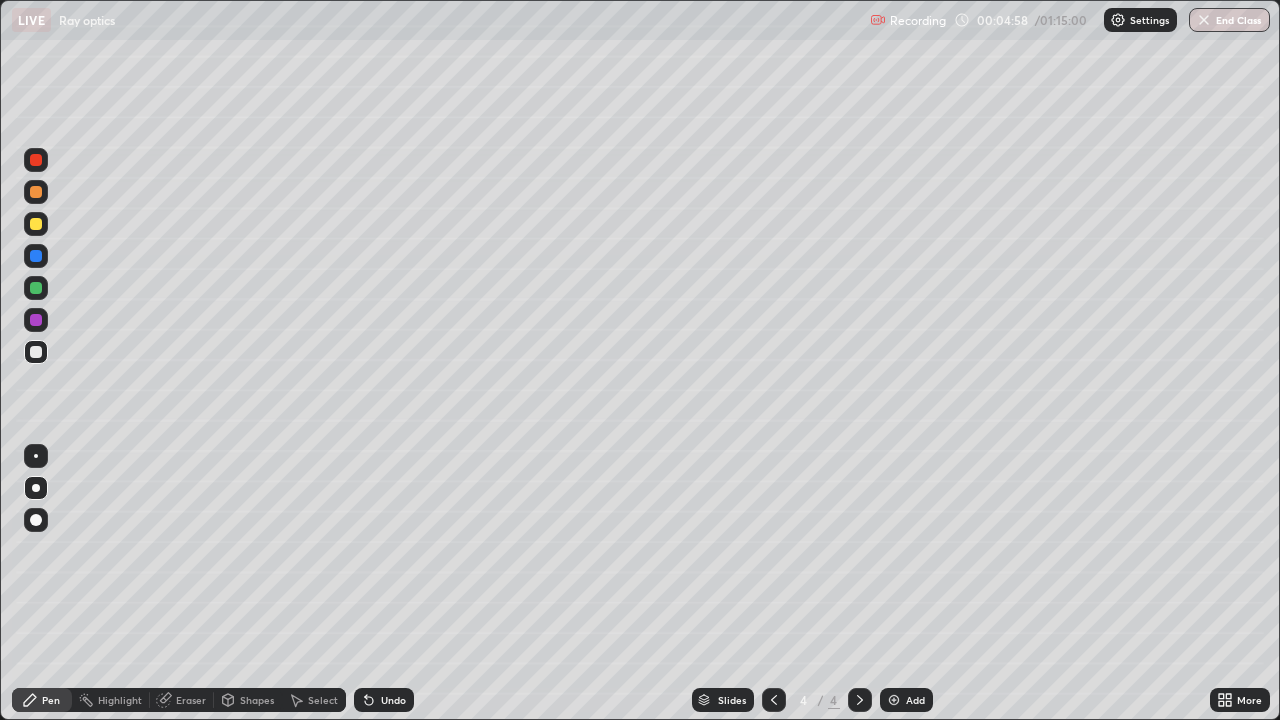 click on "Eraser" at bounding box center (191, 700) 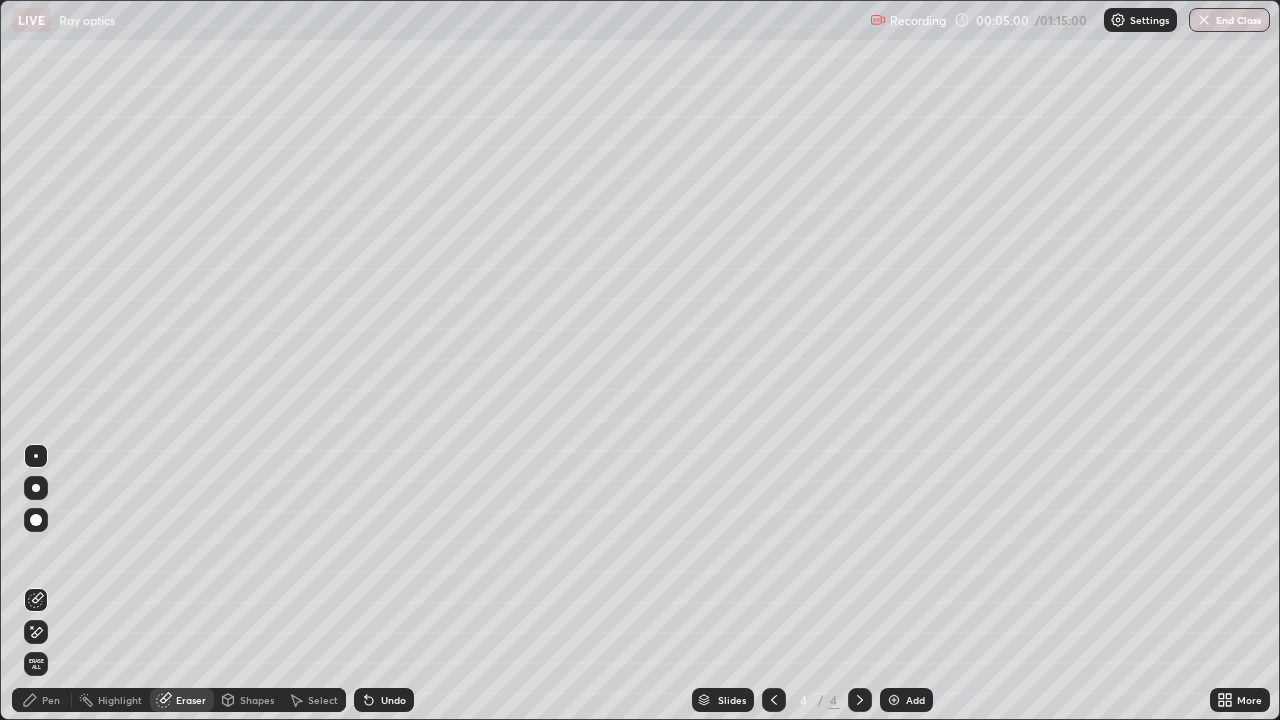 click on "Pen" at bounding box center (42, 700) 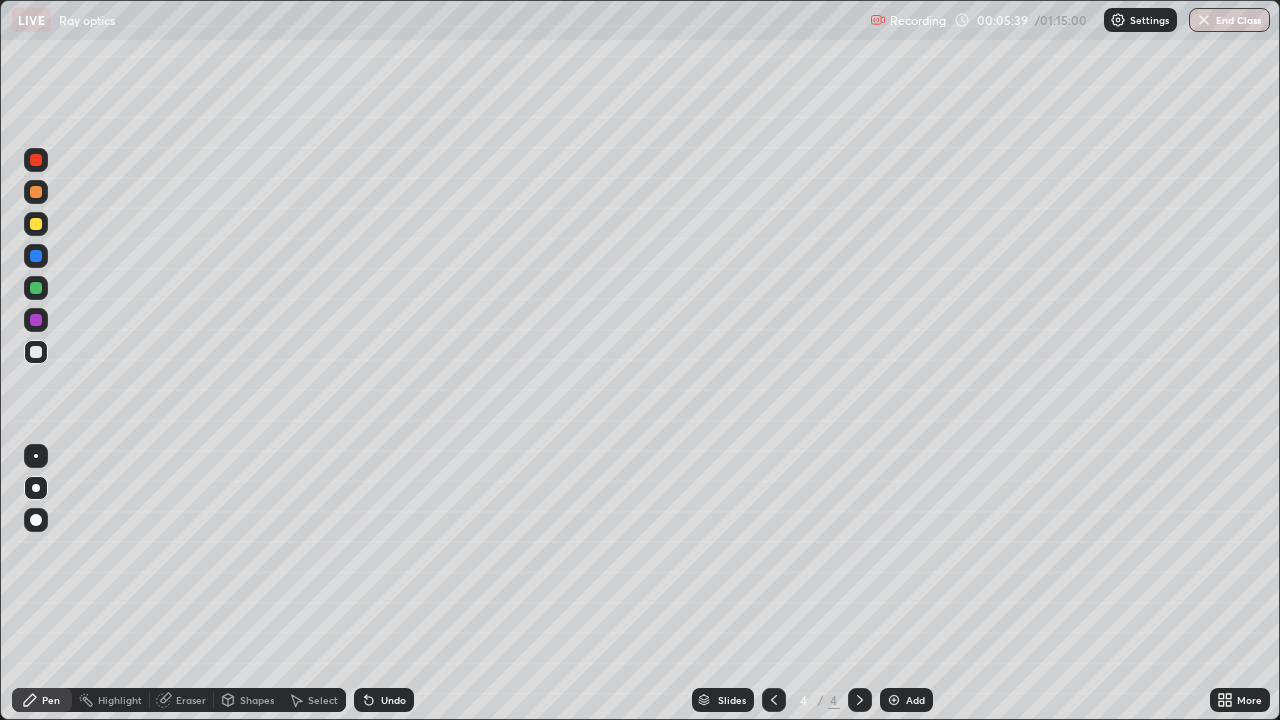 click on "Undo" at bounding box center [393, 700] 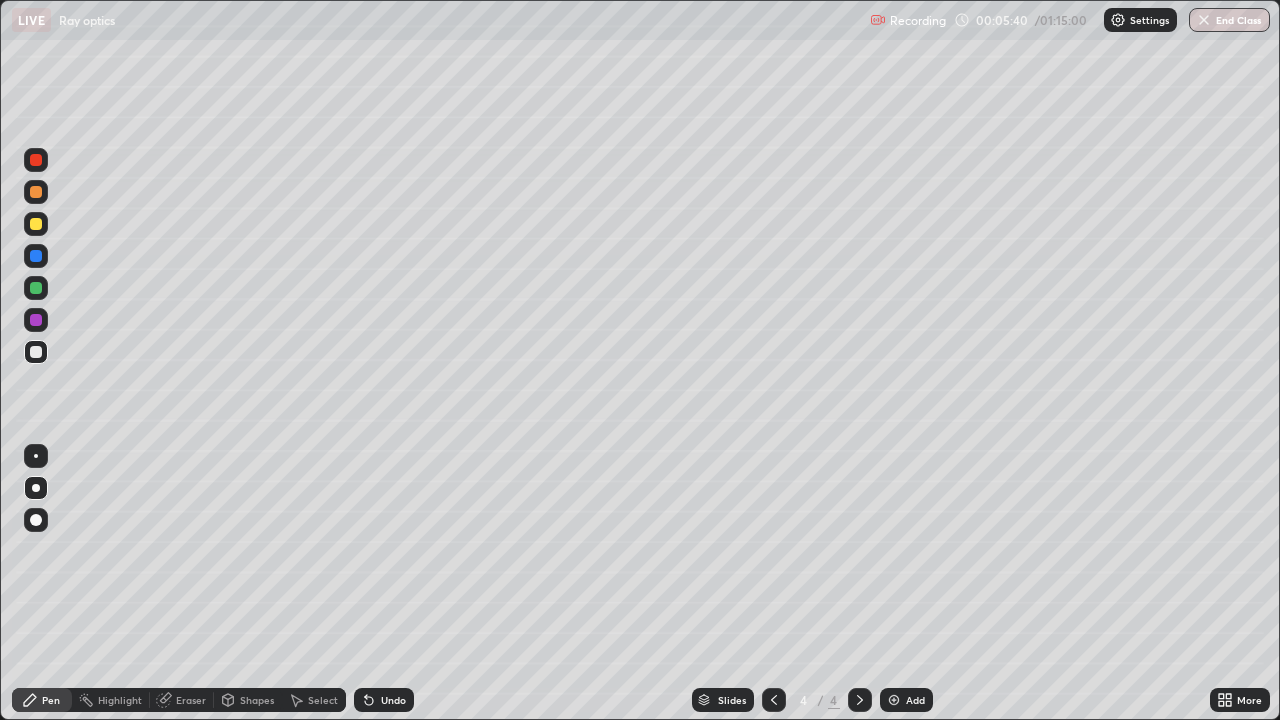 click on "Undo" at bounding box center (393, 700) 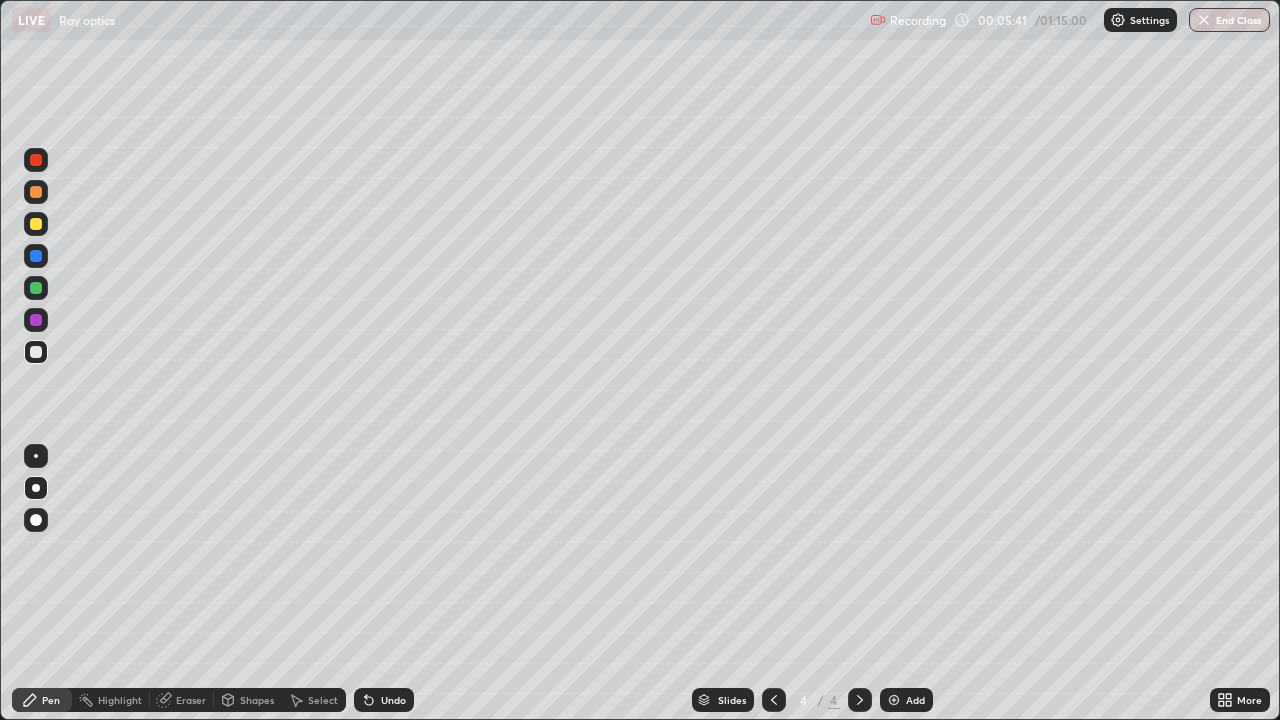 click on "Undo" at bounding box center (384, 700) 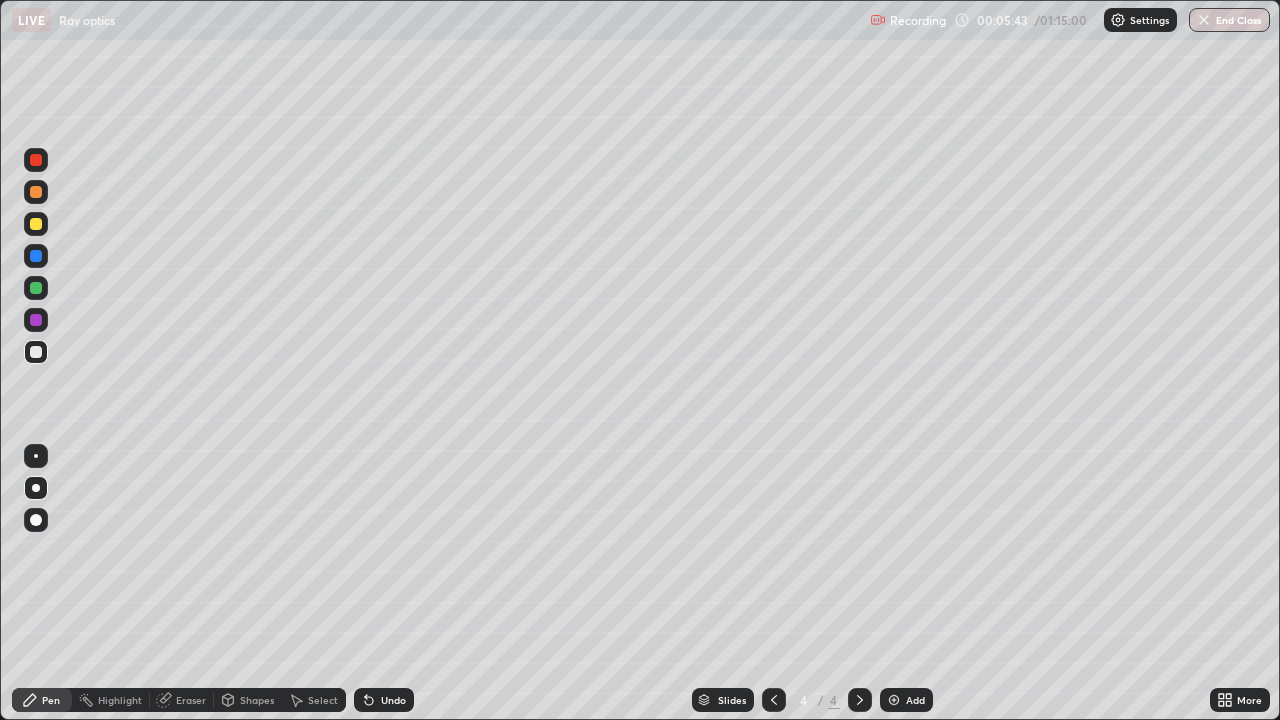 click at bounding box center [36, 160] 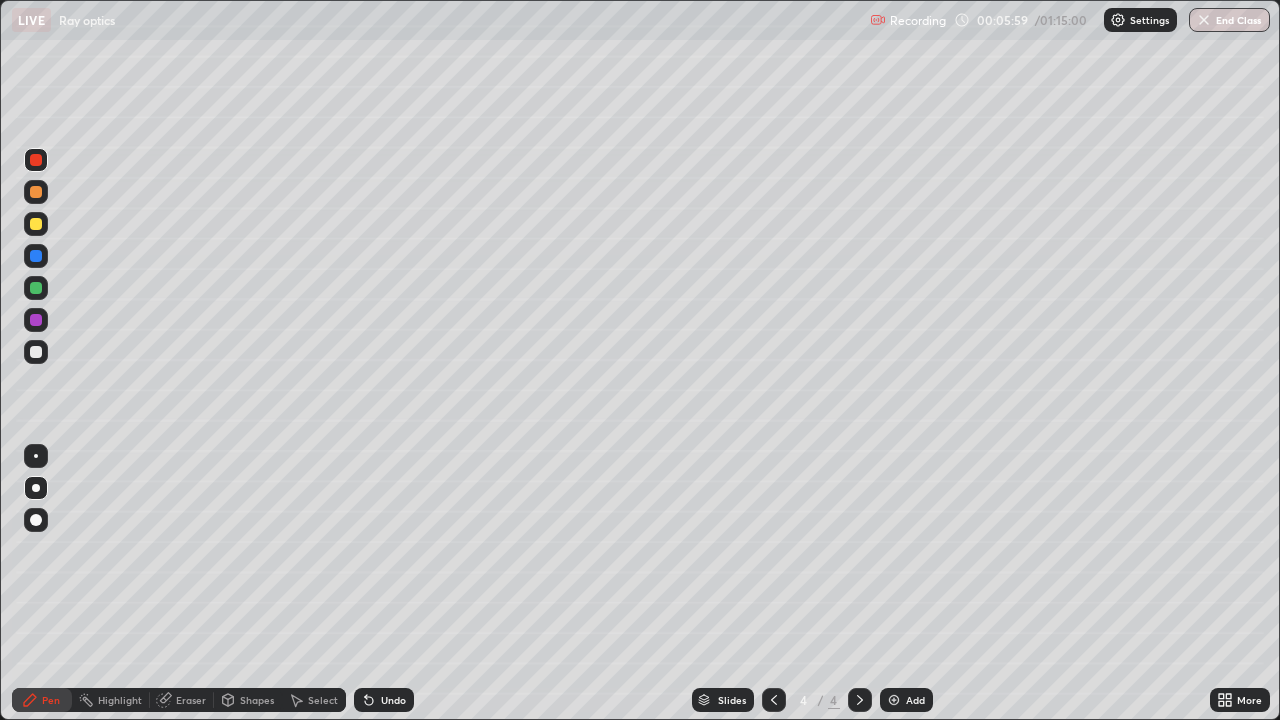 click at bounding box center [36, 352] 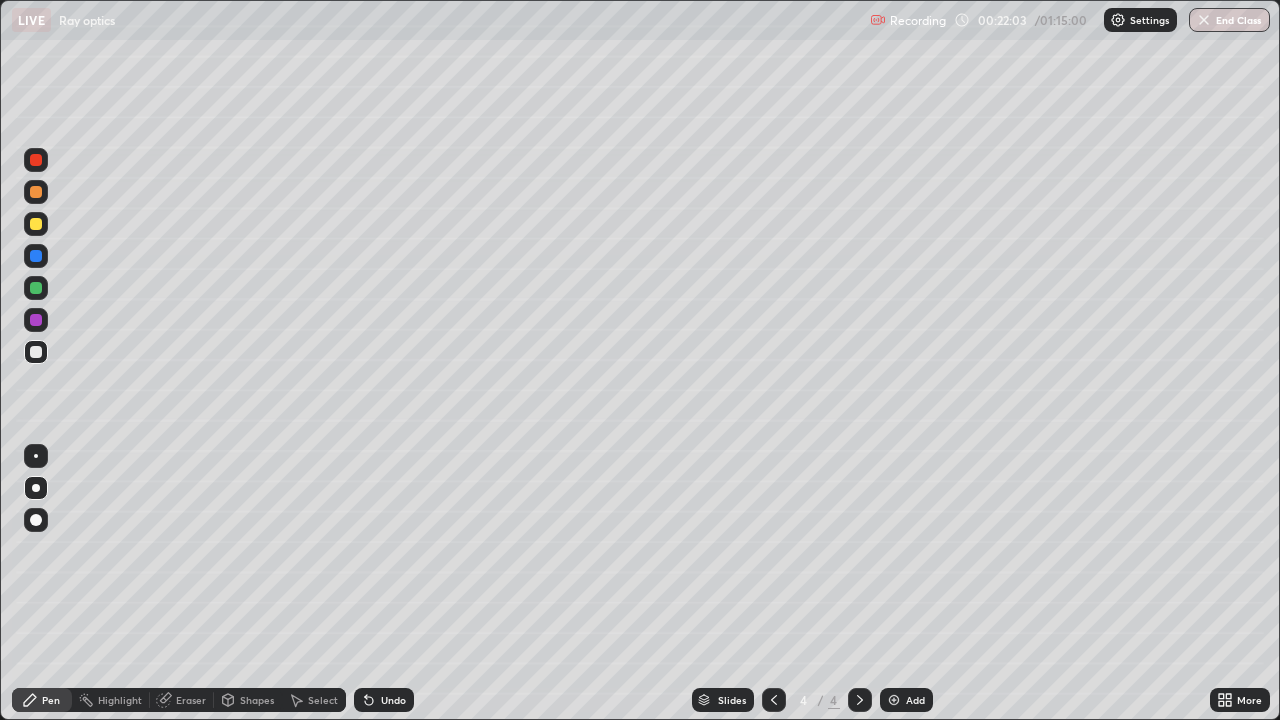 click at bounding box center [894, 700] 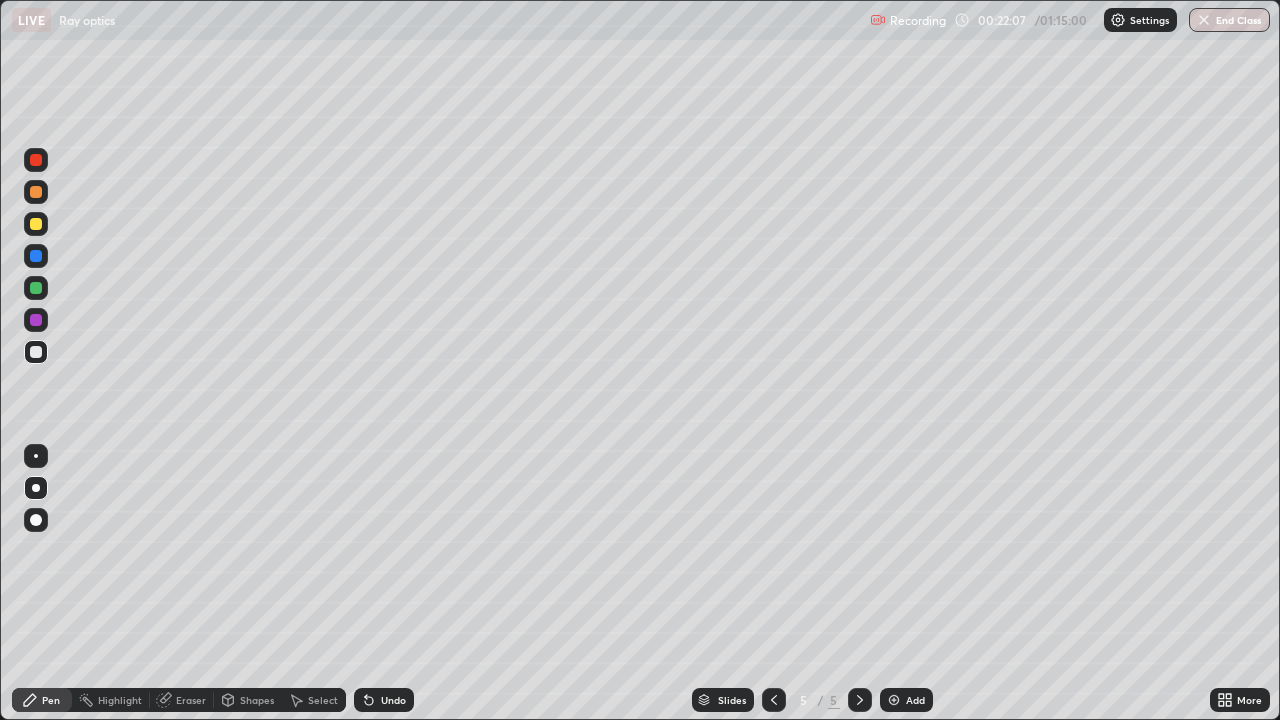 click at bounding box center [36, 224] 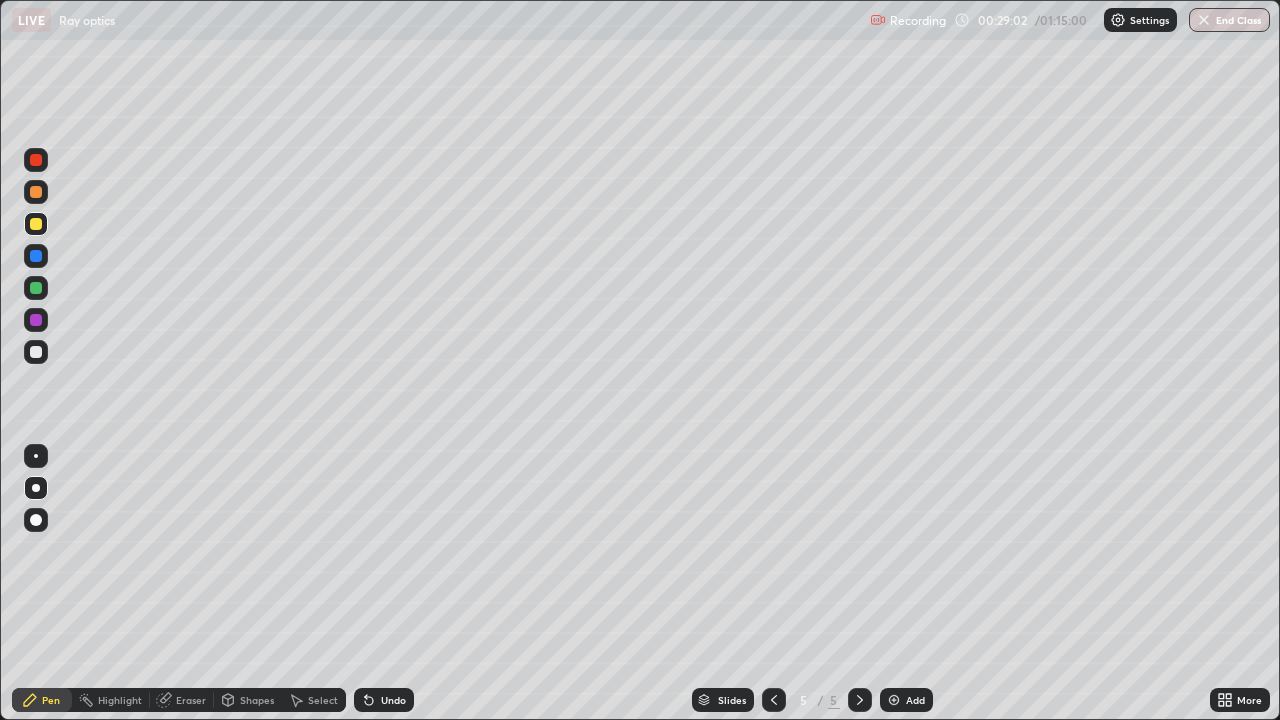 click on "Shapes" at bounding box center (257, 700) 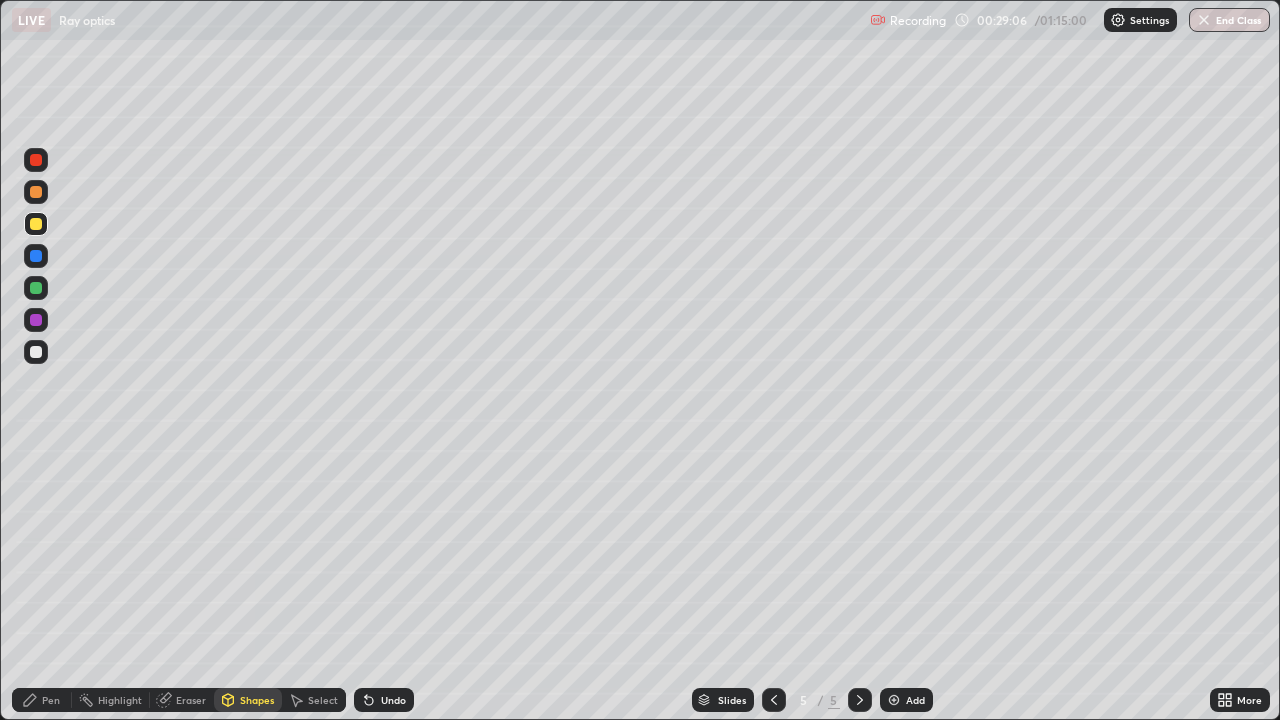 click on "Pen" at bounding box center (51, 700) 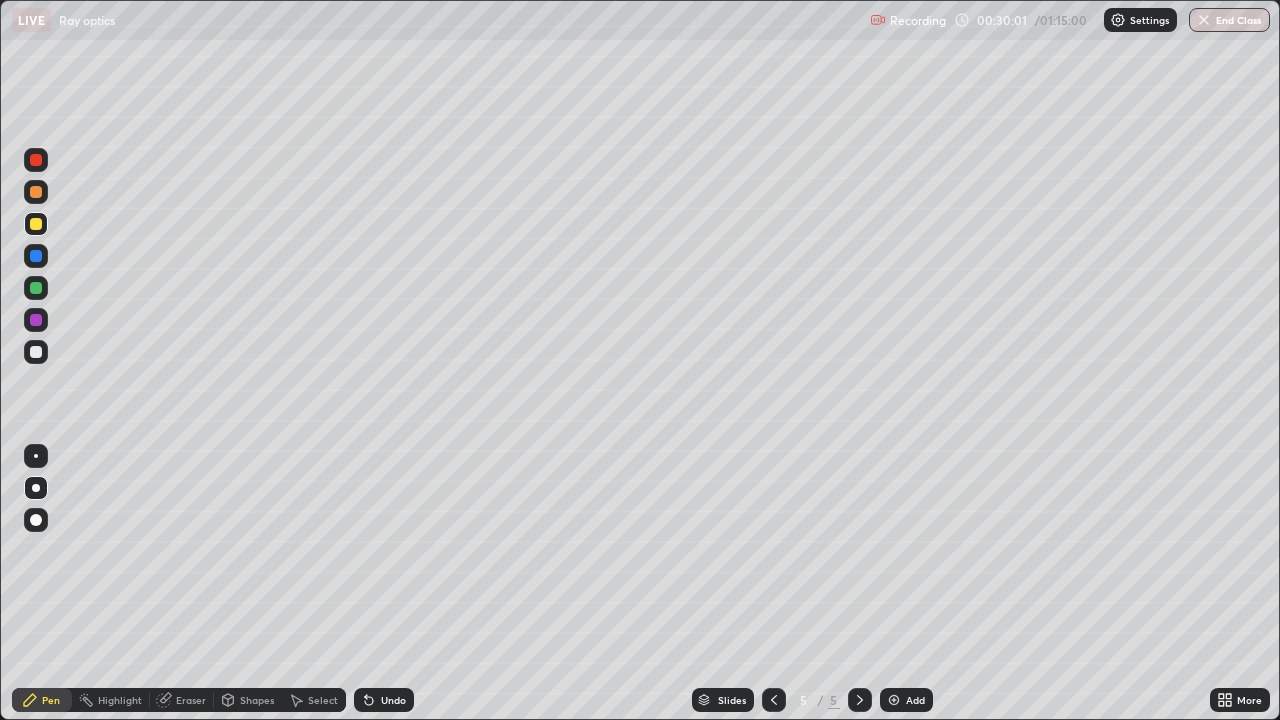 click on "Eraser" at bounding box center [191, 700] 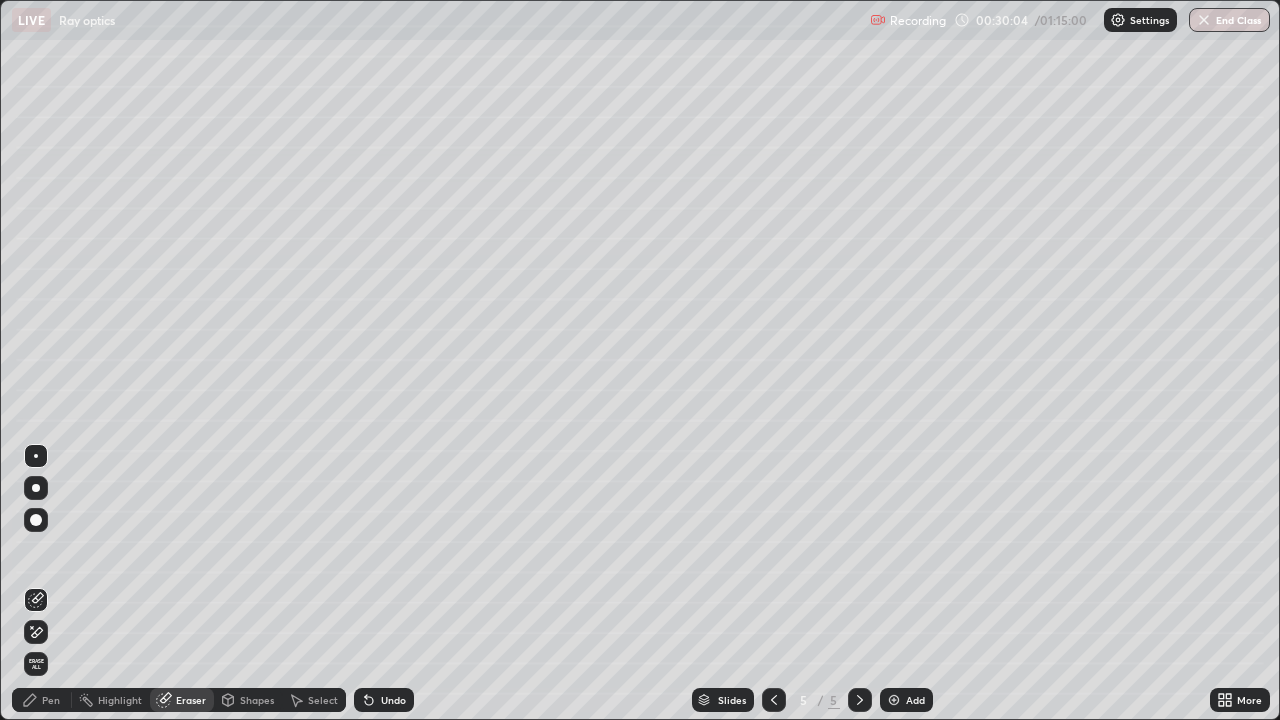 click on "Pen" at bounding box center (51, 700) 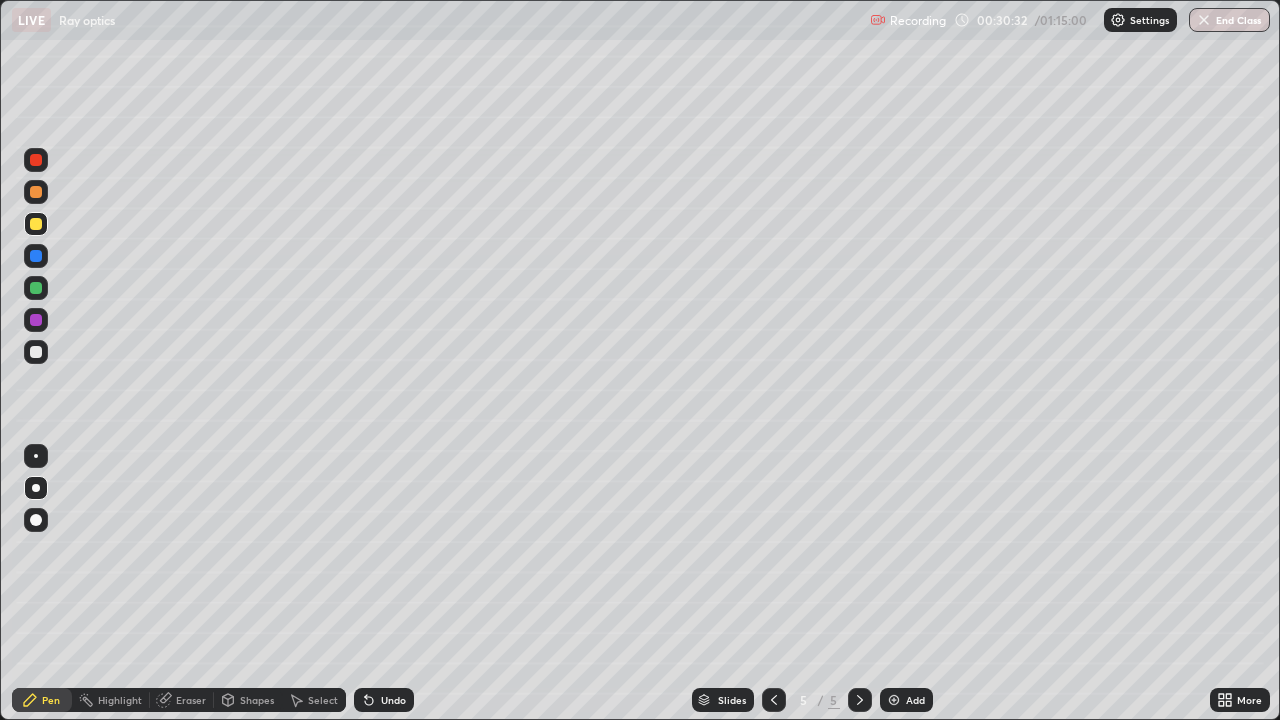 click on "Eraser" at bounding box center (191, 700) 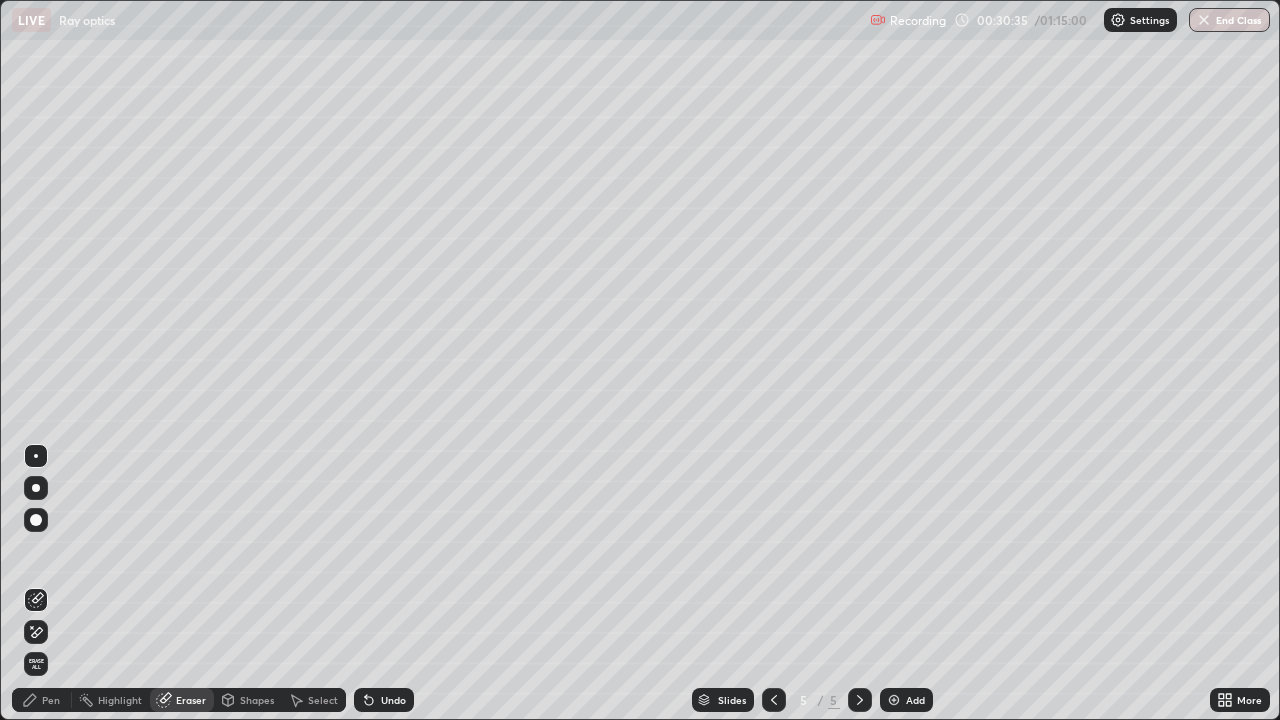 click on "Pen" at bounding box center (42, 700) 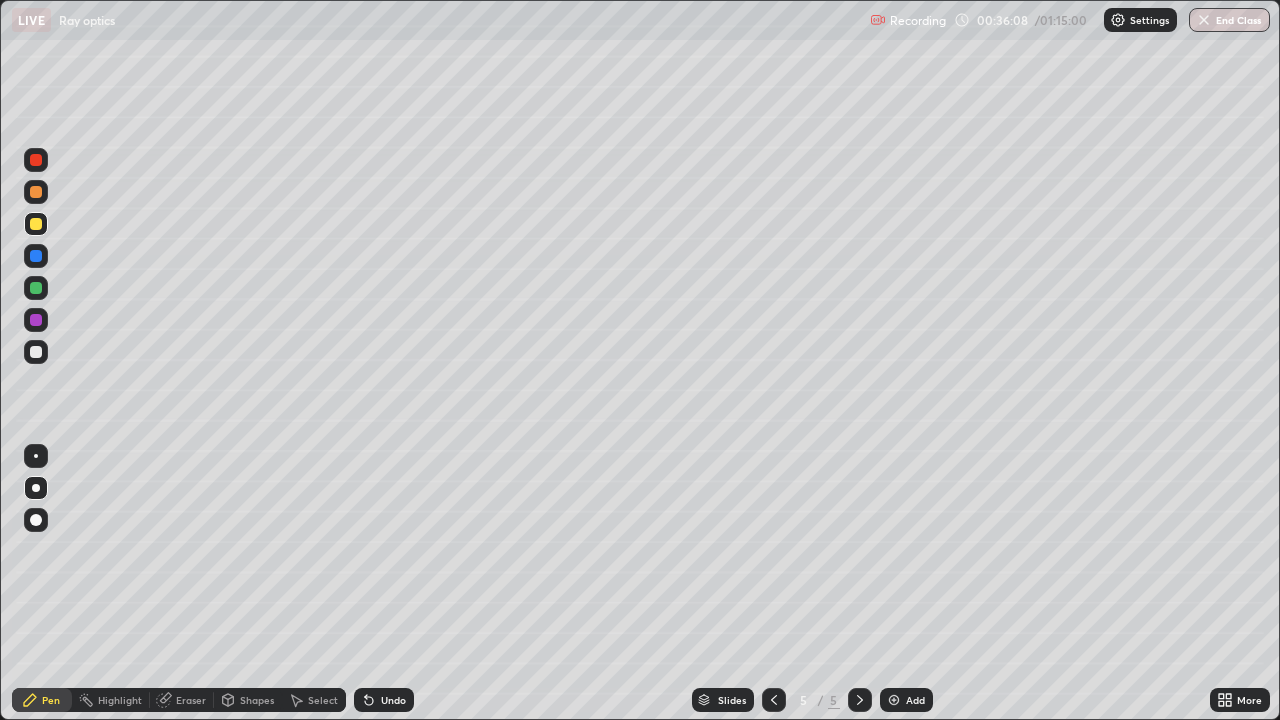 click at bounding box center [894, 700] 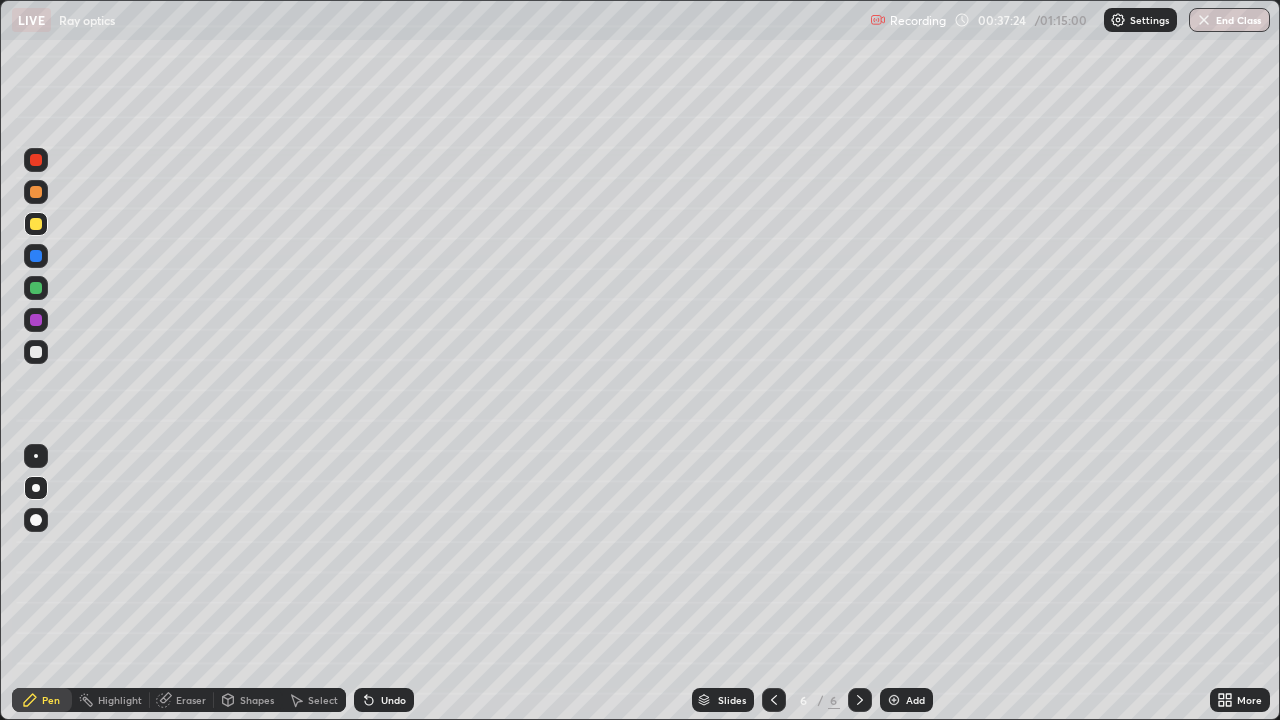 click on "Shapes" at bounding box center (257, 700) 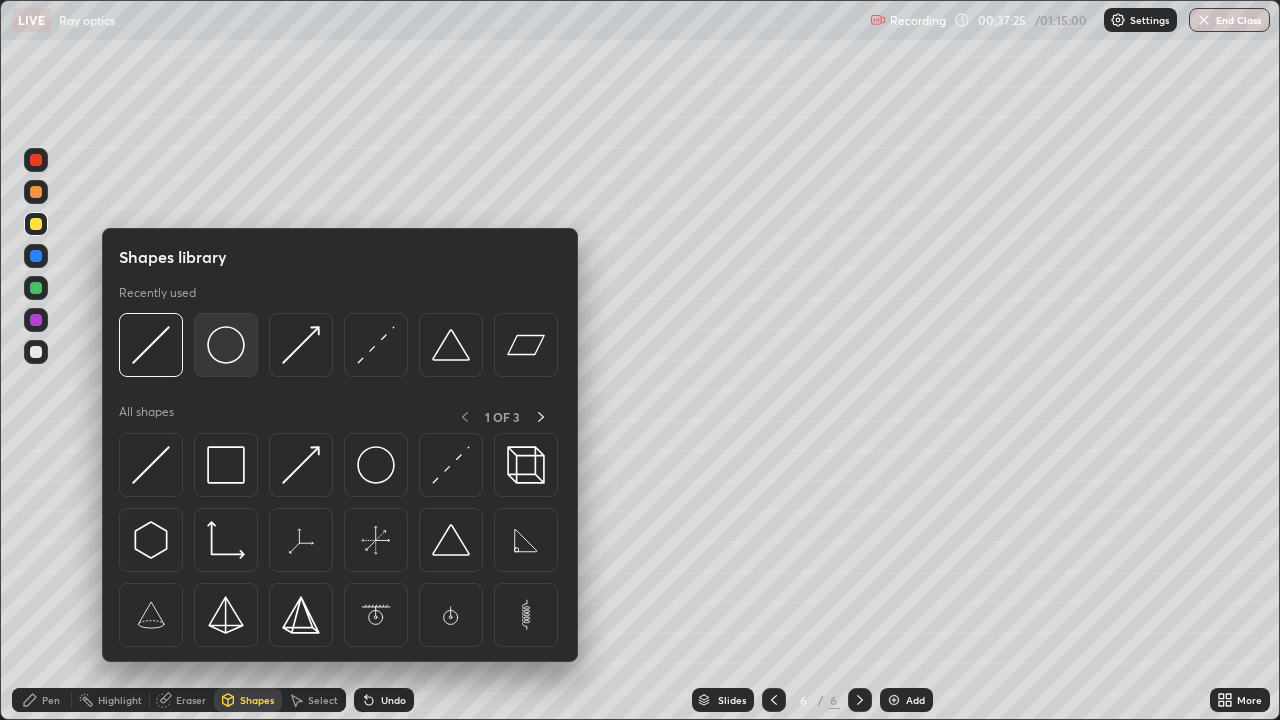click at bounding box center (226, 345) 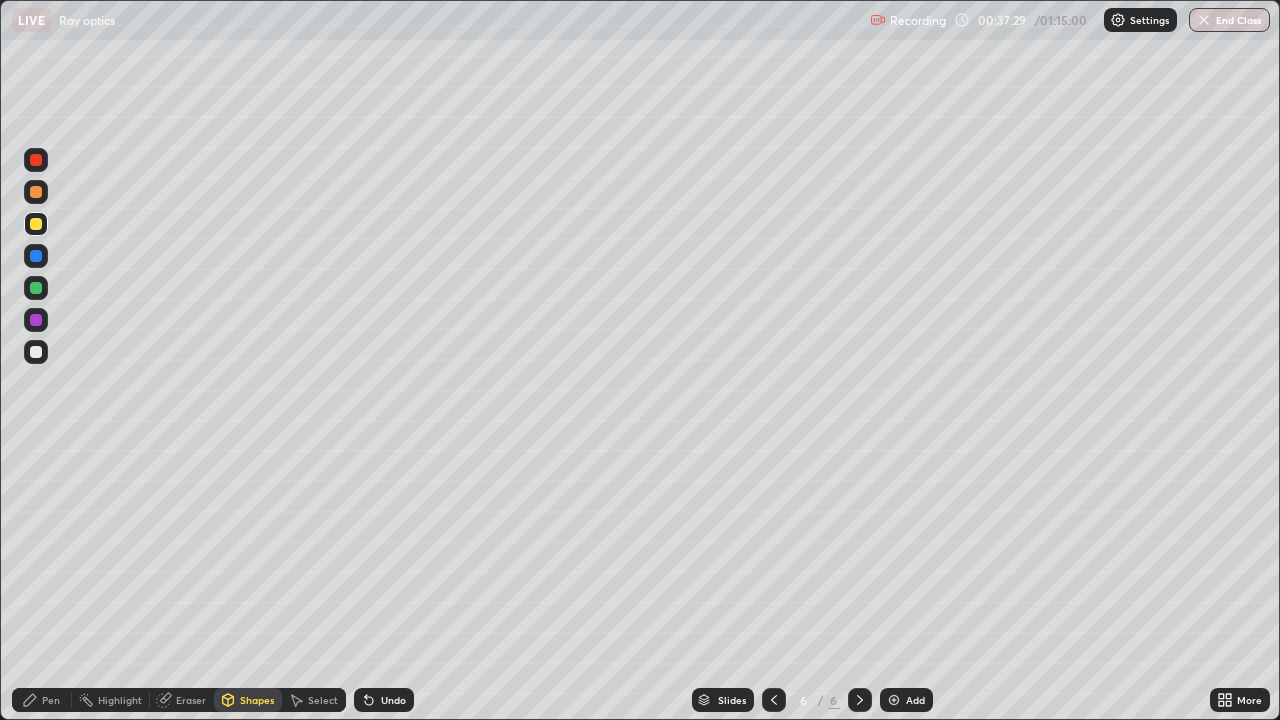 click on "Shapes" at bounding box center (257, 700) 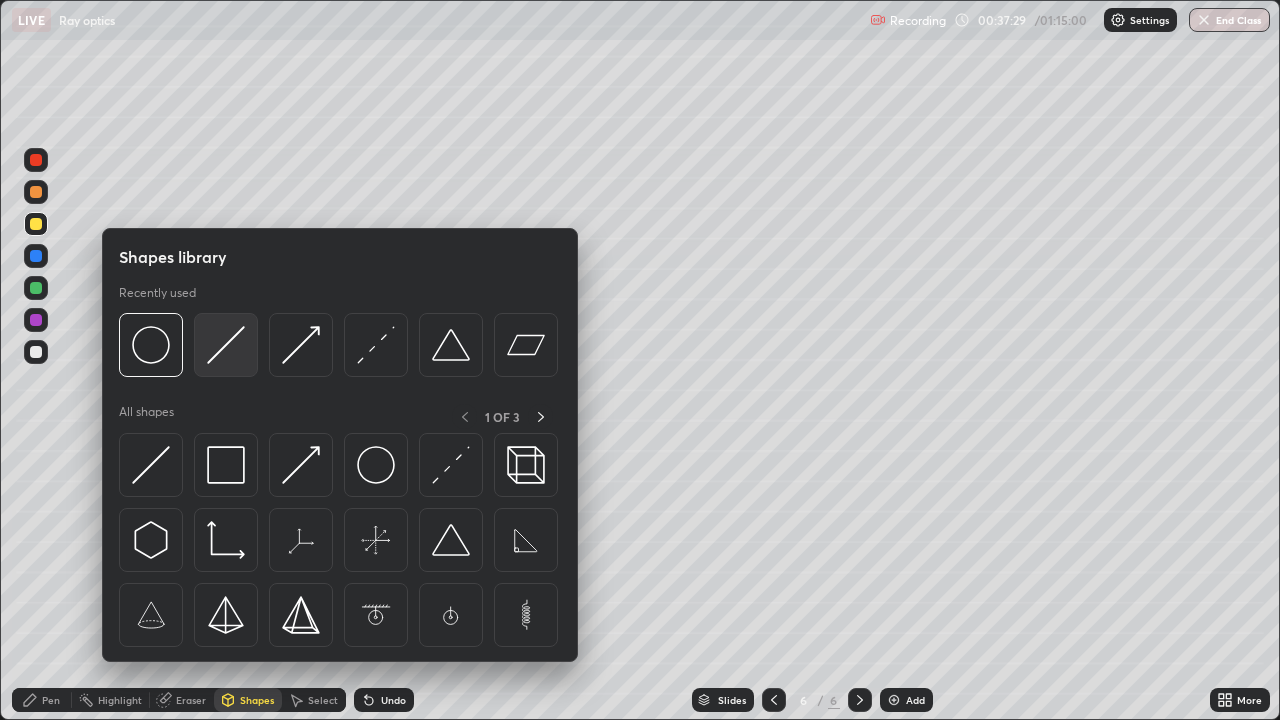 click at bounding box center (226, 345) 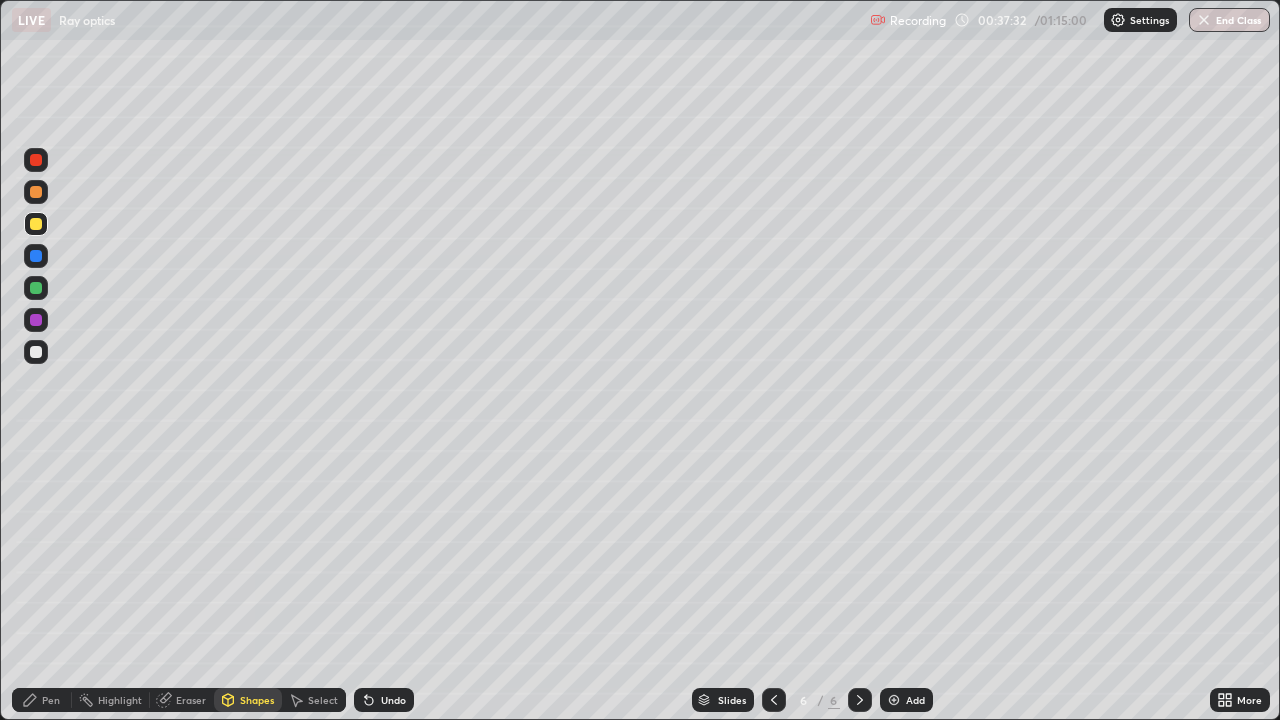 click at bounding box center [36, 352] 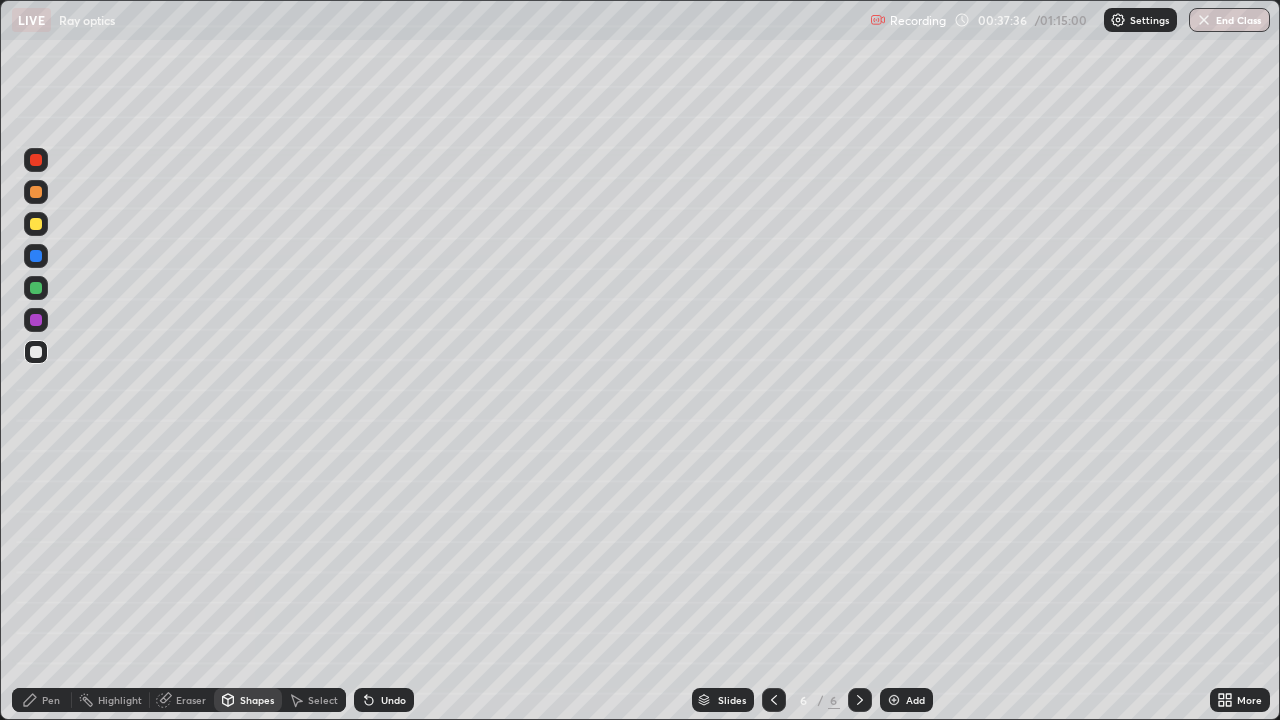 click on "Shapes" at bounding box center [248, 700] 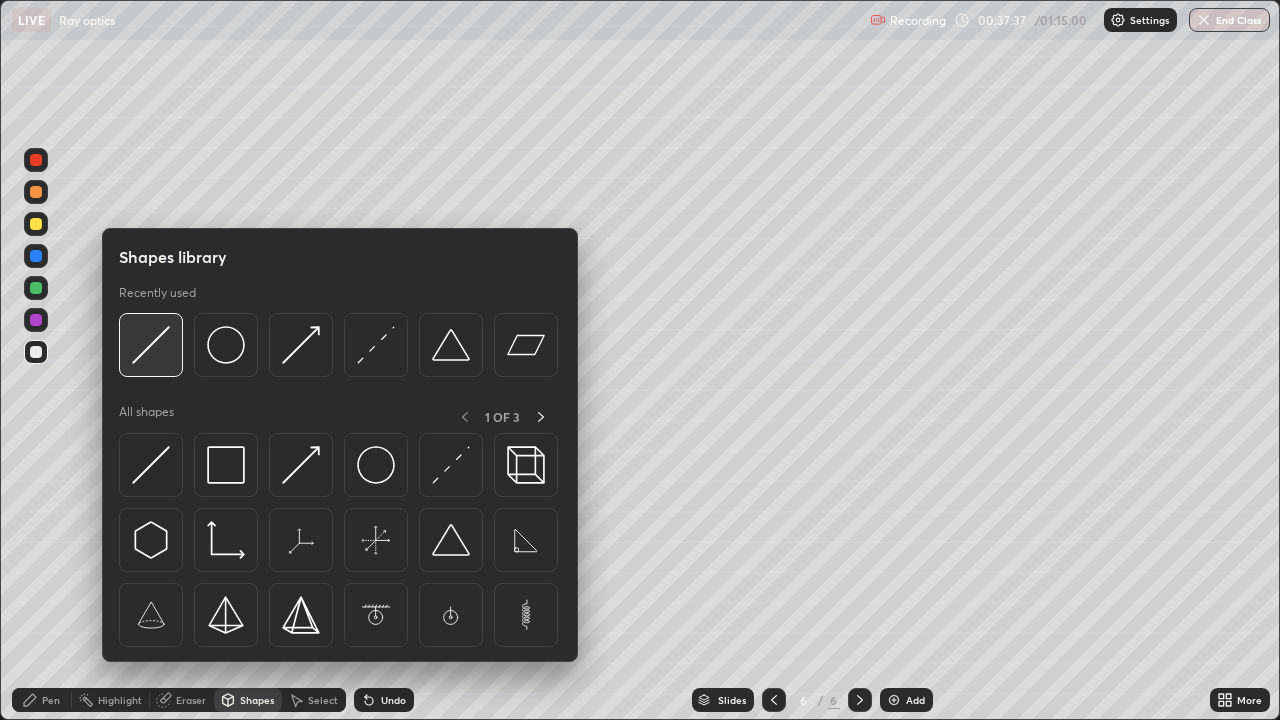 click at bounding box center (151, 345) 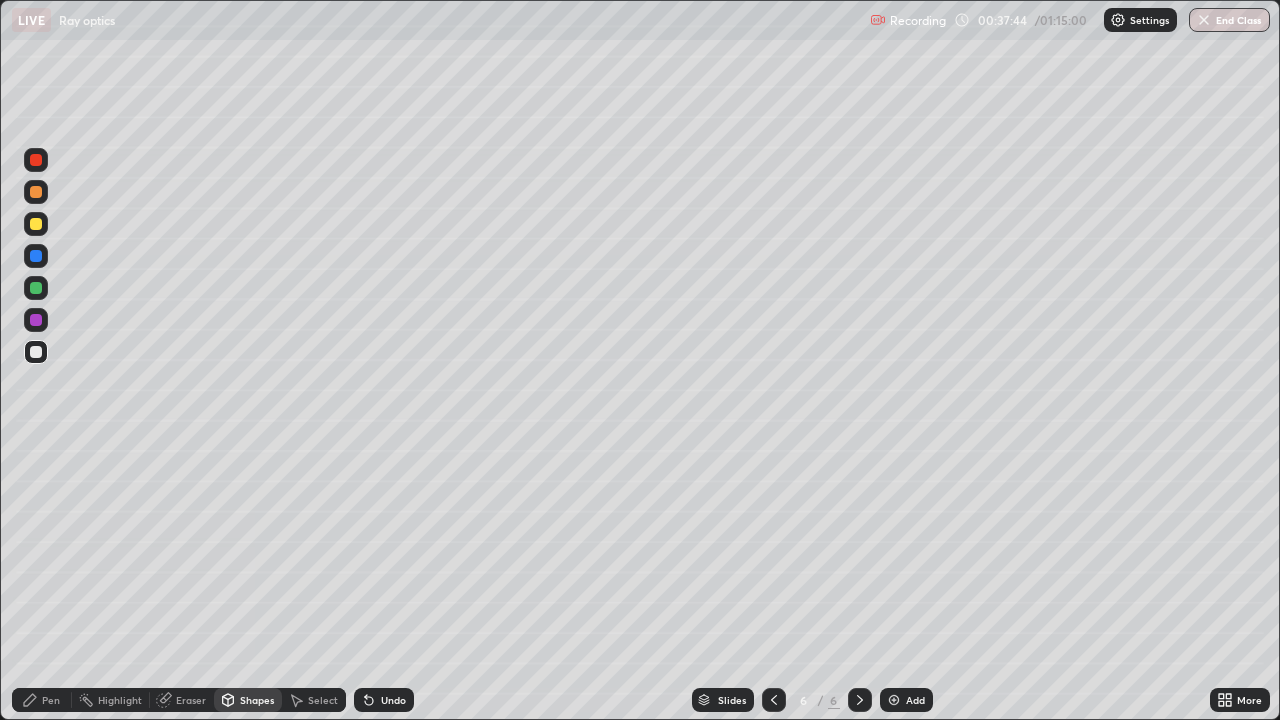 click on "Pen" at bounding box center (51, 700) 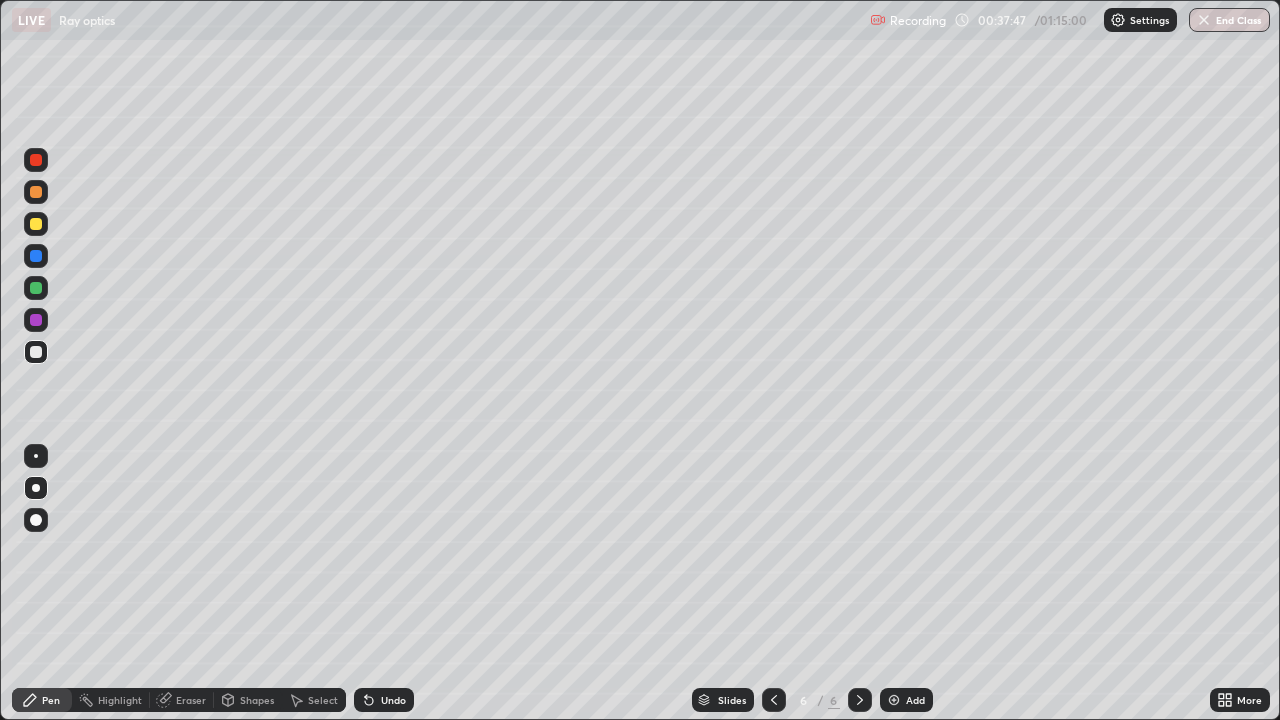 click at bounding box center (36, 160) 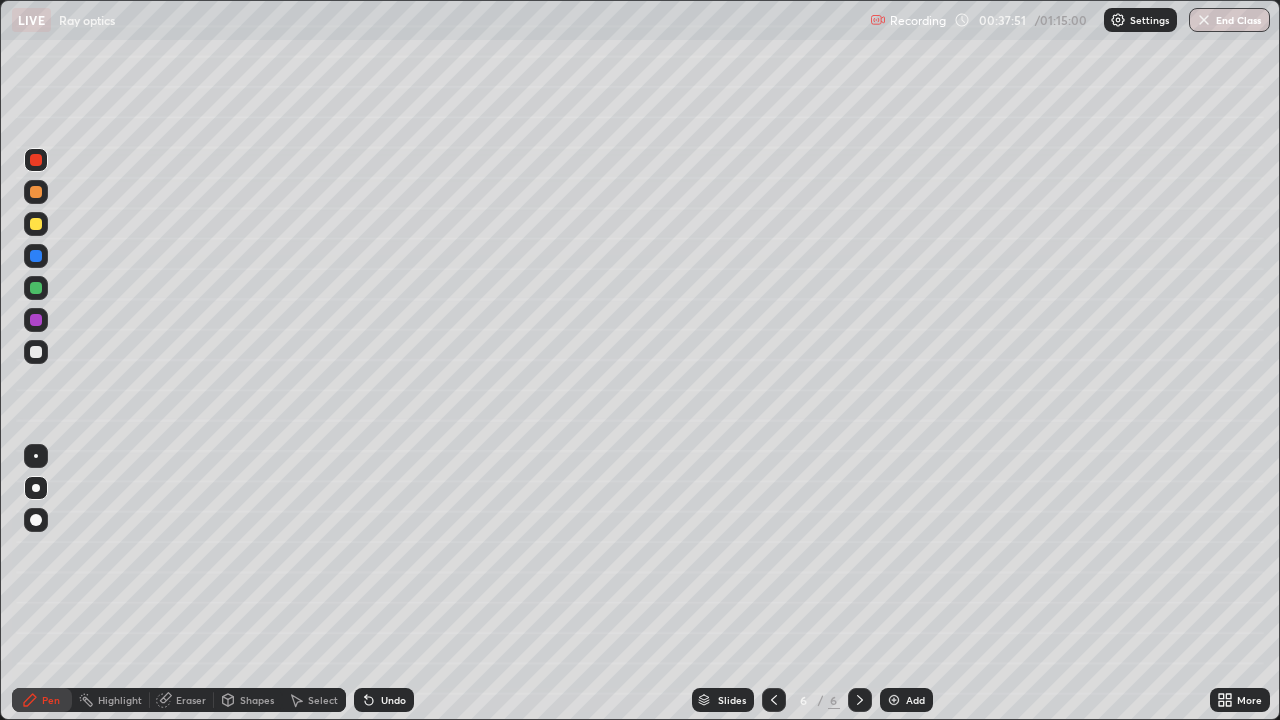 click on "Shapes" at bounding box center (257, 700) 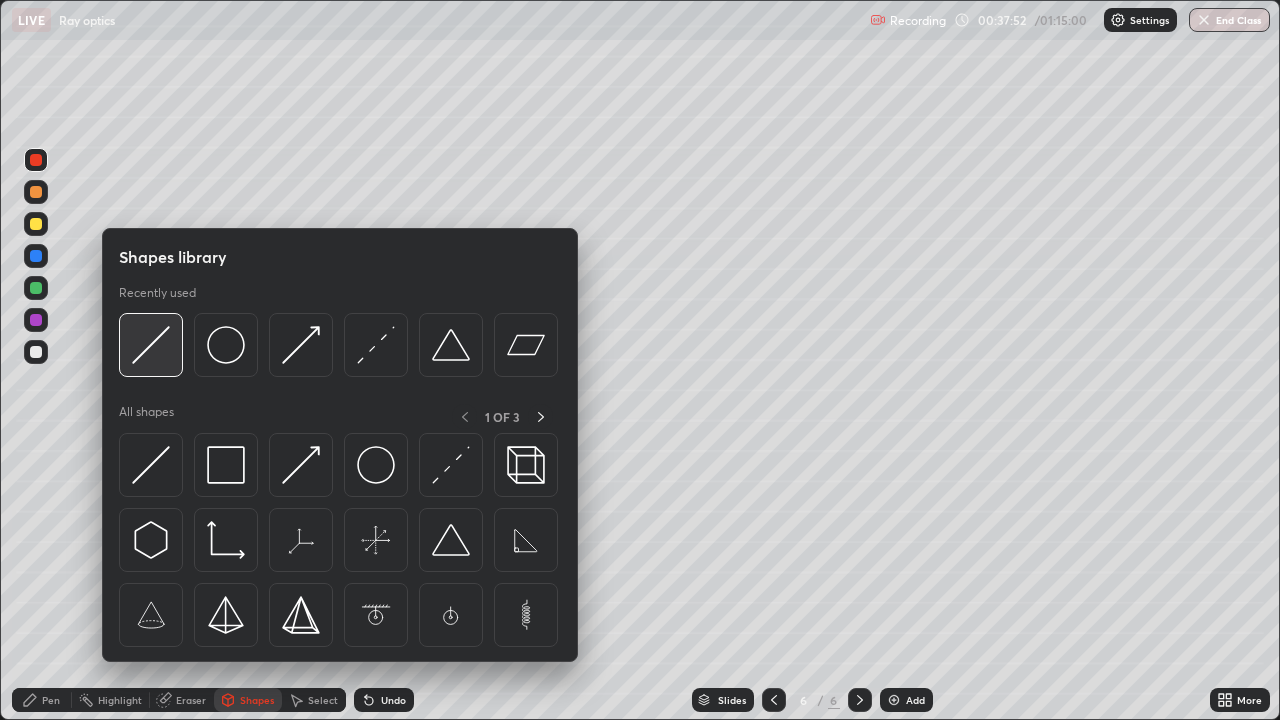 click at bounding box center [151, 345] 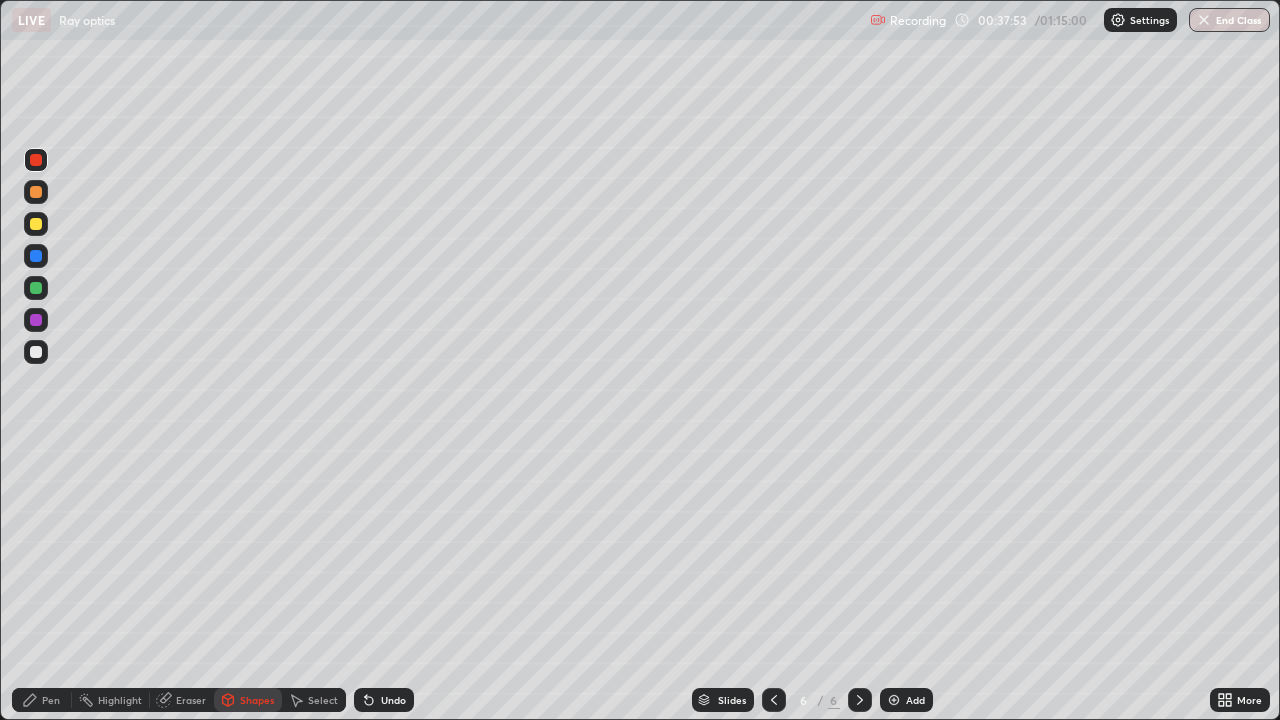 click at bounding box center (36, 160) 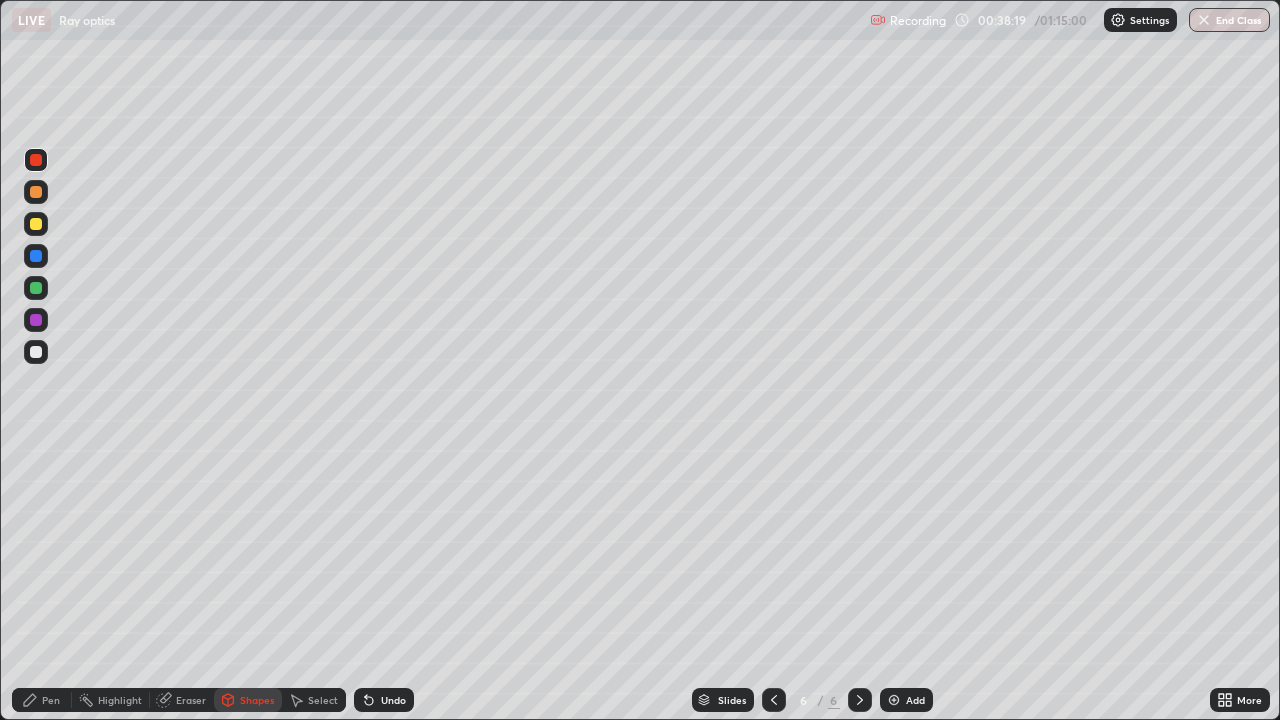 click on "Shapes" at bounding box center (248, 700) 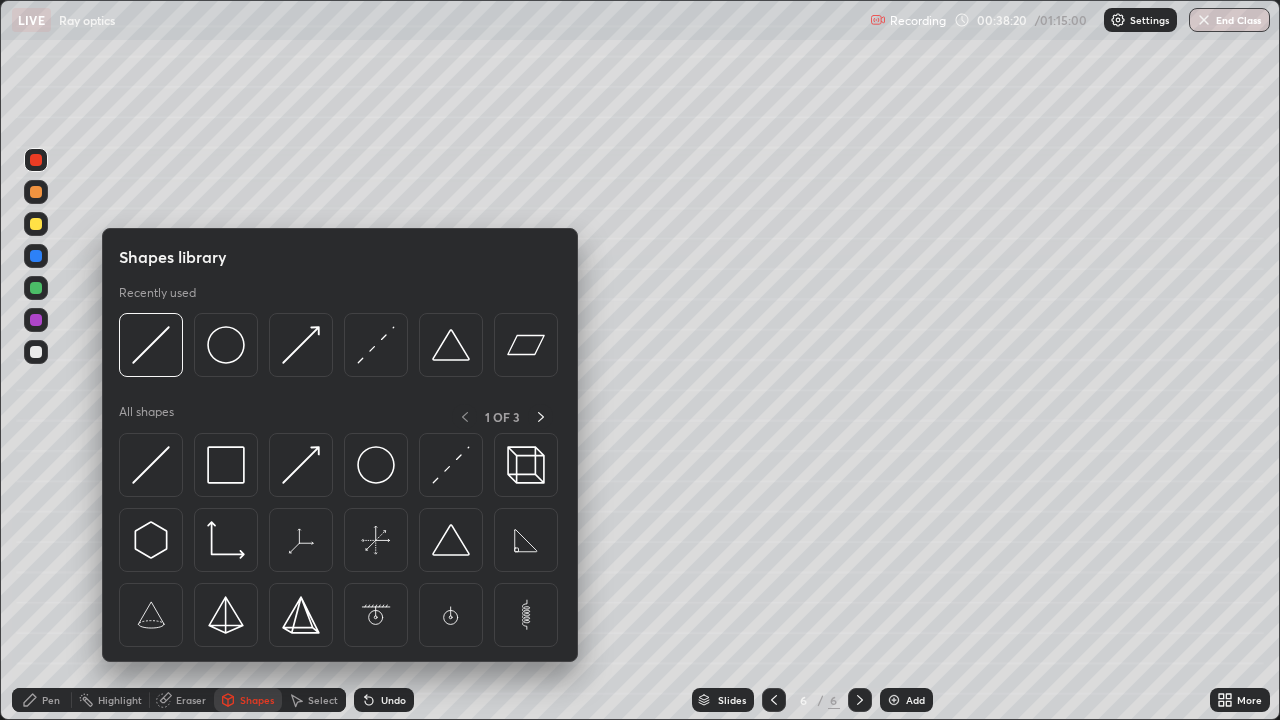 click at bounding box center [36, 352] 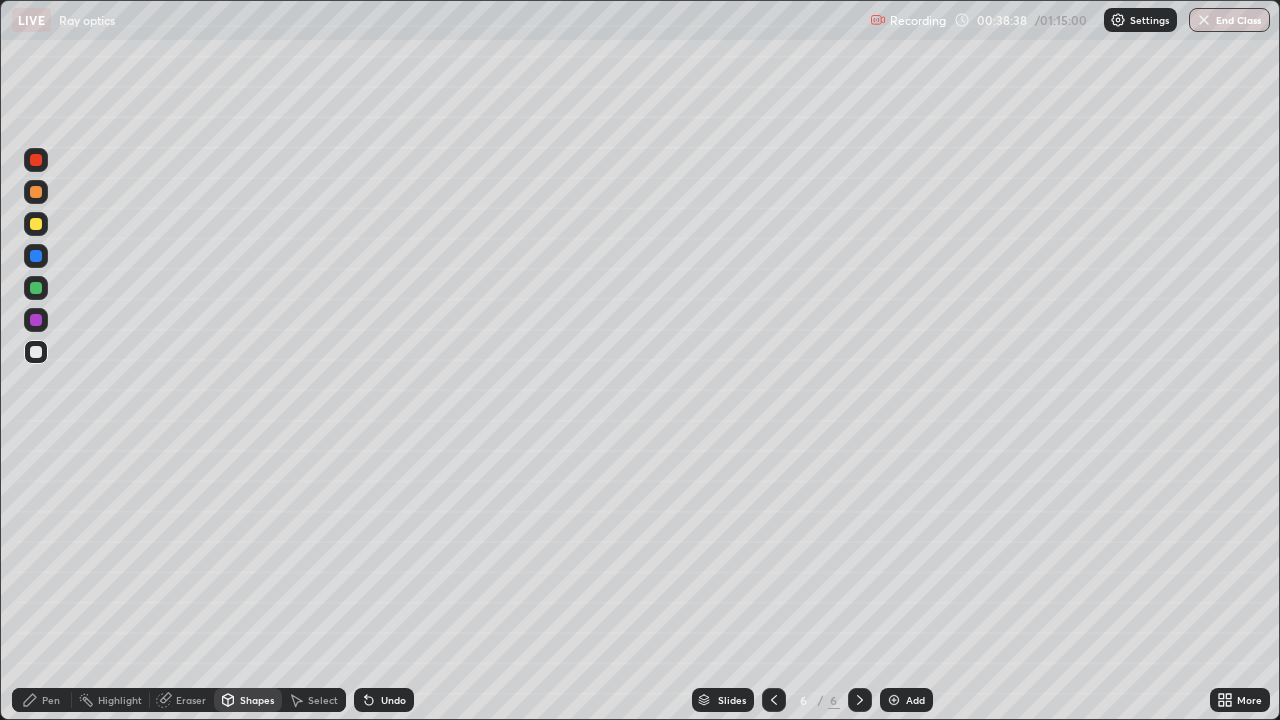 click on "Pen" at bounding box center (51, 700) 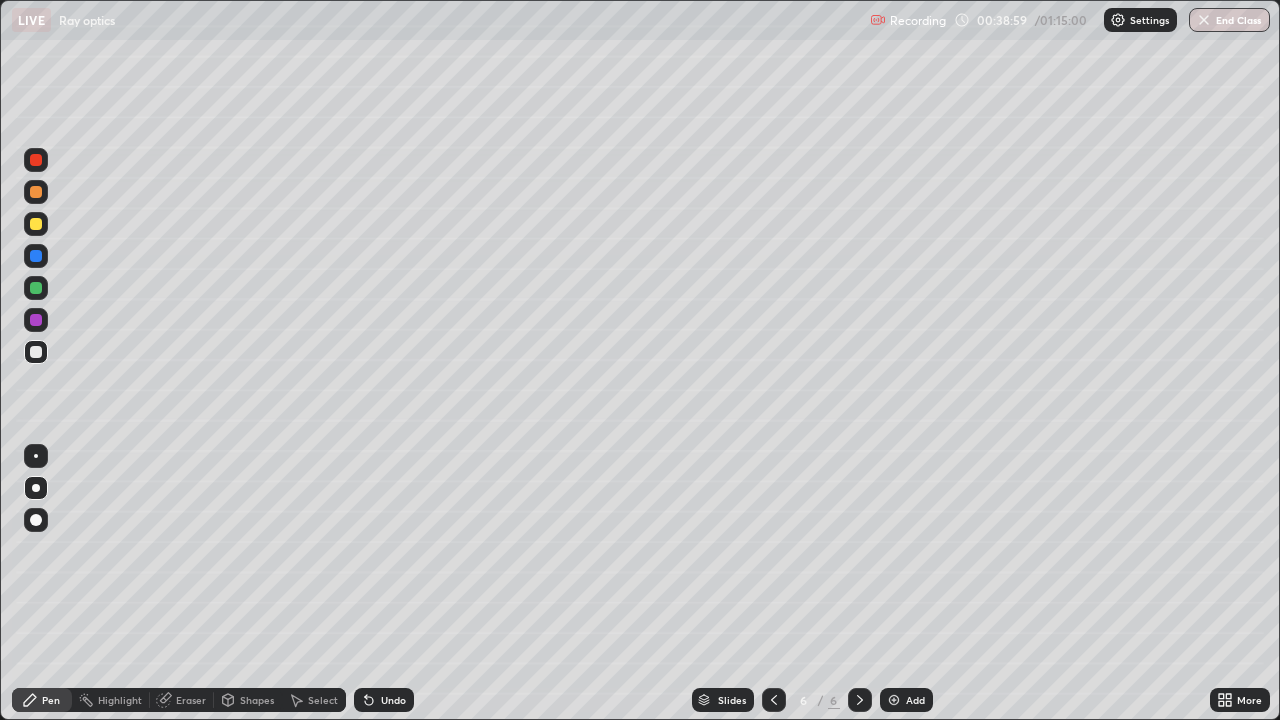 click on "Shapes" at bounding box center [257, 700] 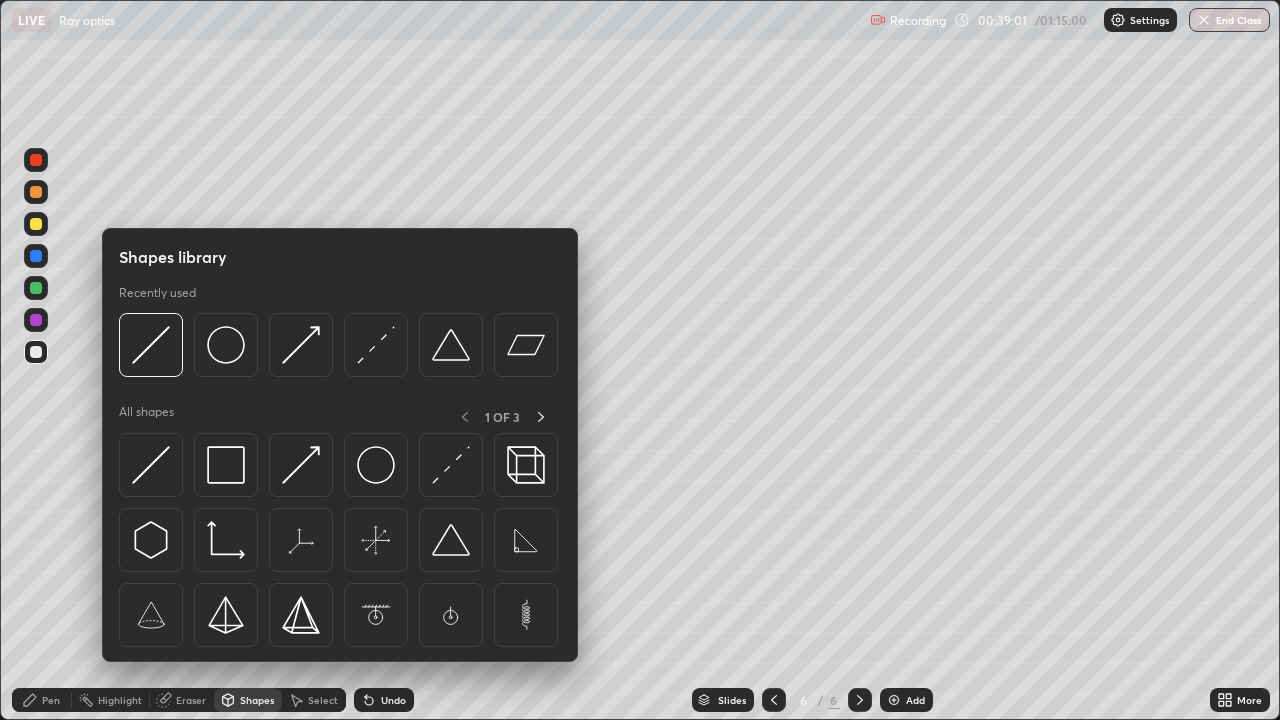 click at bounding box center [36, 224] 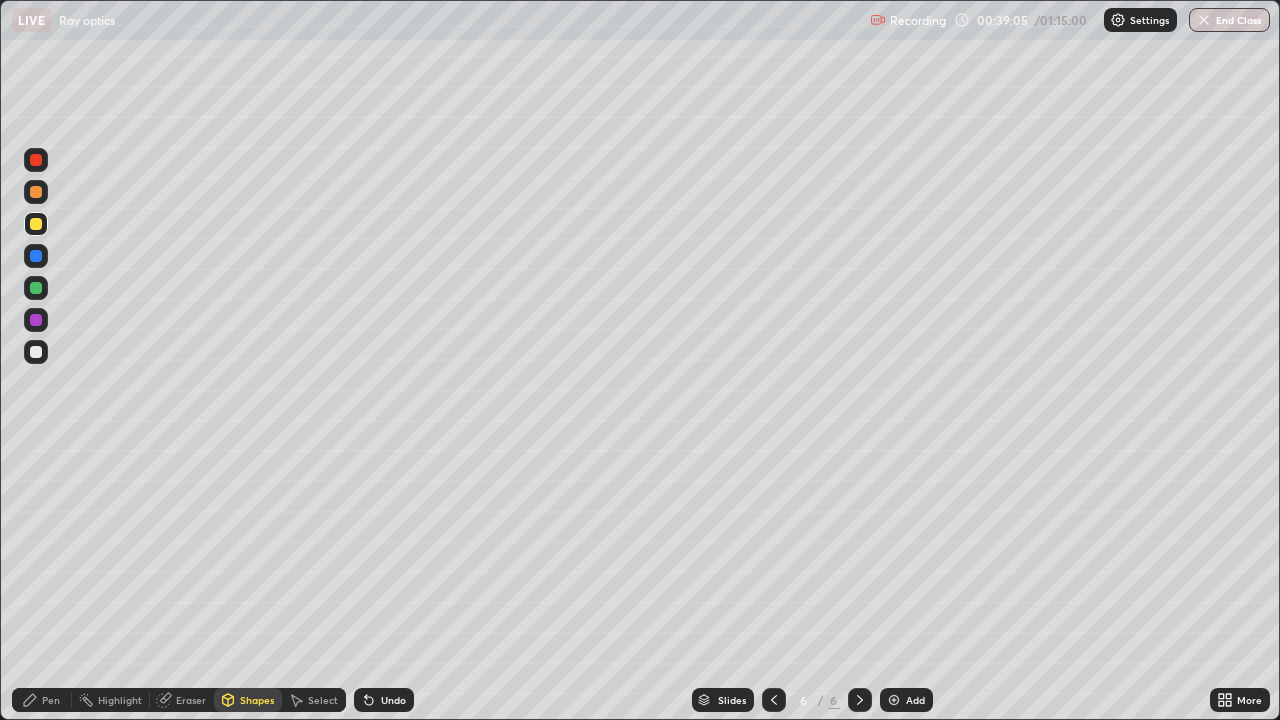 click on "Pen" at bounding box center (42, 700) 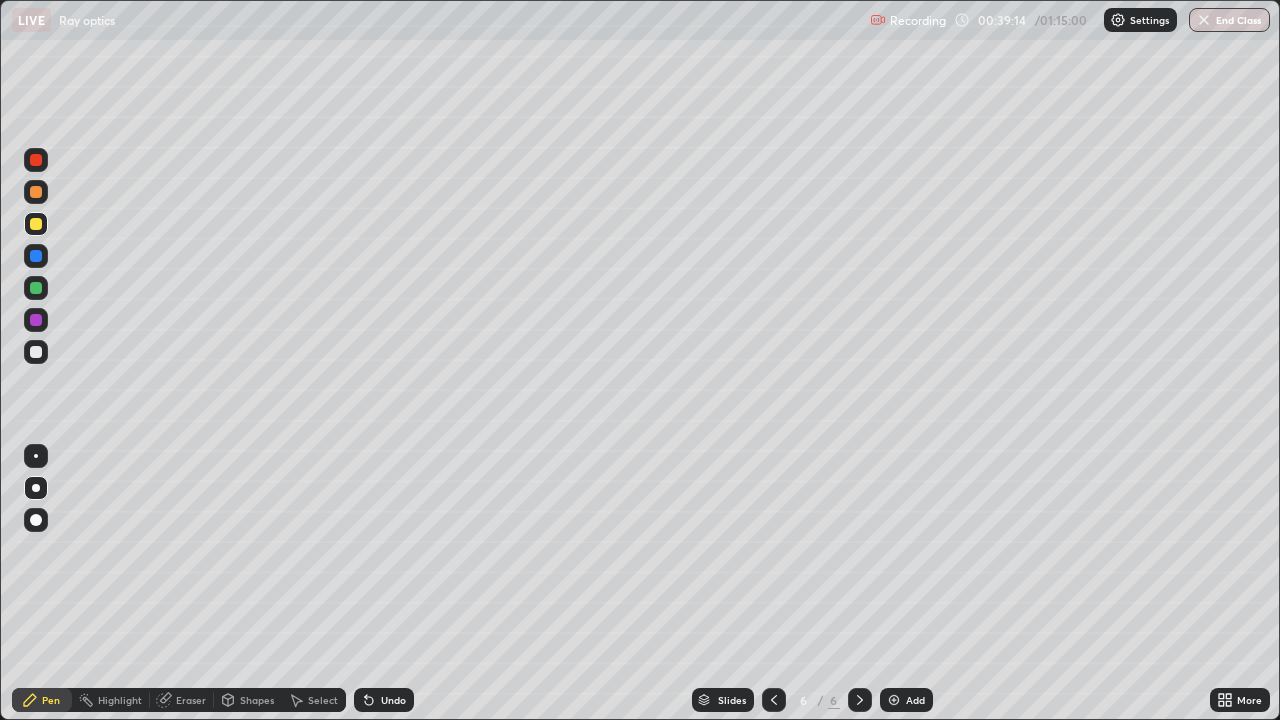 click on "Shapes" at bounding box center [257, 700] 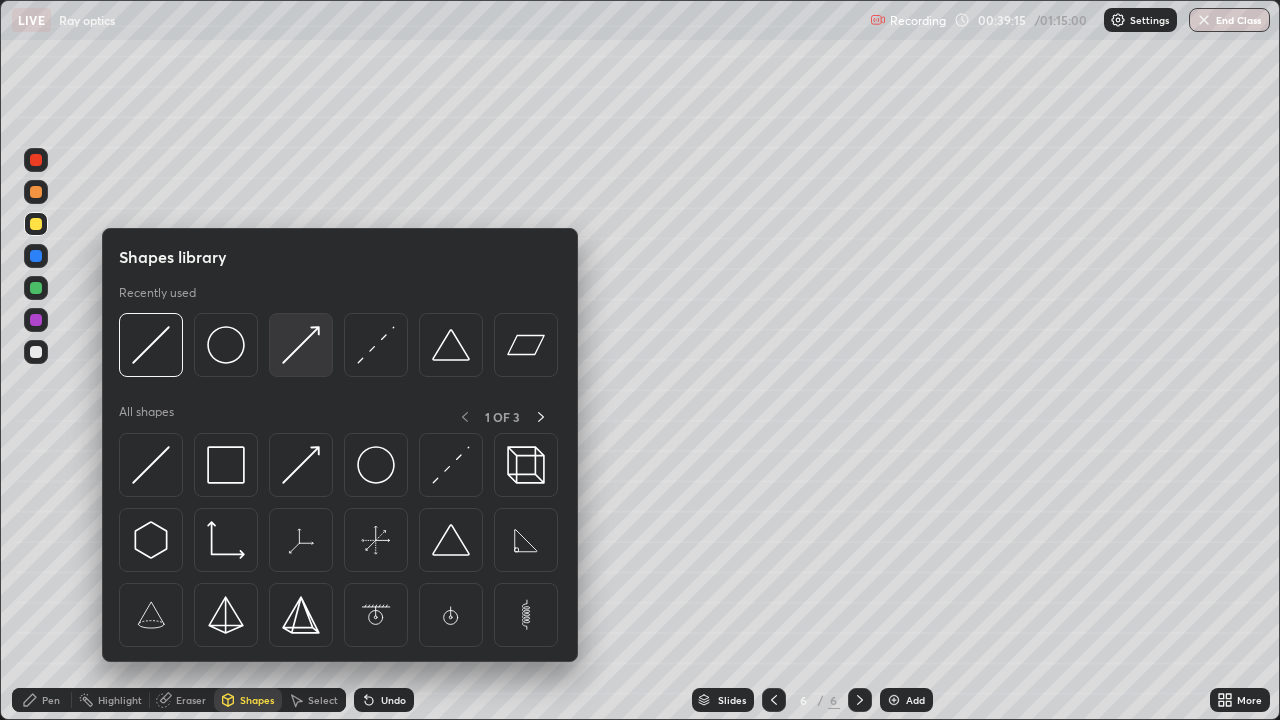 click at bounding box center (301, 345) 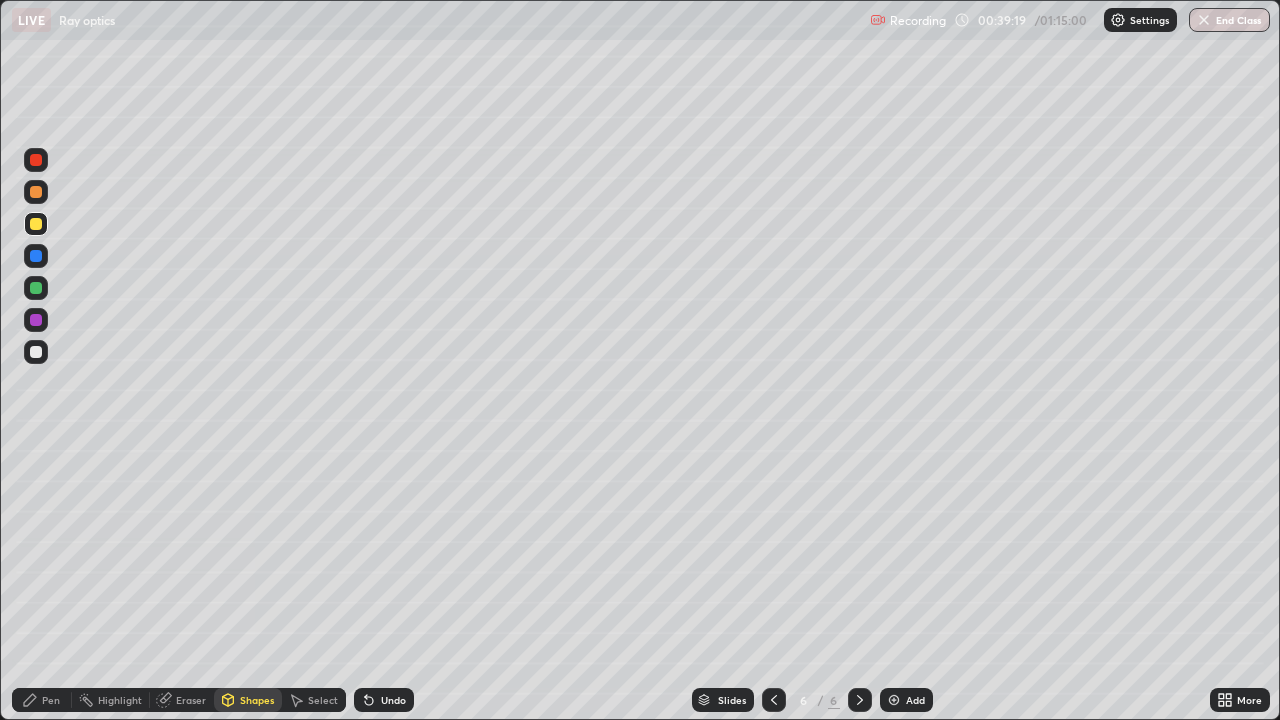 click on "Pen" at bounding box center [51, 700] 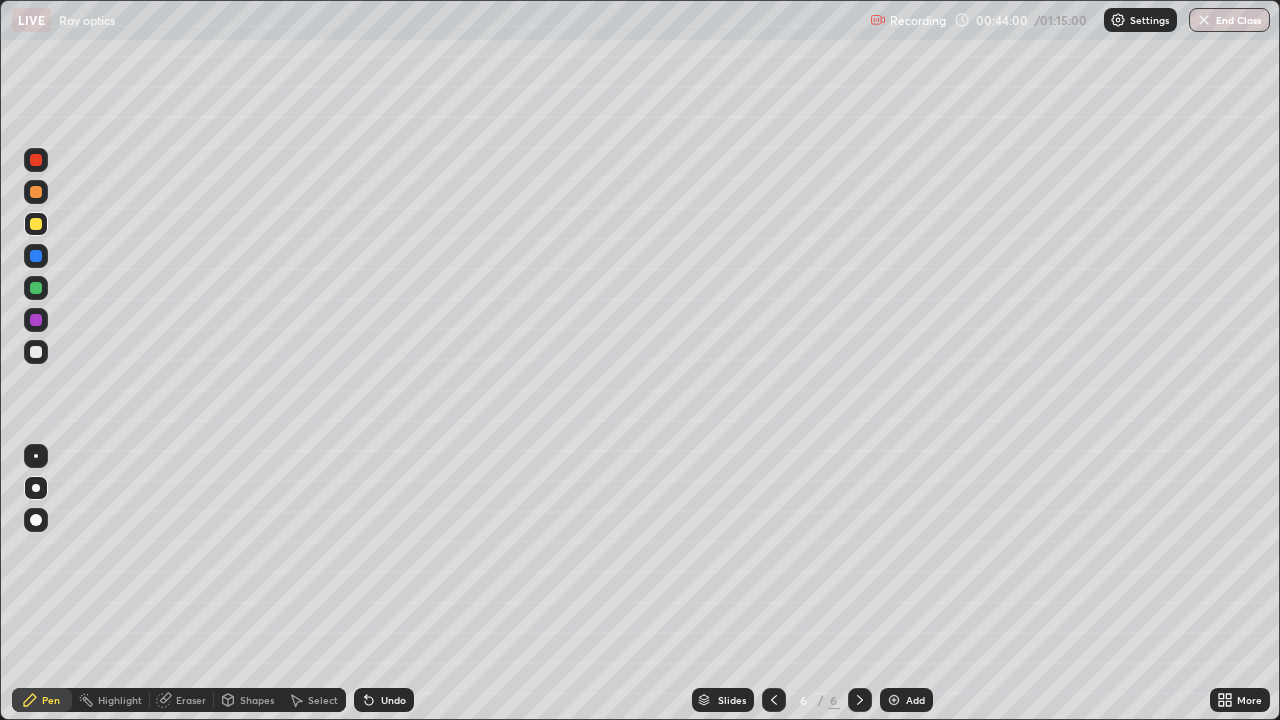 click on "Eraser" at bounding box center (191, 700) 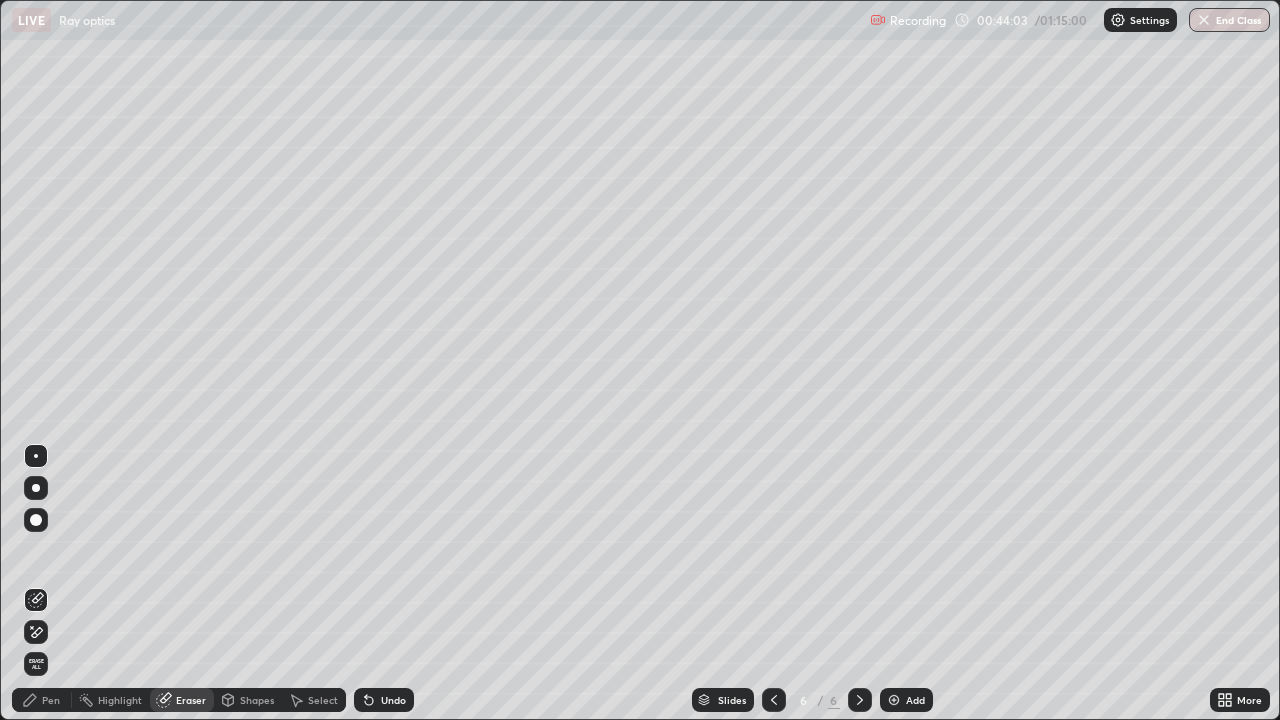 click on "Pen" at bounding box center (51, 700) 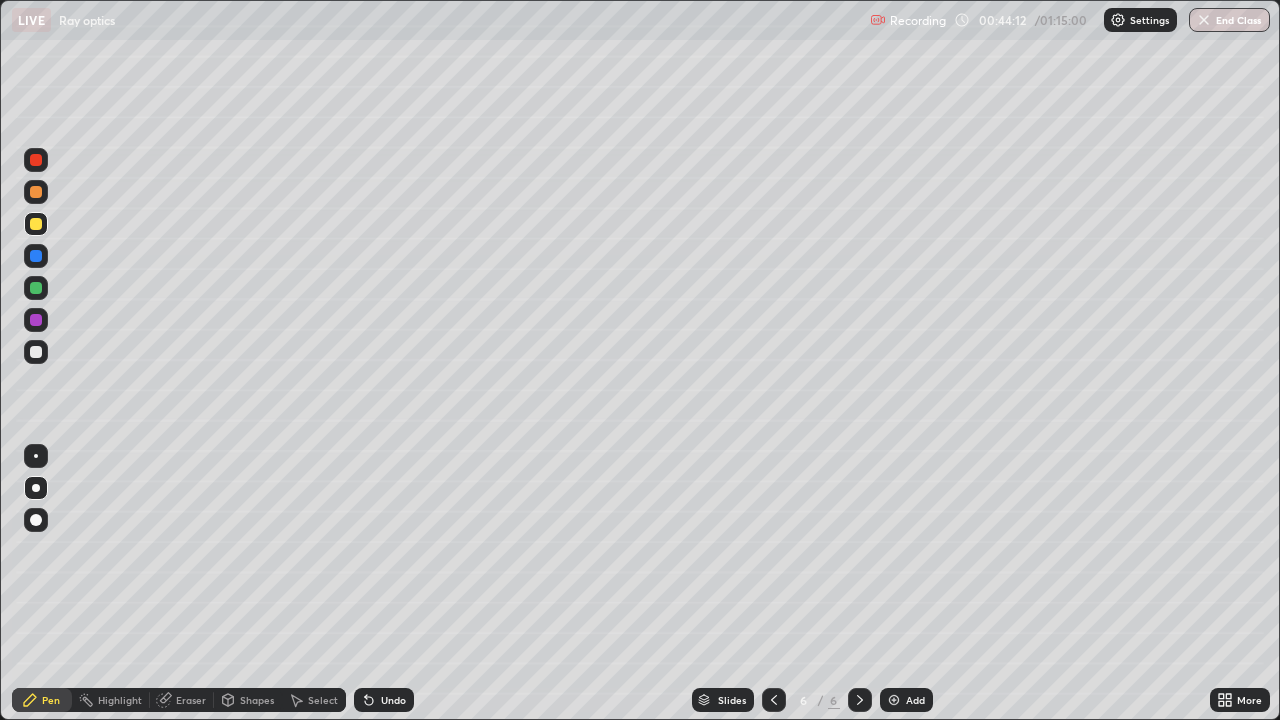 click at bounding box center [894, 700] 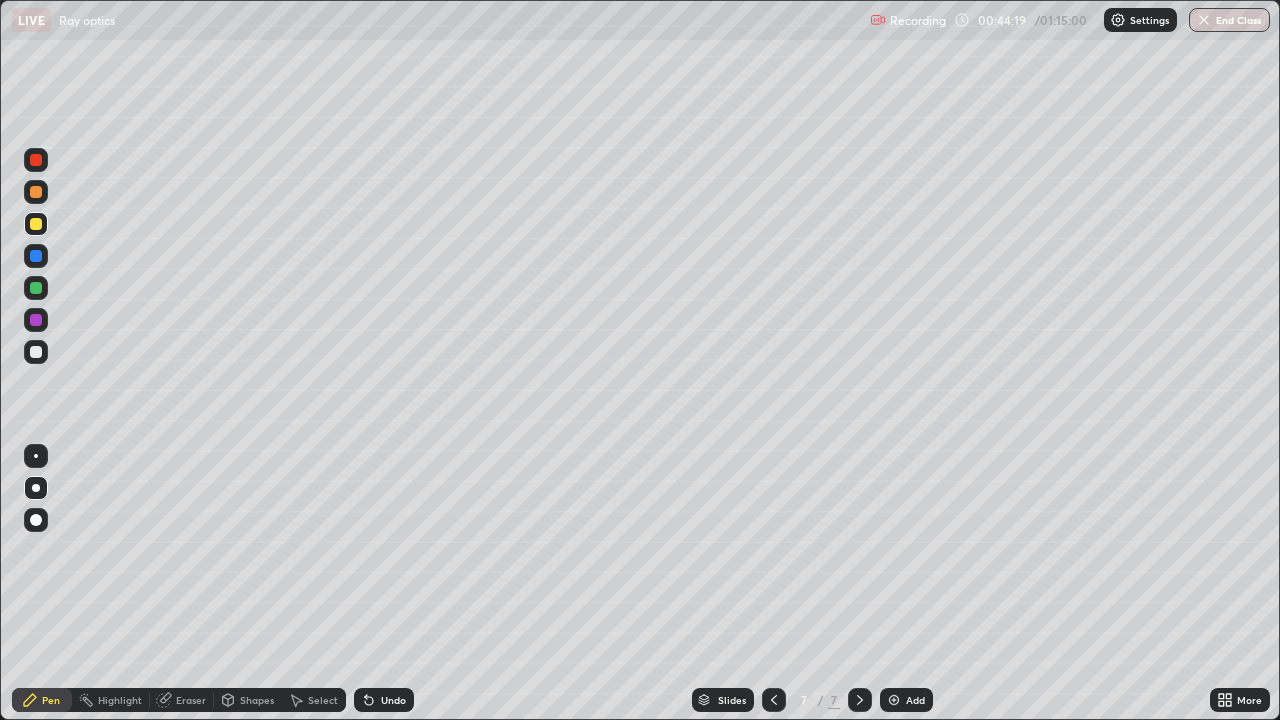 click on "Undo" at bounding box center (393, 700) 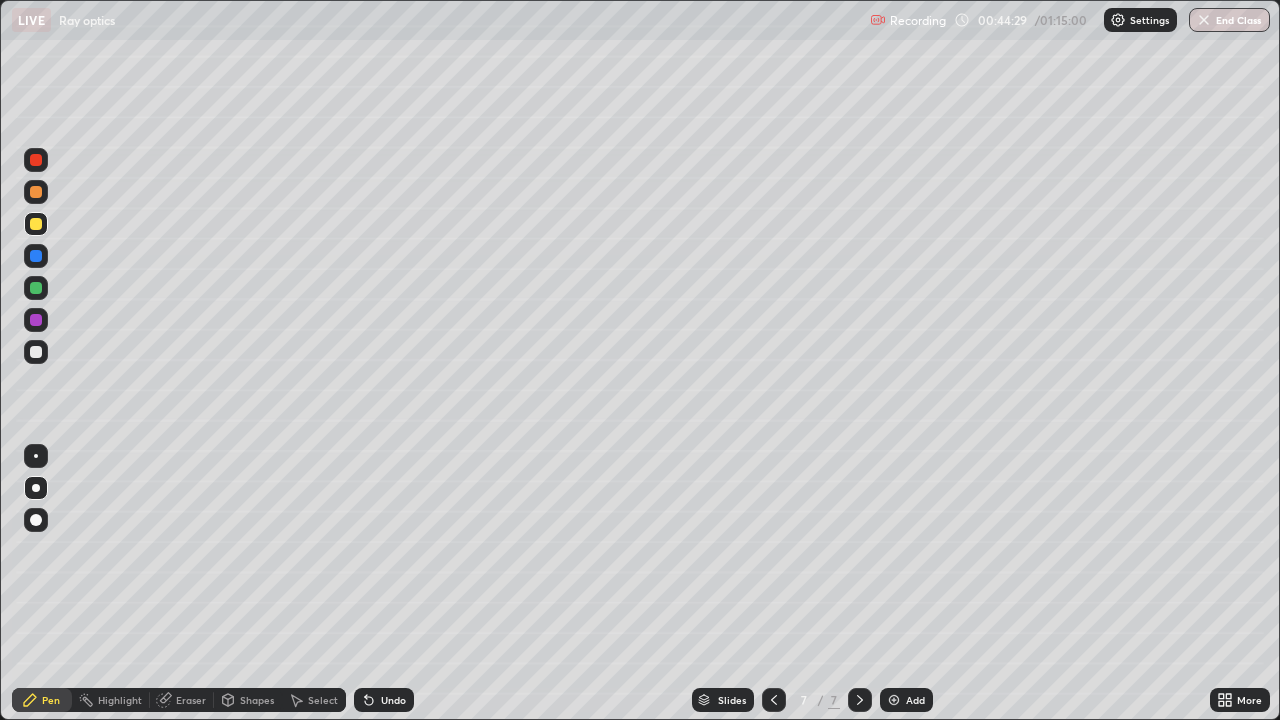 click 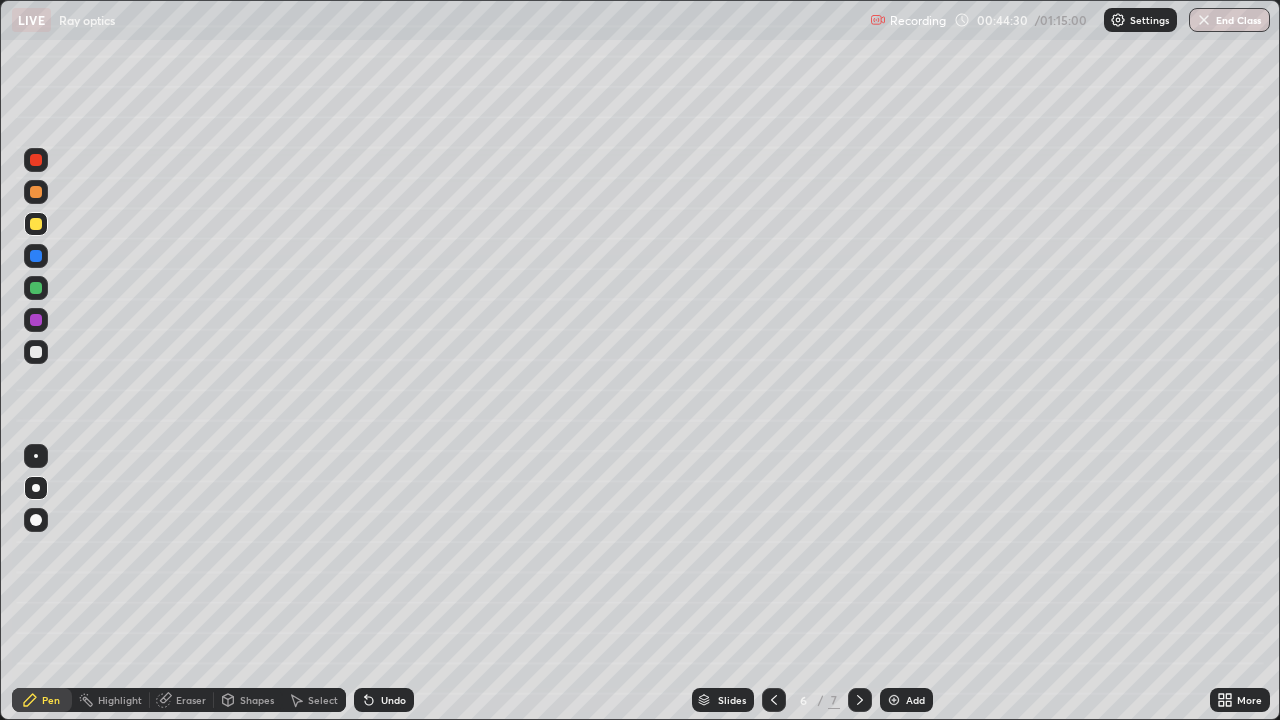 click 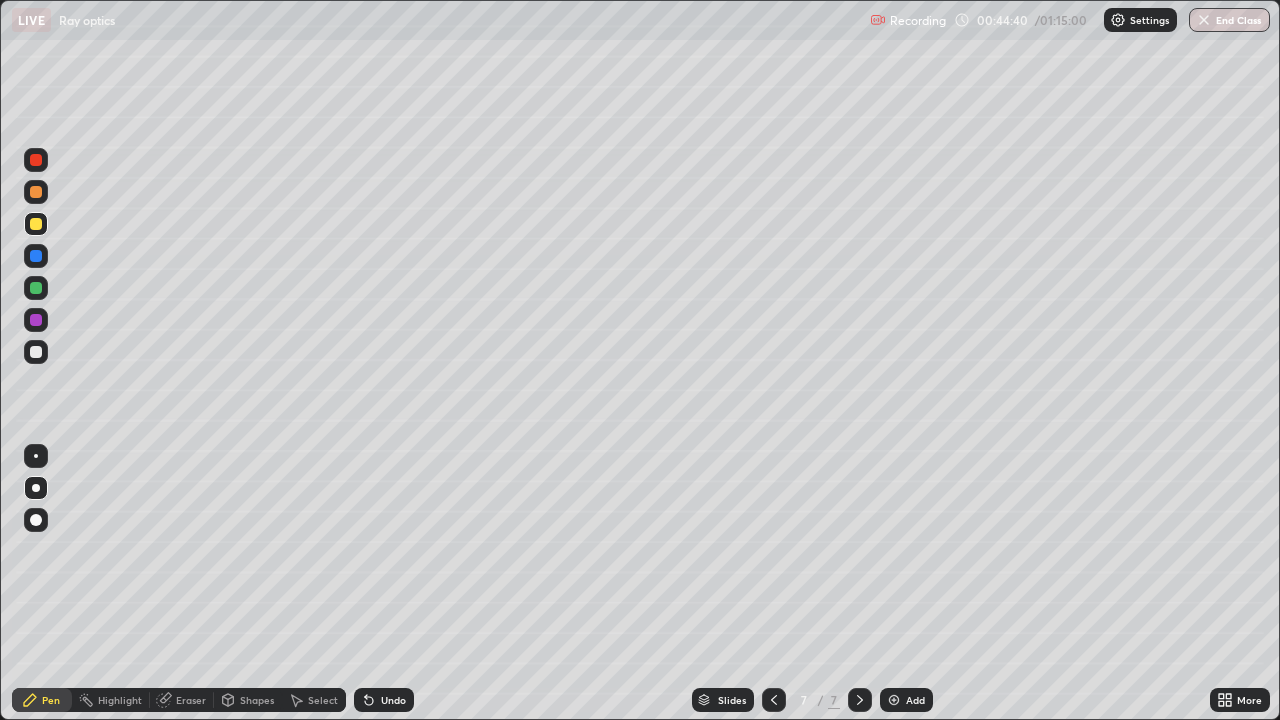 click 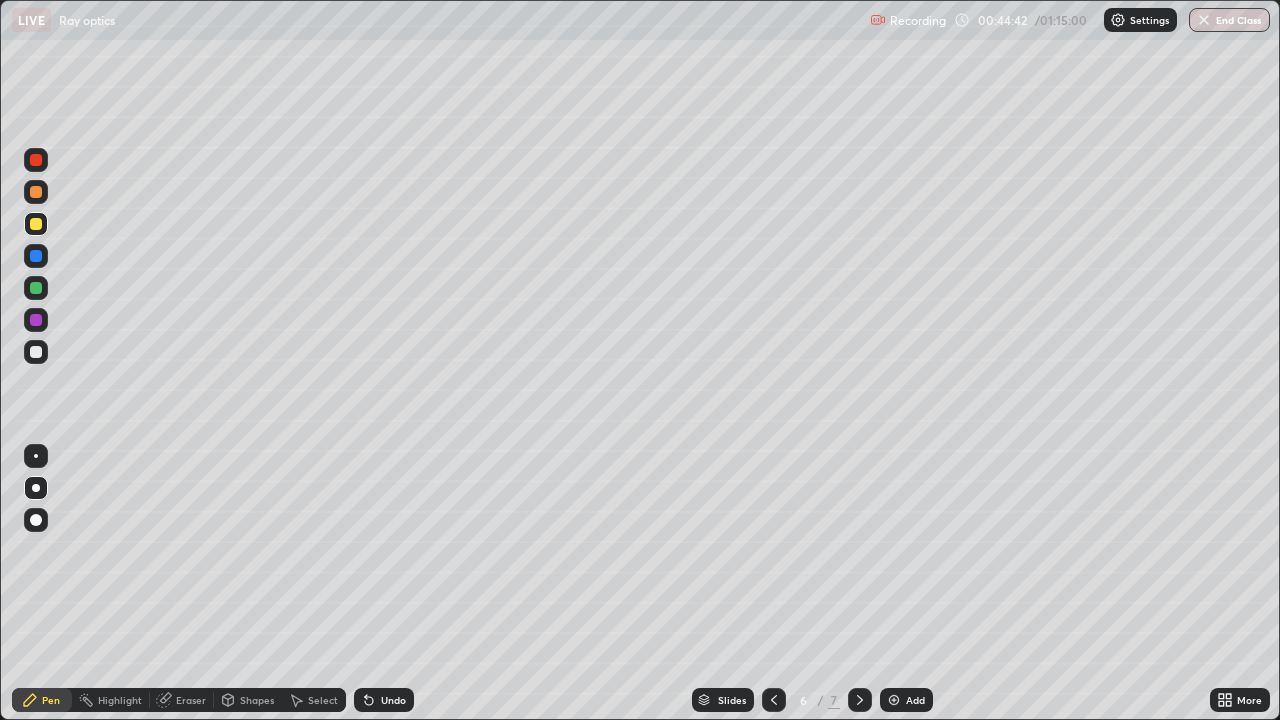 click 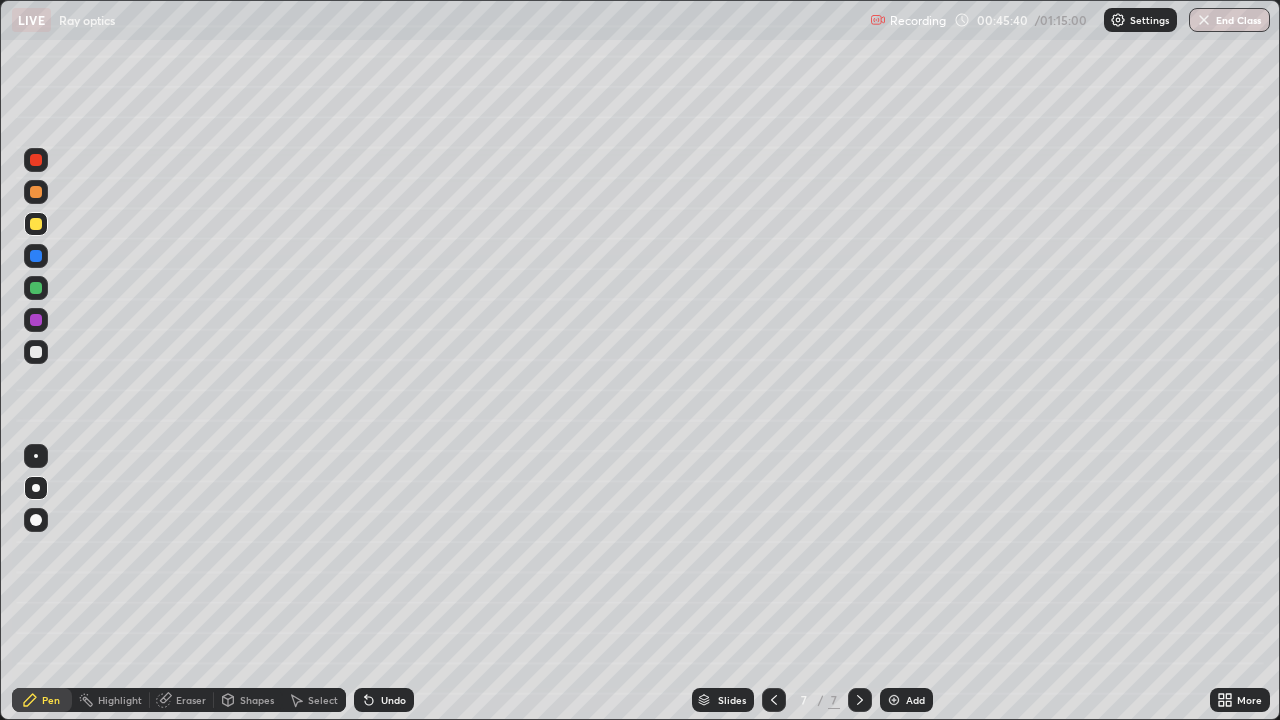 click 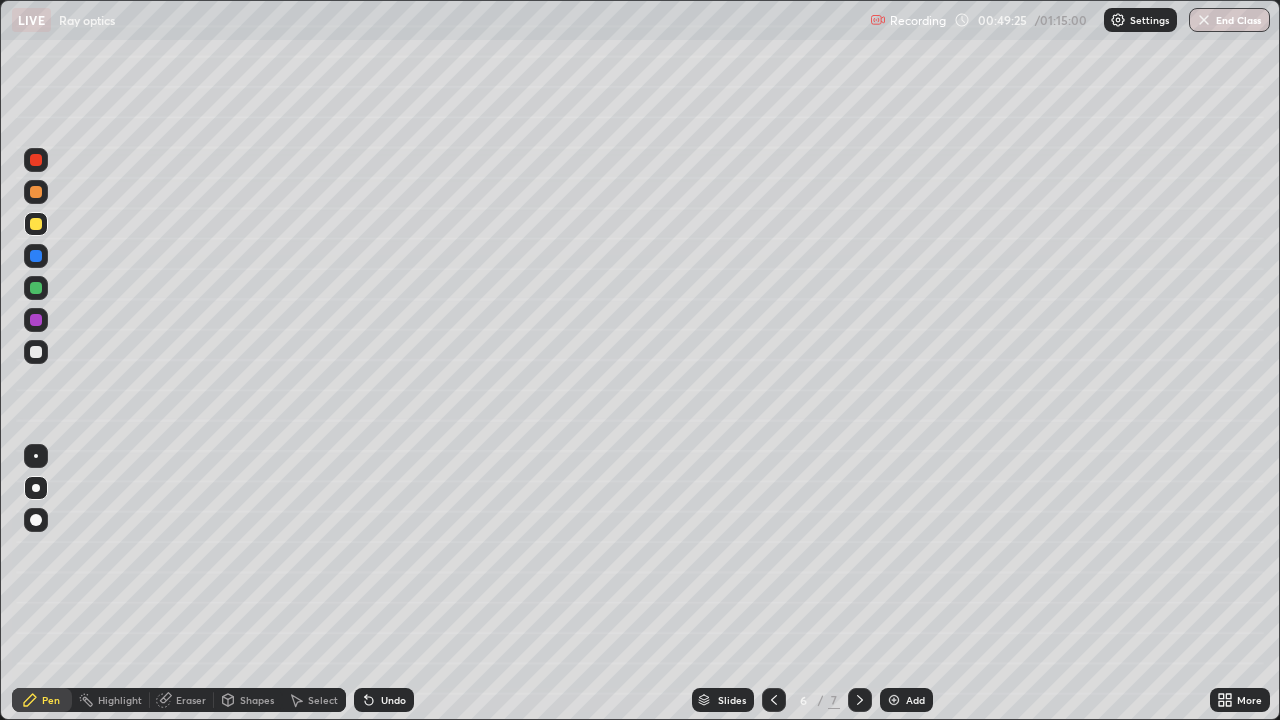 click 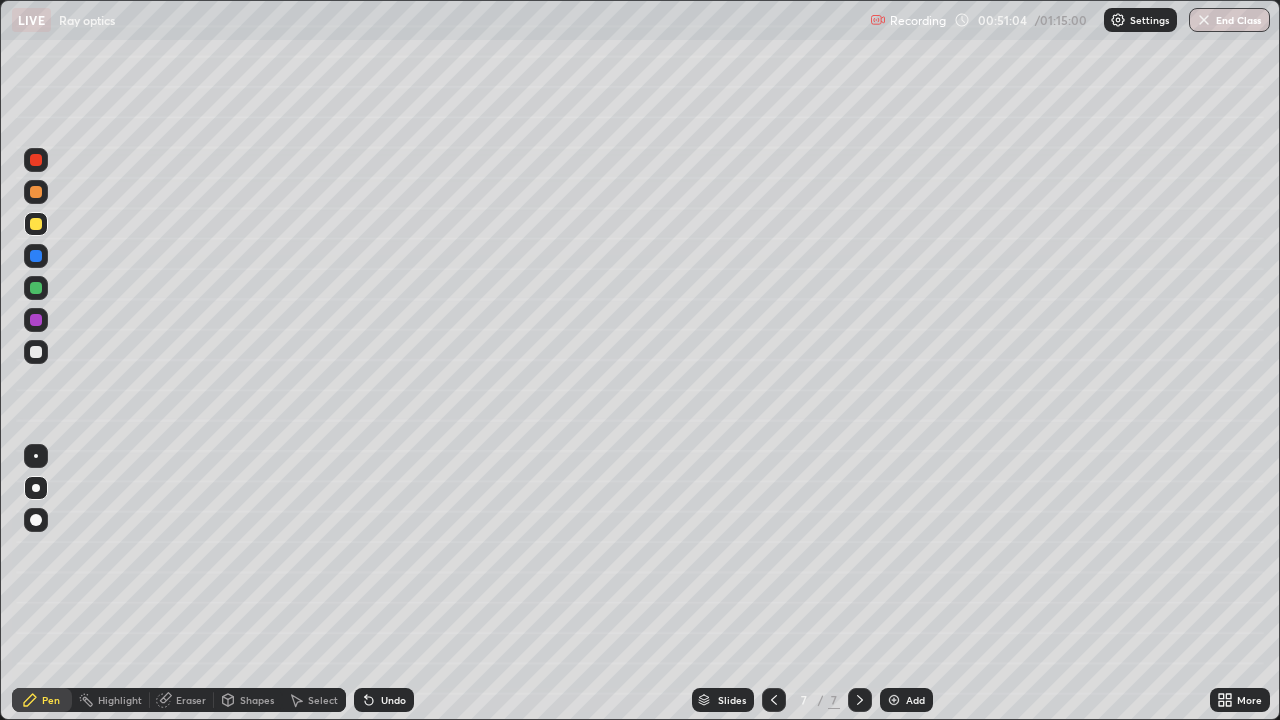 click 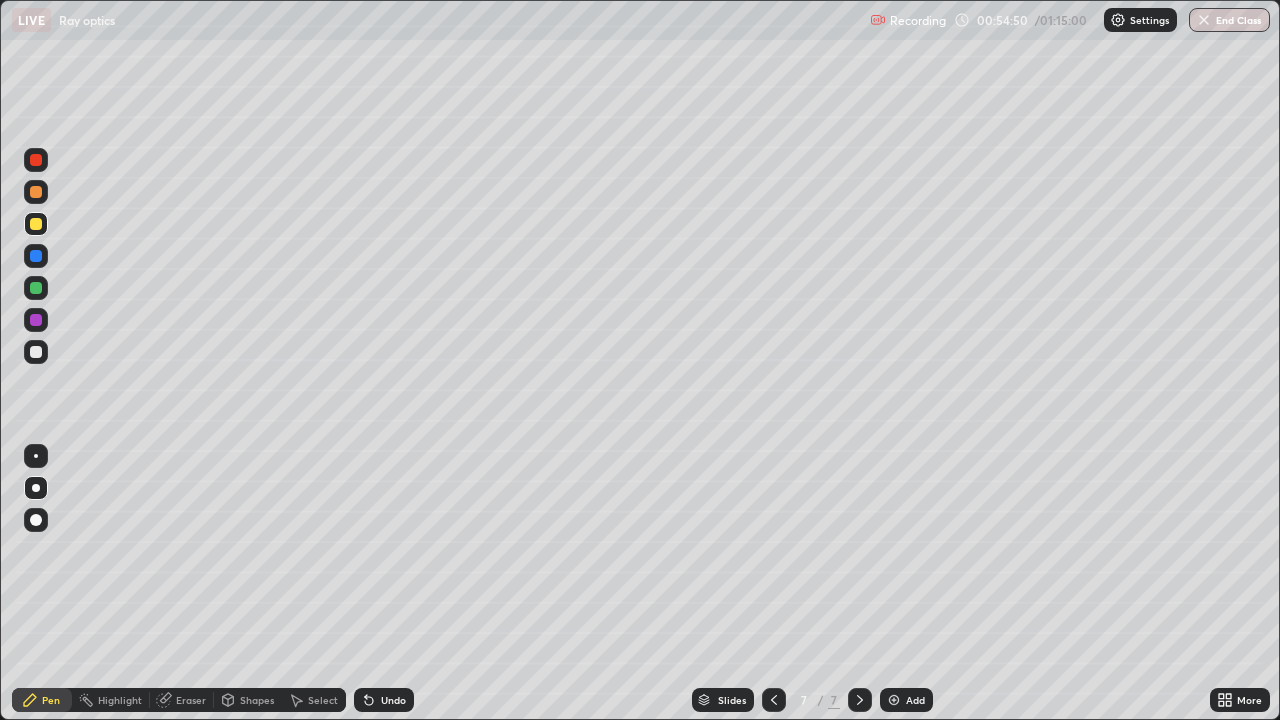 click on "Add" at bounding box center [906, 700] 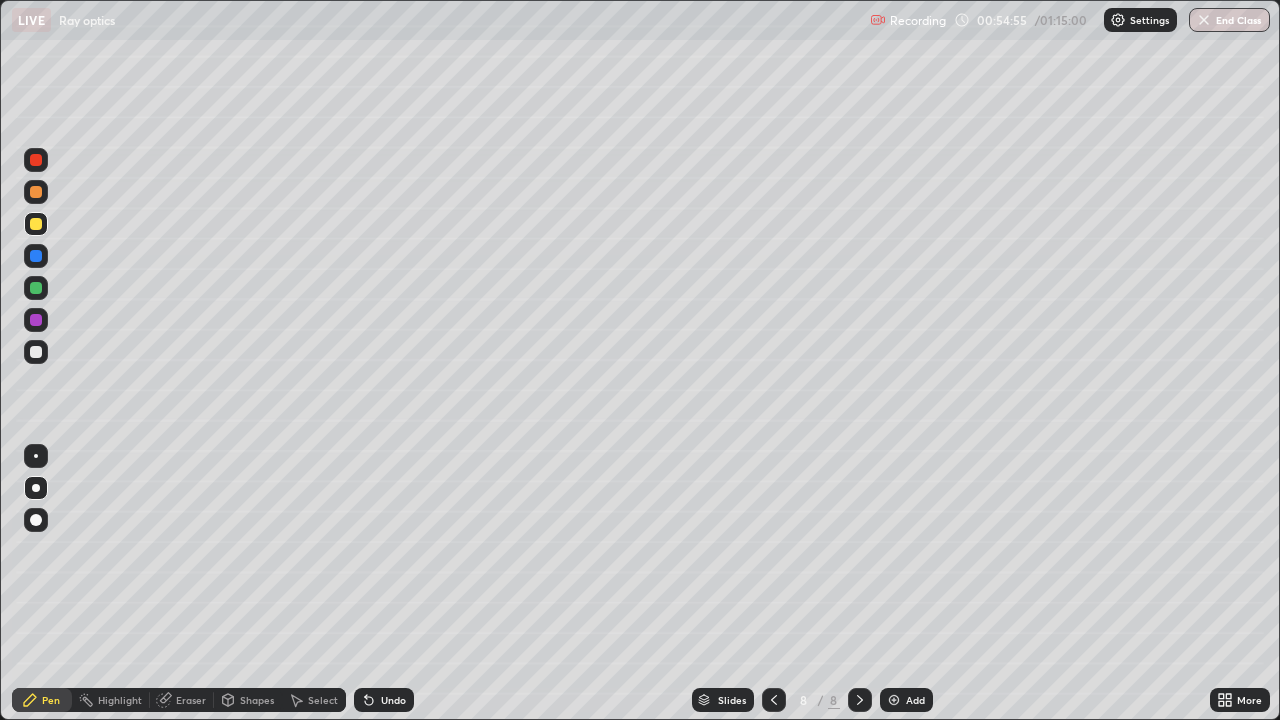 click on "Shapes" at bounding box center [257, 700] 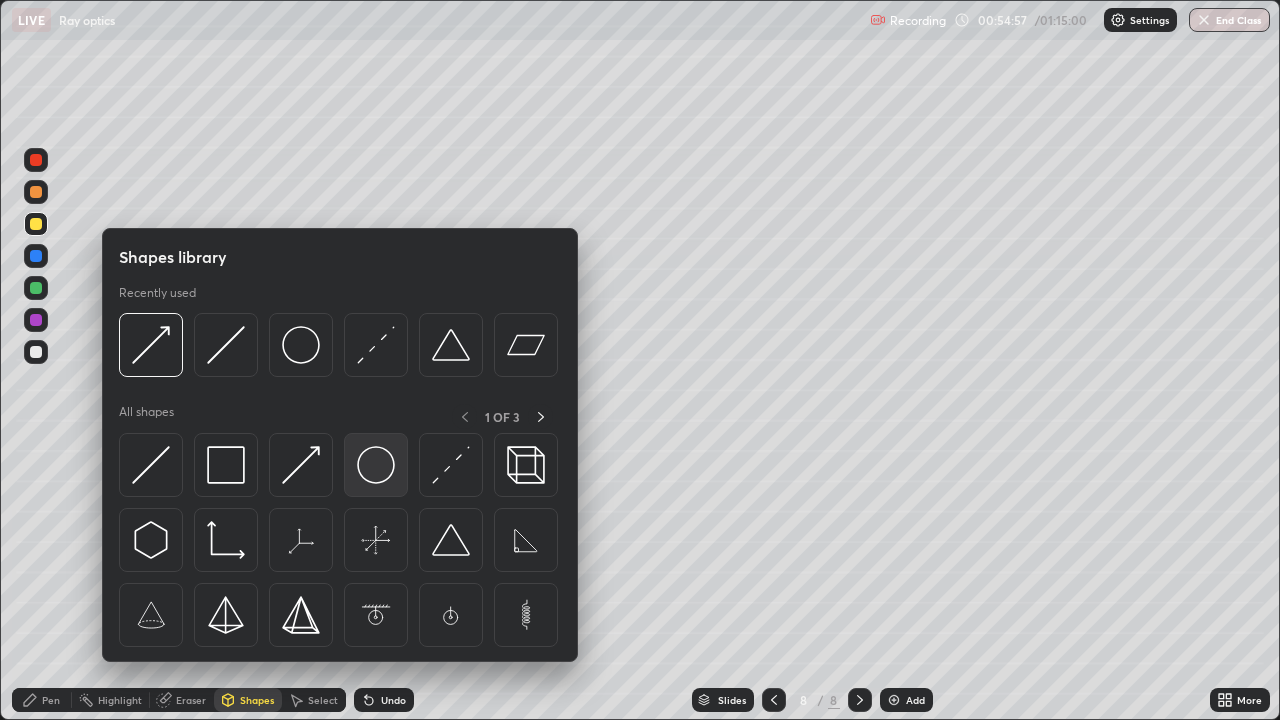 click at bounding box center (376, 465) 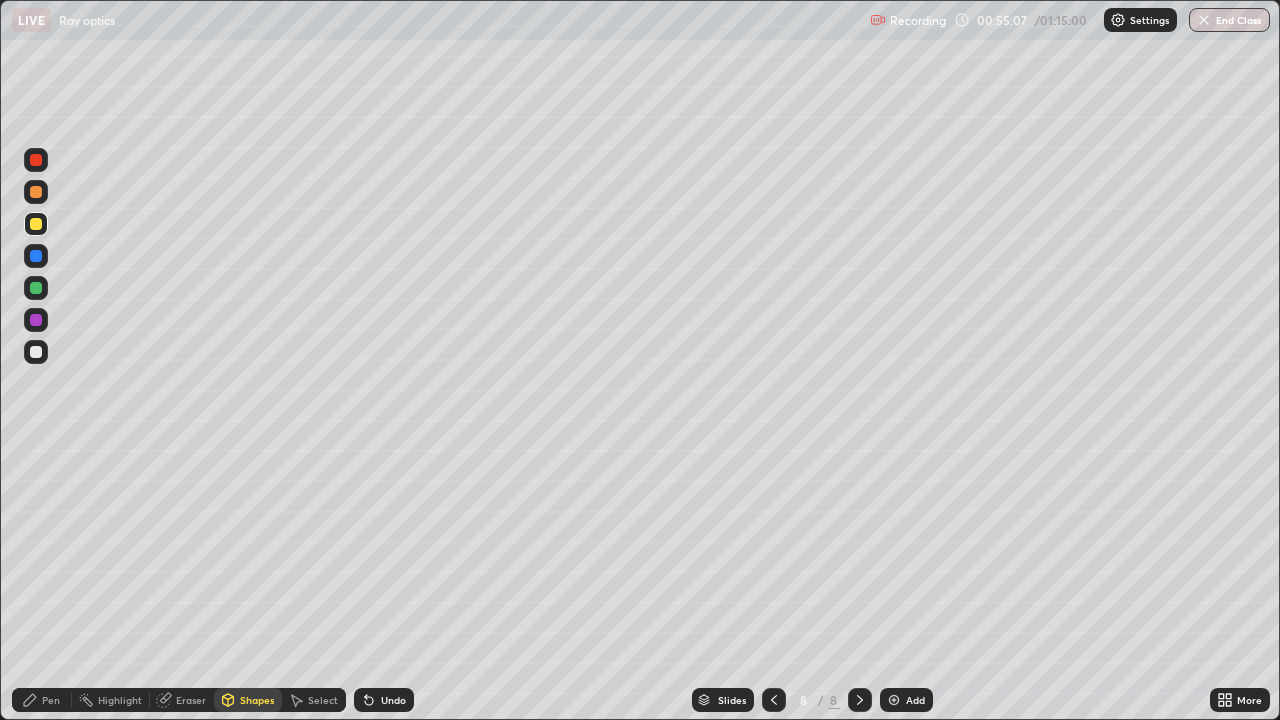 click on "Eraser" at bounding box center (191, 700) 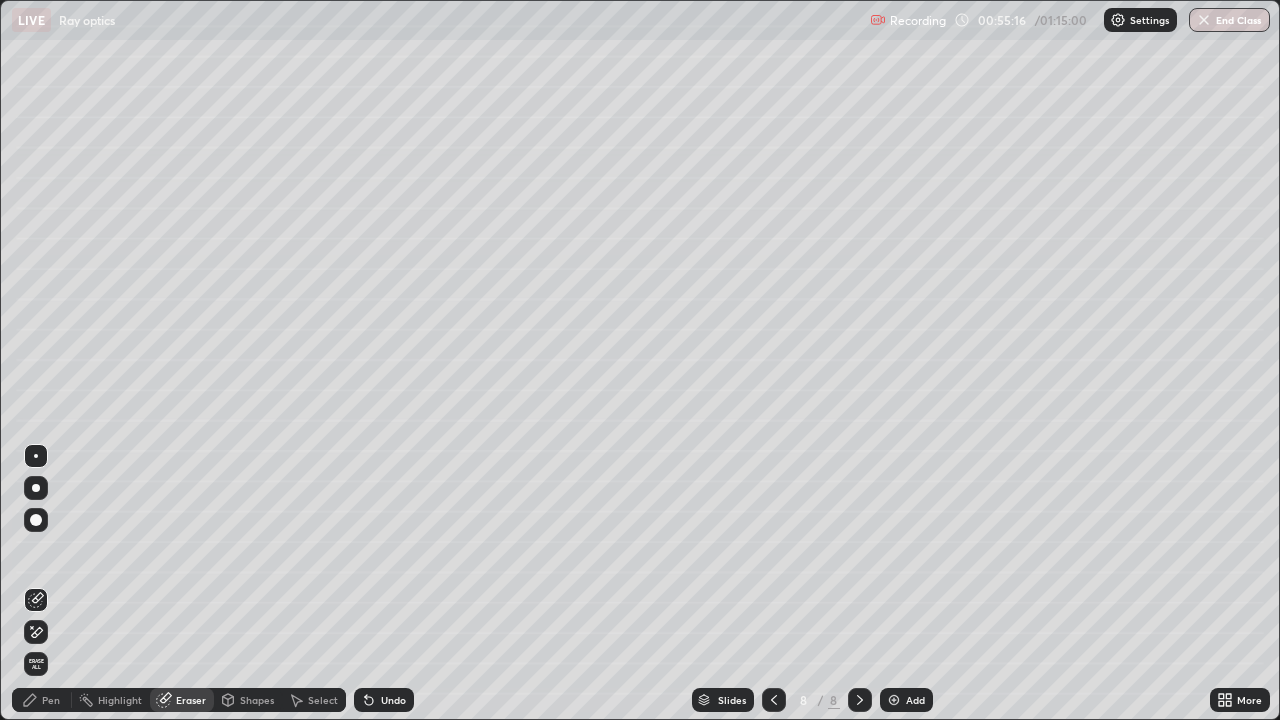 click on "Shapes" at bounding box center [257, 700] 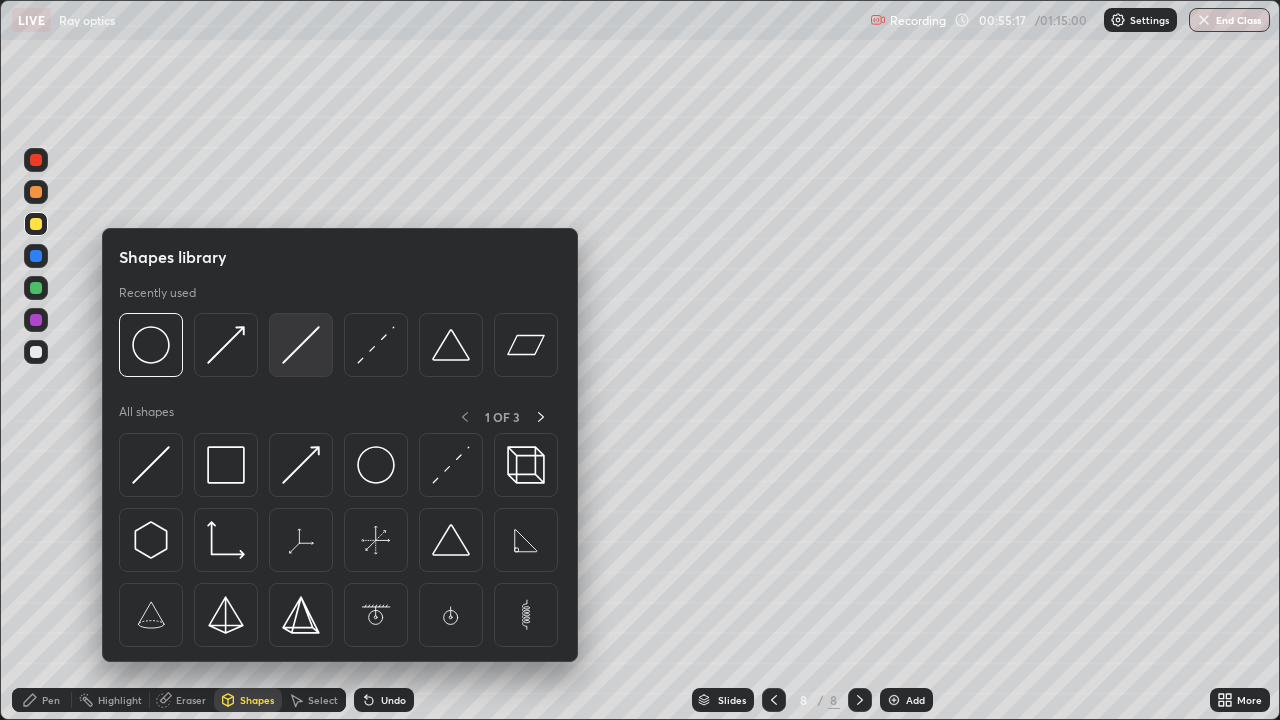 click at bounding box center [301, 345] 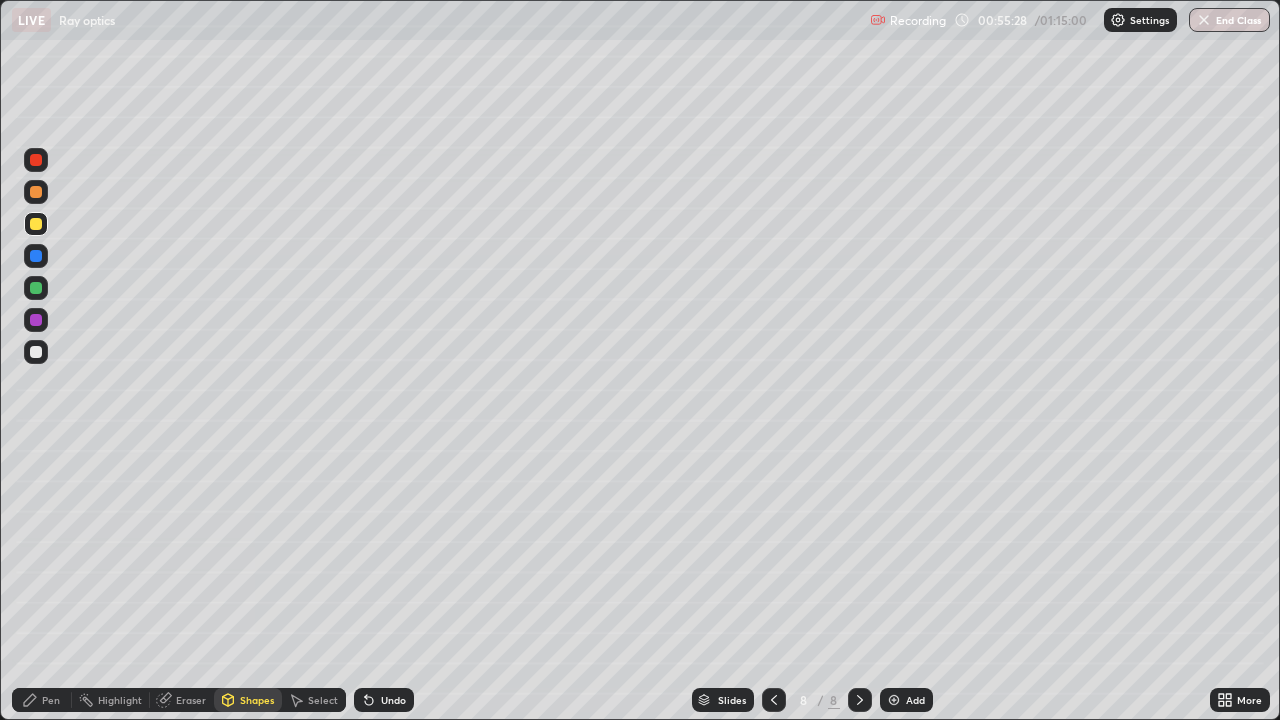 click on "Pen" at bounding box center [42, 700] 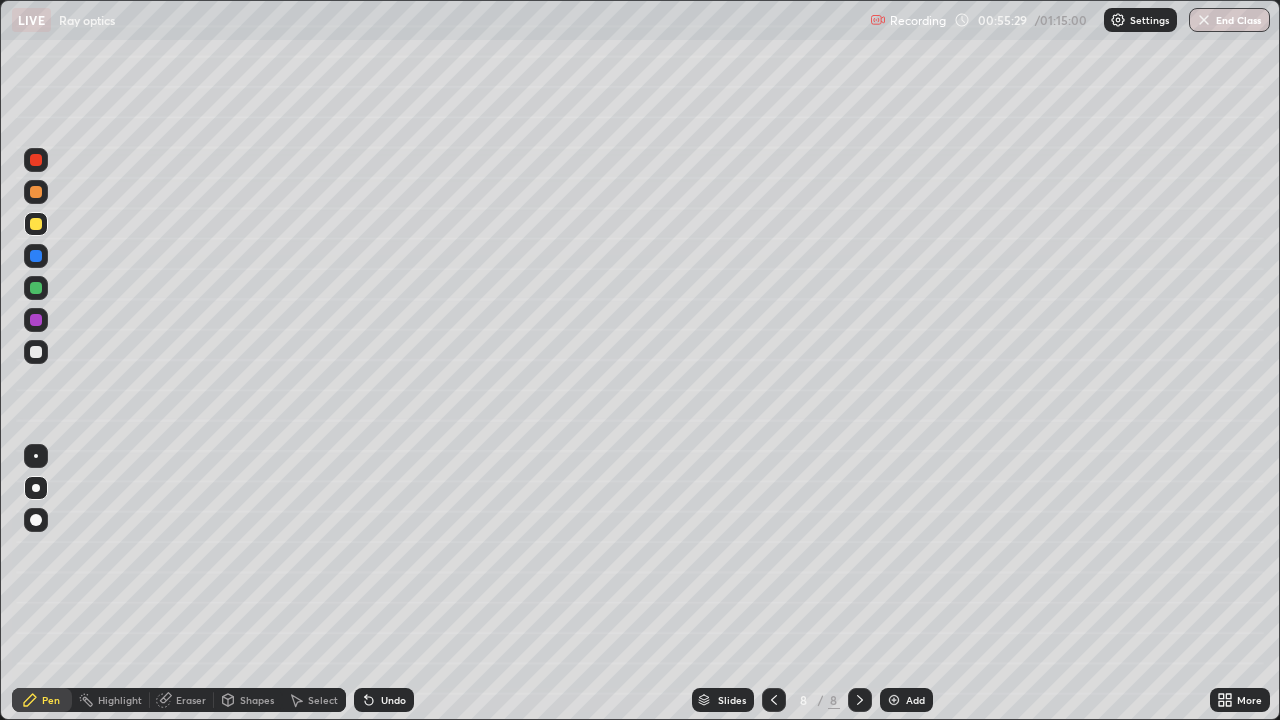 click on "Undo" at bounding box center [384, 700] 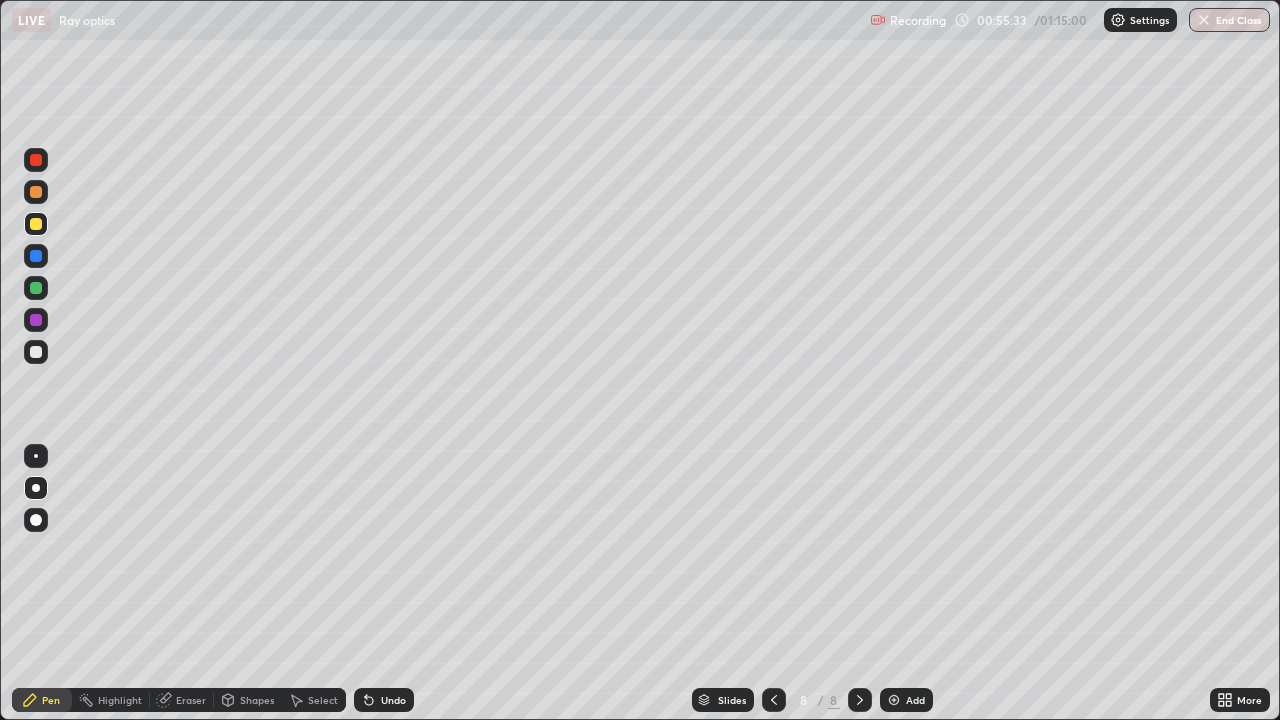 click on "Shapes" at bounding box center (257, 700) 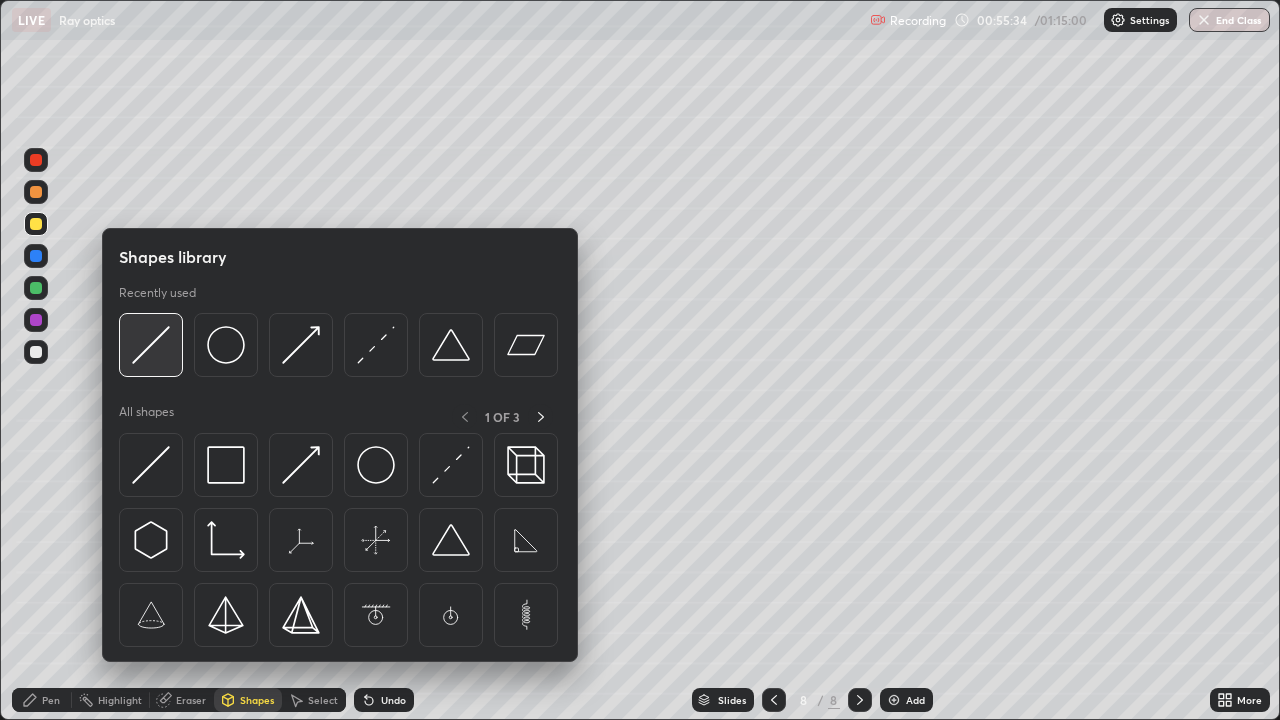 click at bounding box center (151, 345) 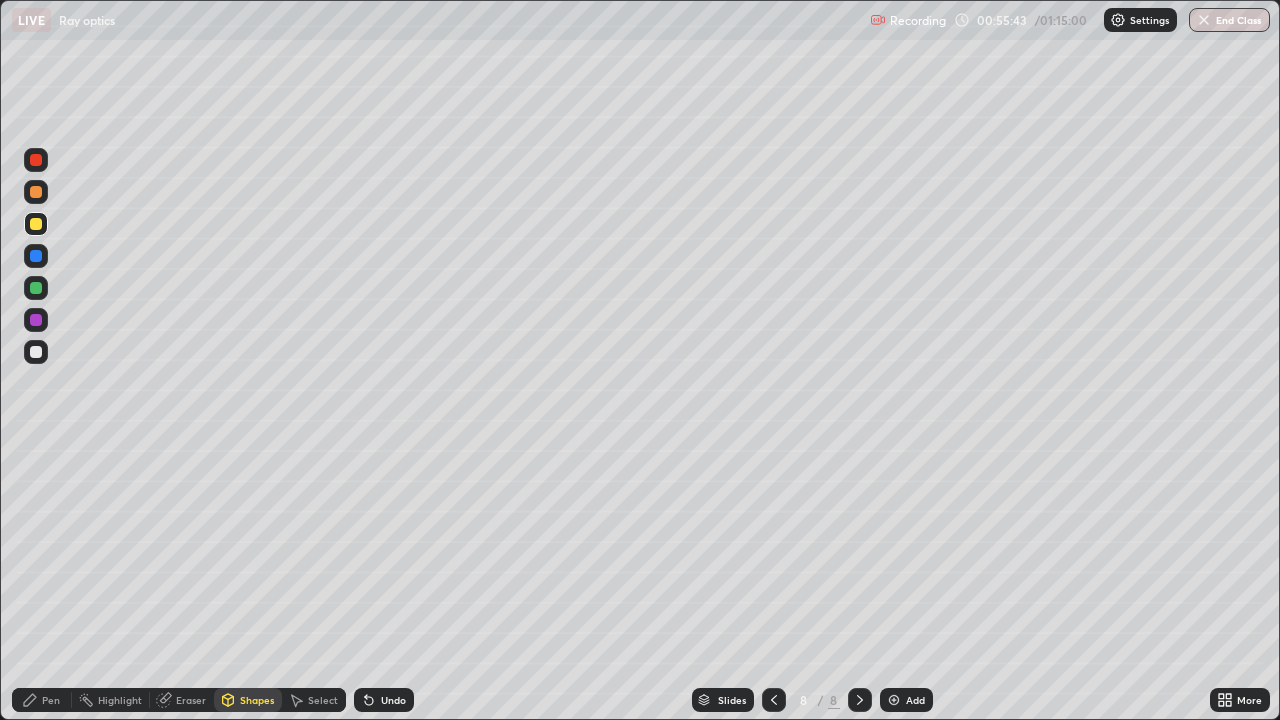 click at bounding box center (36, 352) 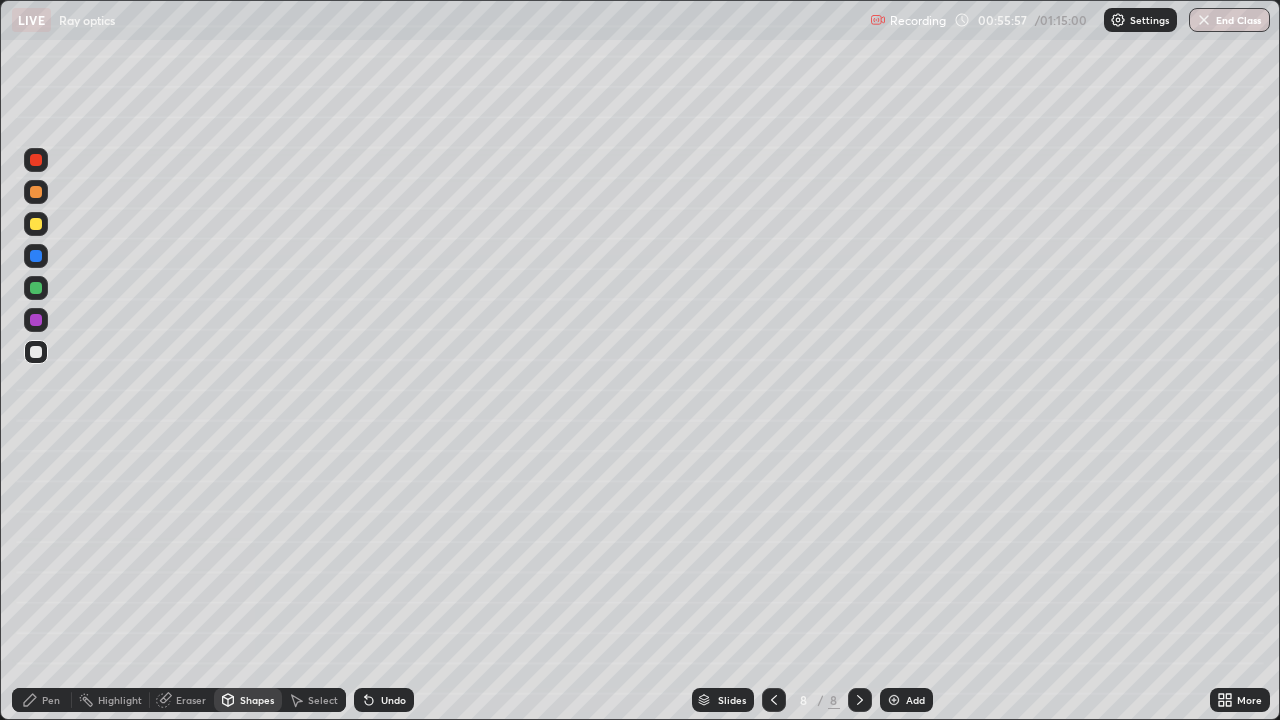 click on "Shapes" at bounding box center [257, 700] 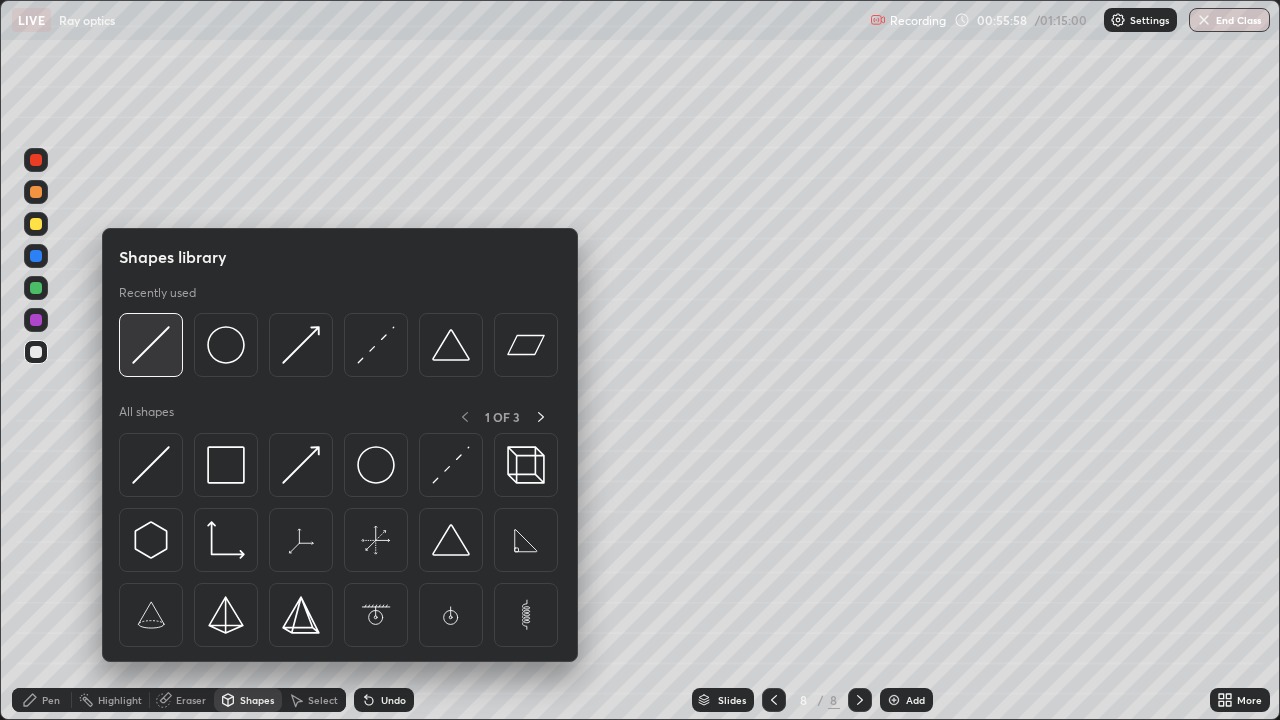 click at bounding box center [151, 345] 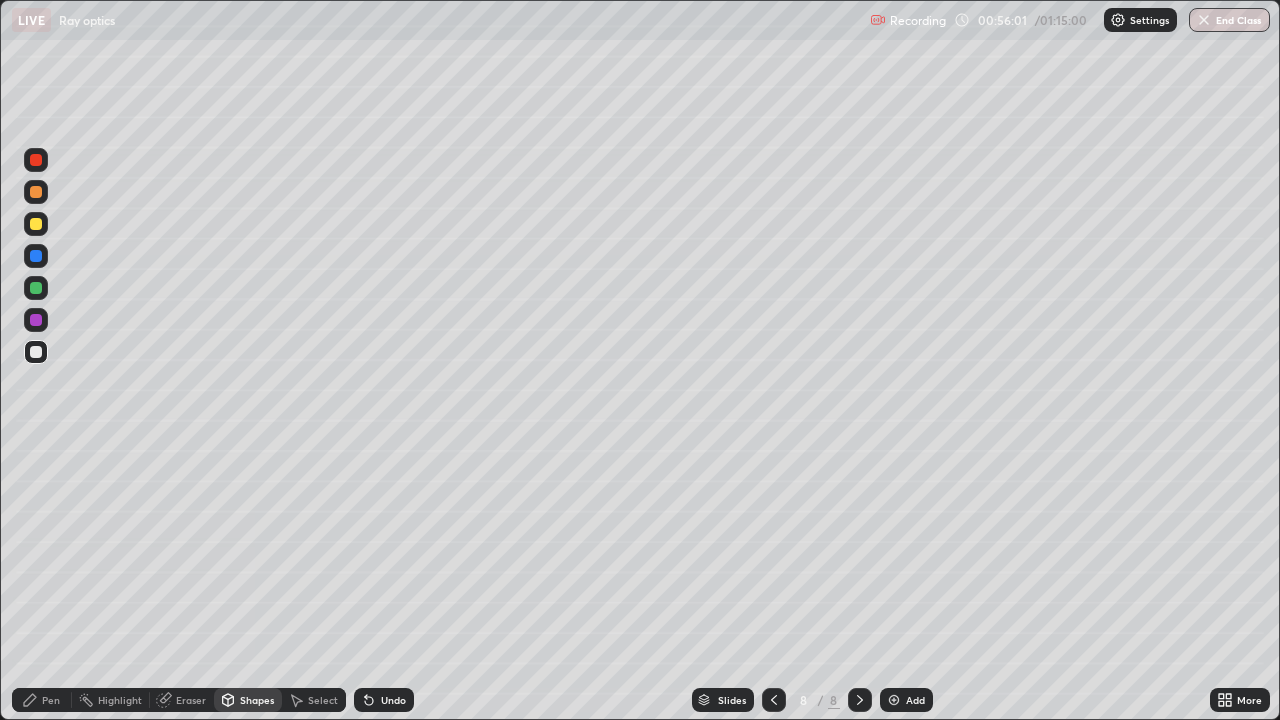 click at bounding box center [36, 224] 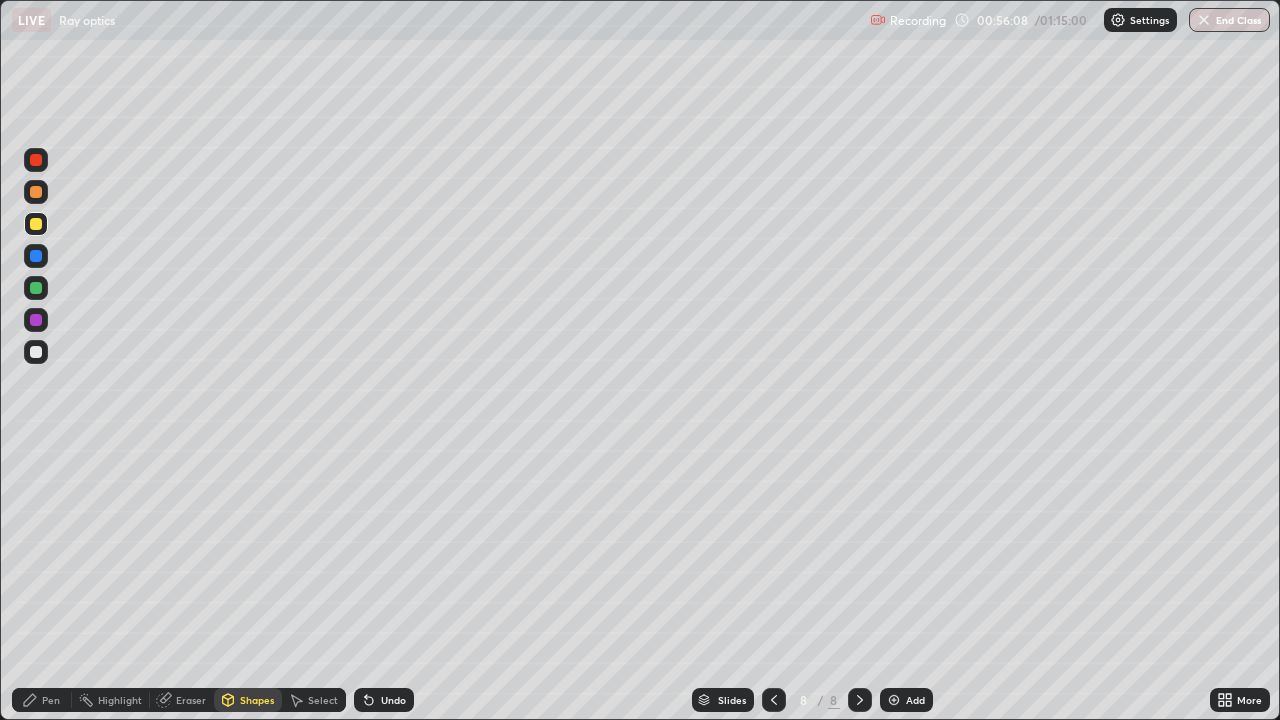 click on "Undo" at bounding box center (393, 700) 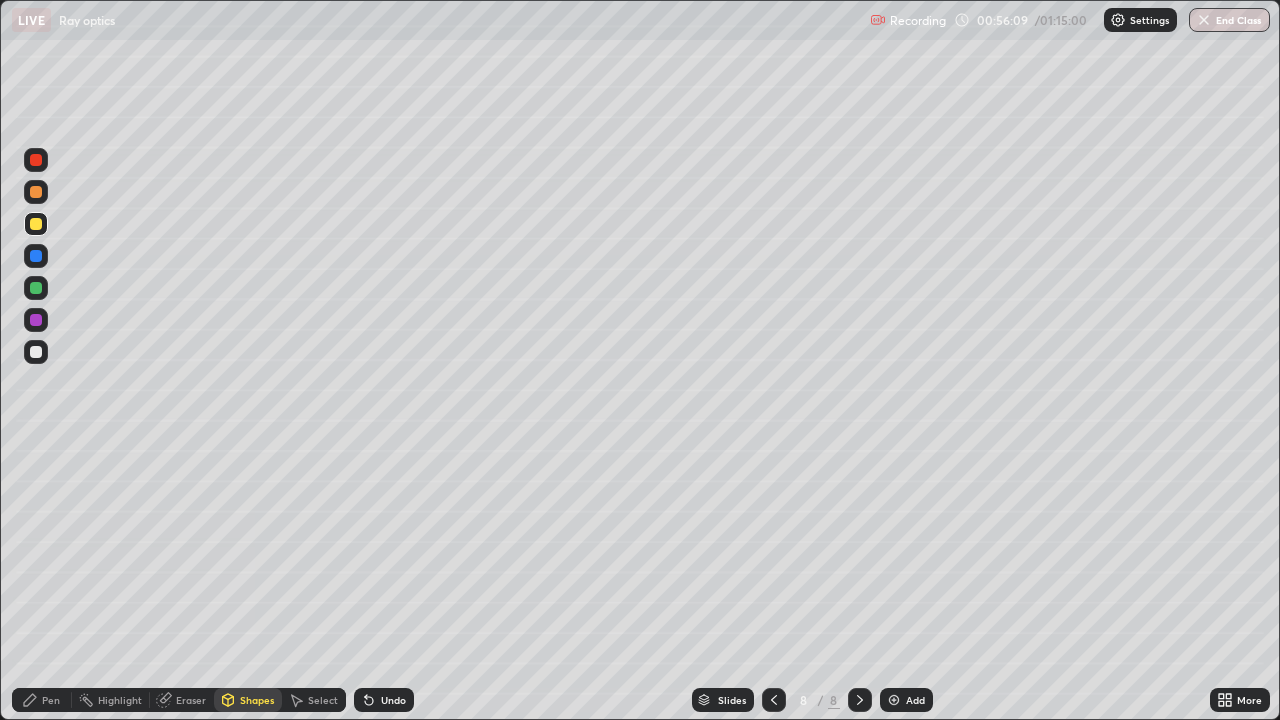 click on "Undo" at bounding box center (393, 700) 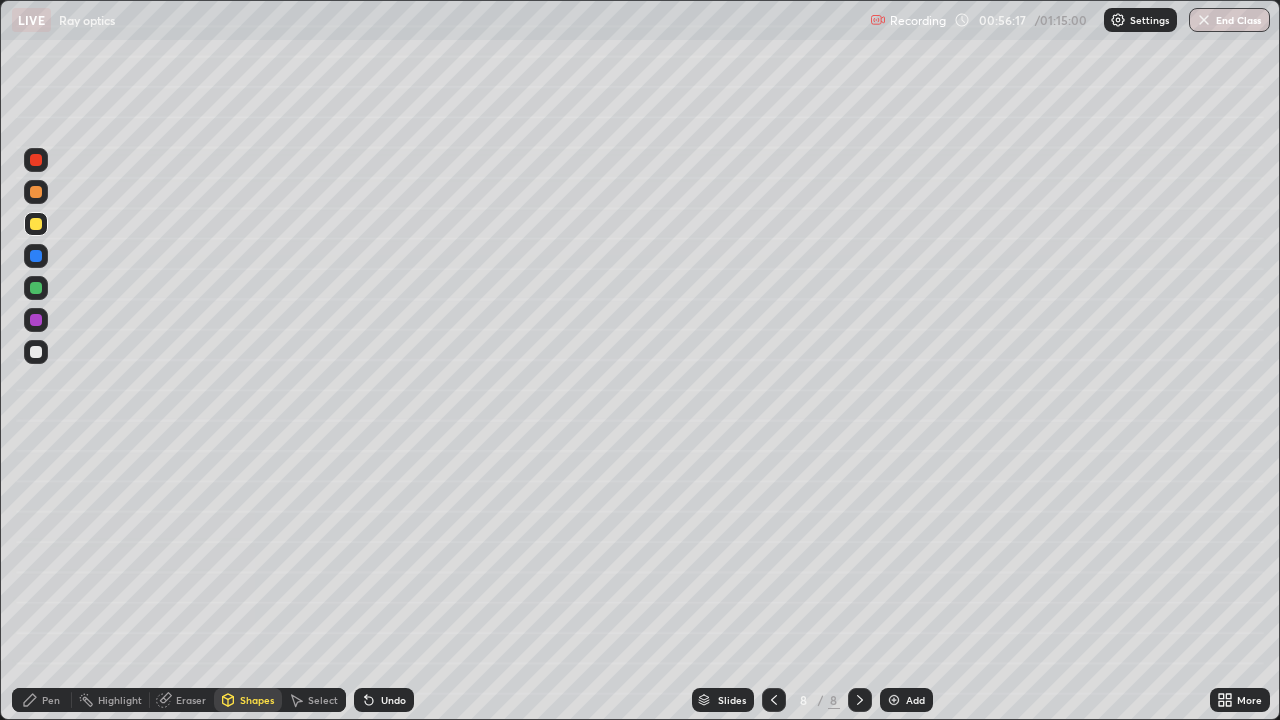 click at bounding box center (36, 352) 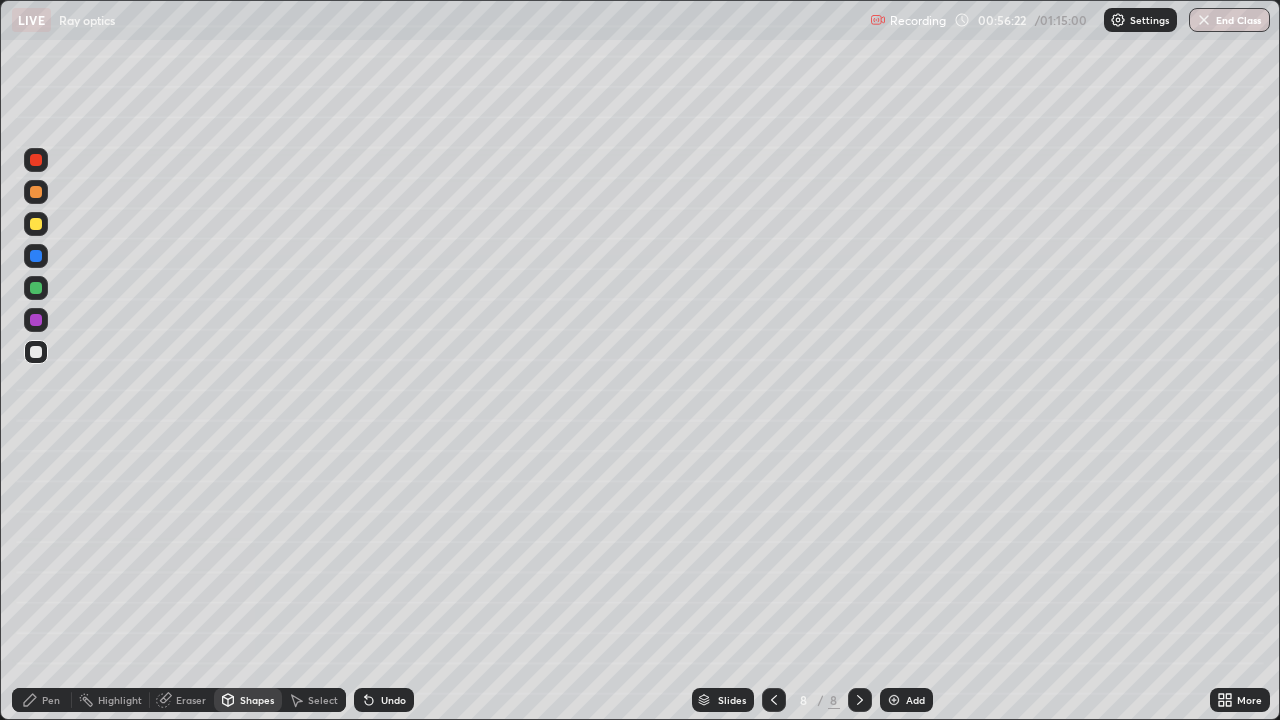 click on "Pen" at bounding box center [42, 700] 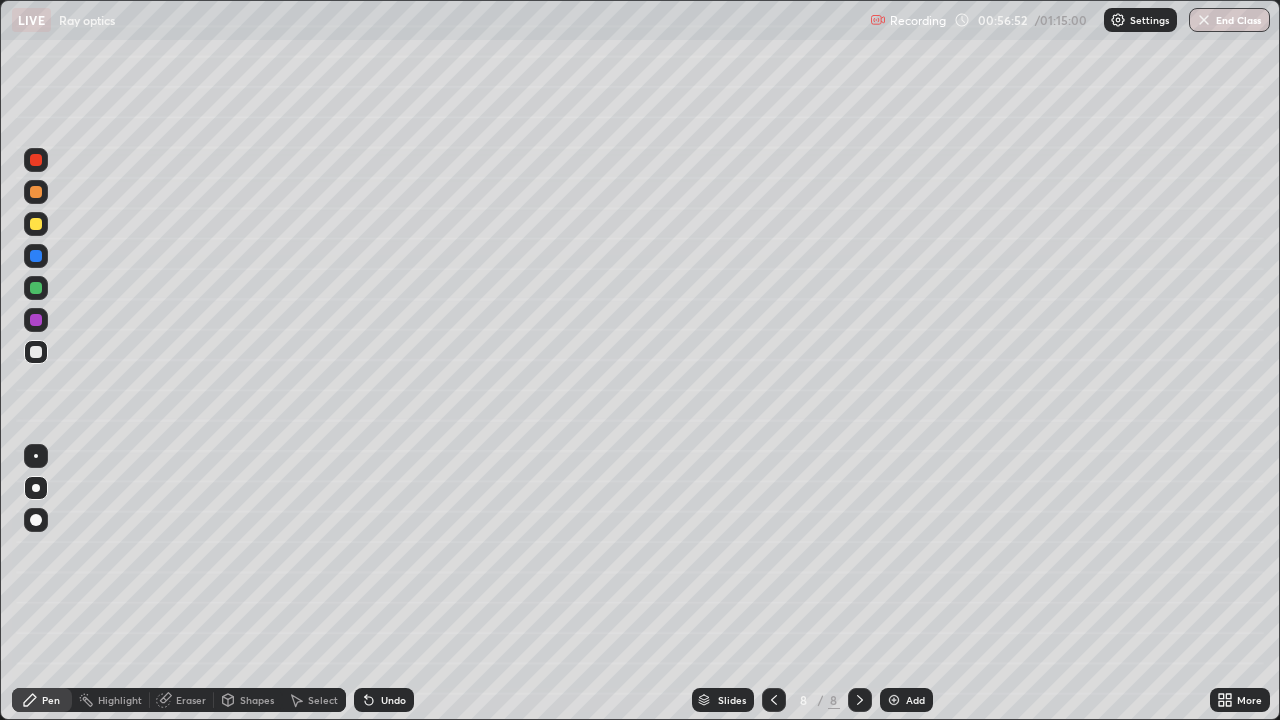 click on "Shapes" at bounding box center [257, 700] 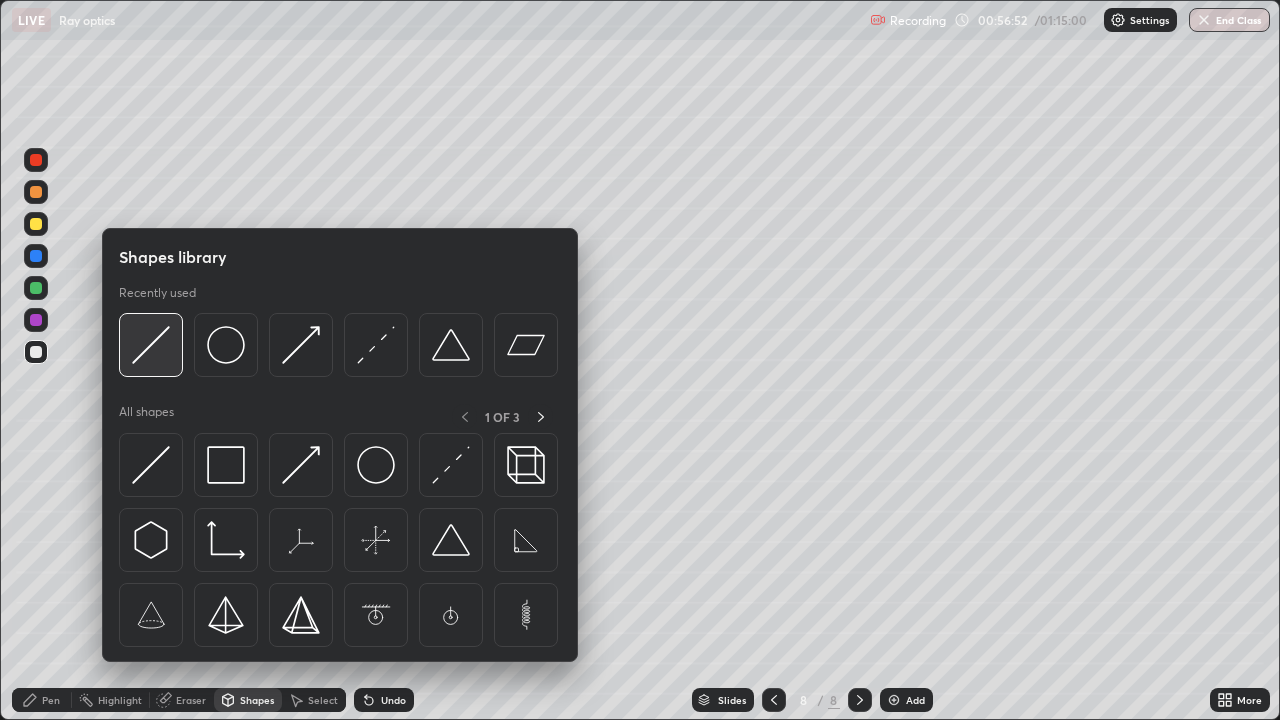 click at bounding box center (151, 345) 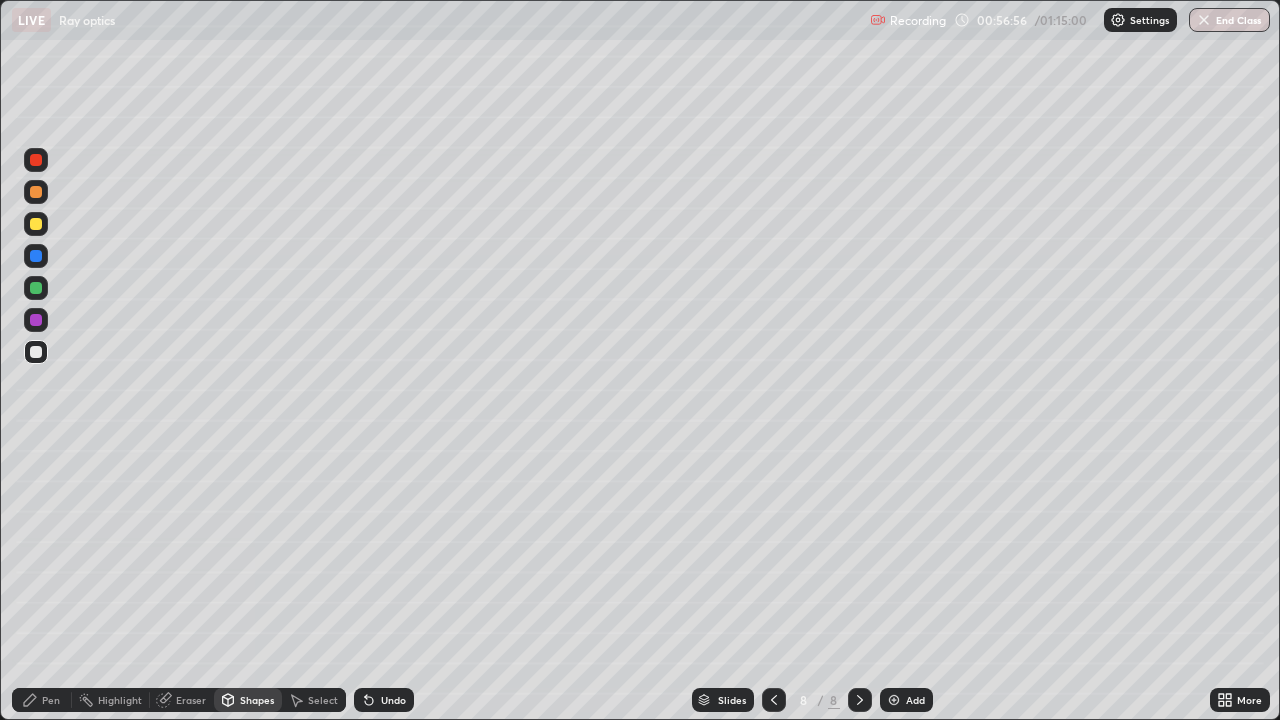 click on "Pen" at bounding box center (42, 700) 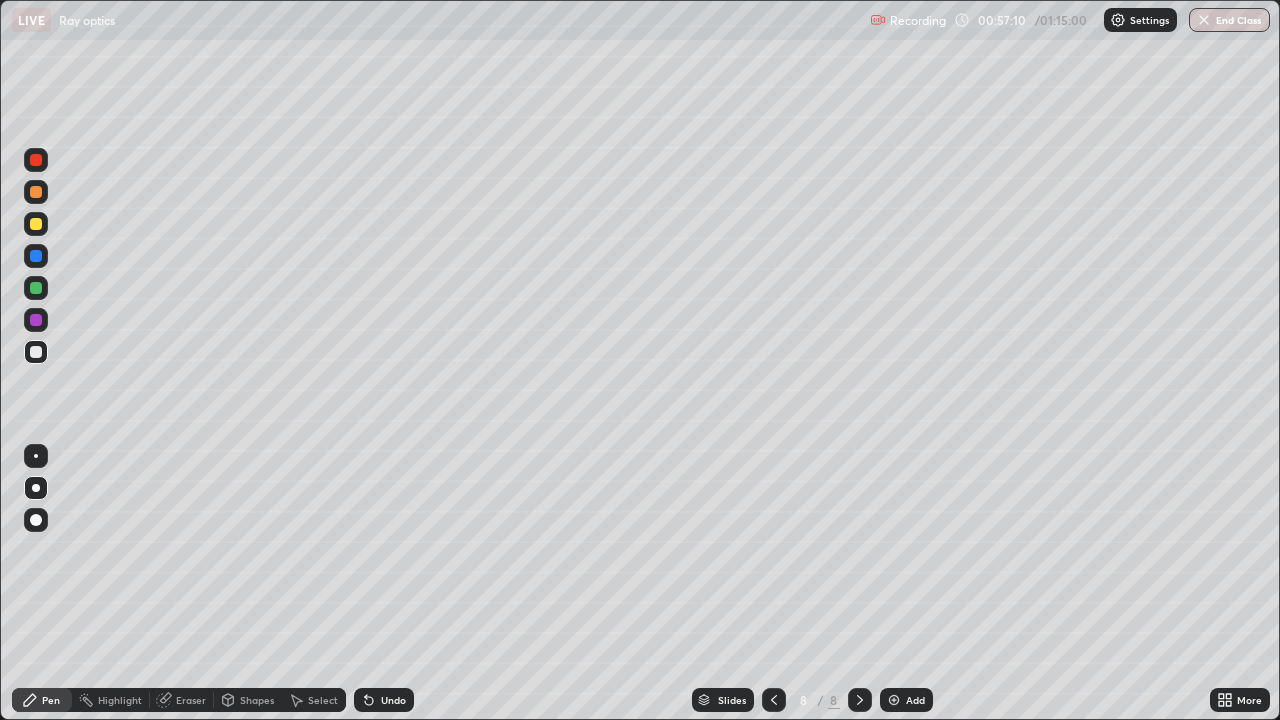 click at bounding box center (36, 160) 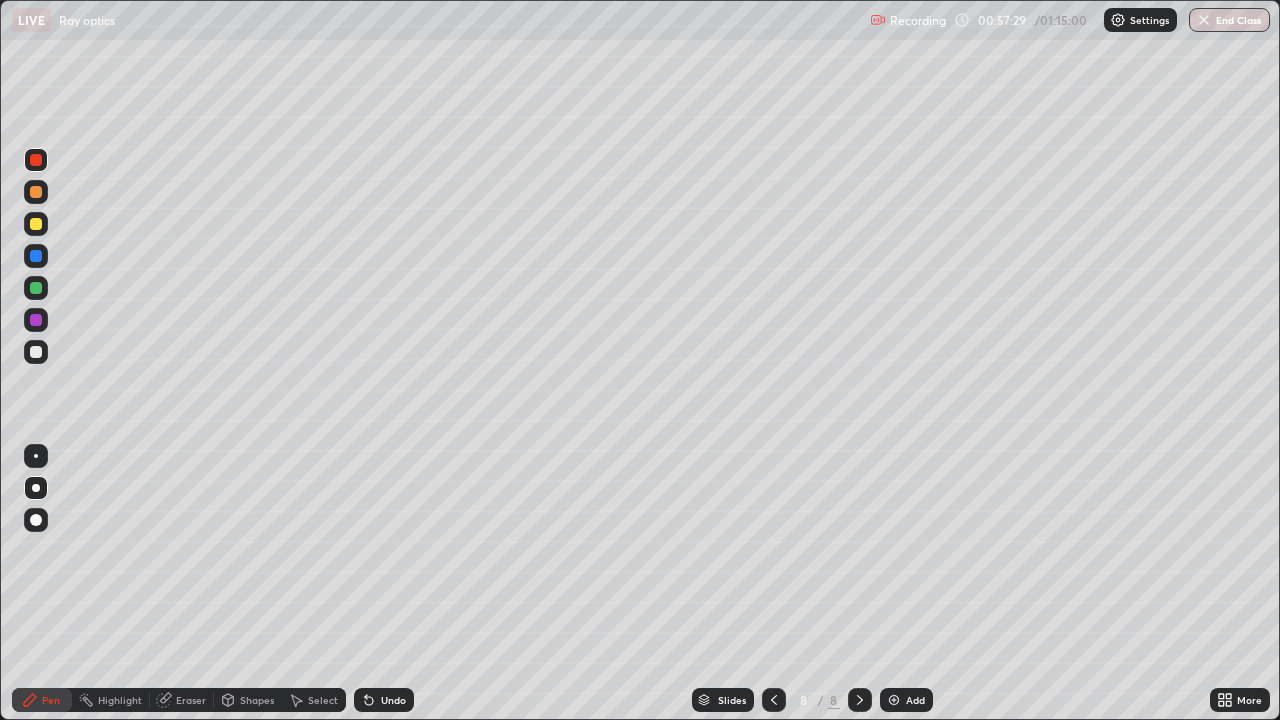 click at bounding box center [36, 256] 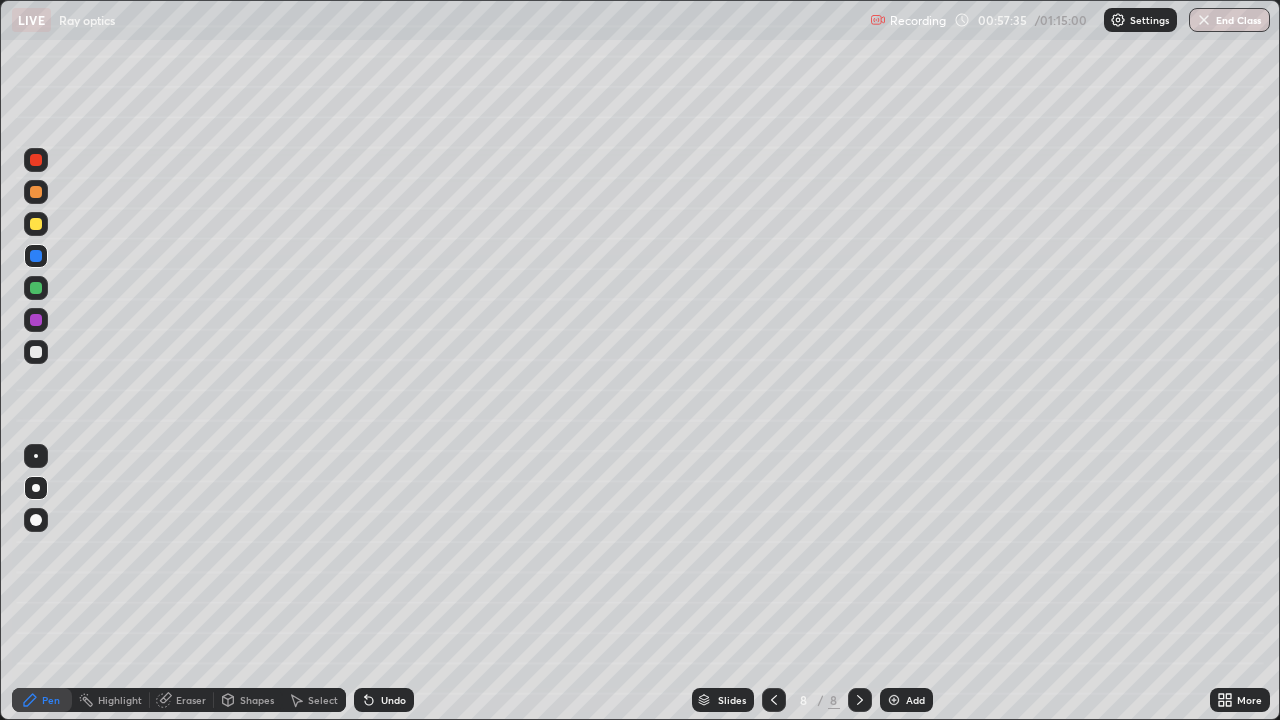 click on "Undo" at bounding box center (384, 700) 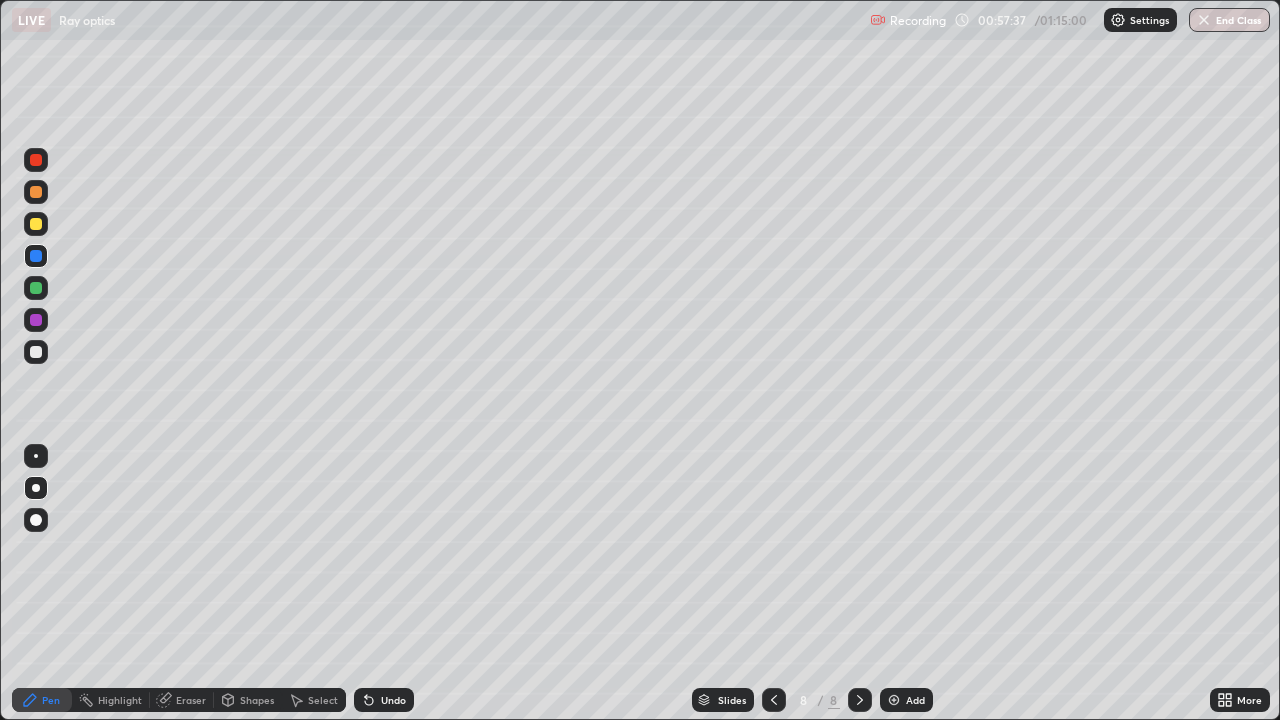 click on "Shapes" at bounding box center [257, 700] 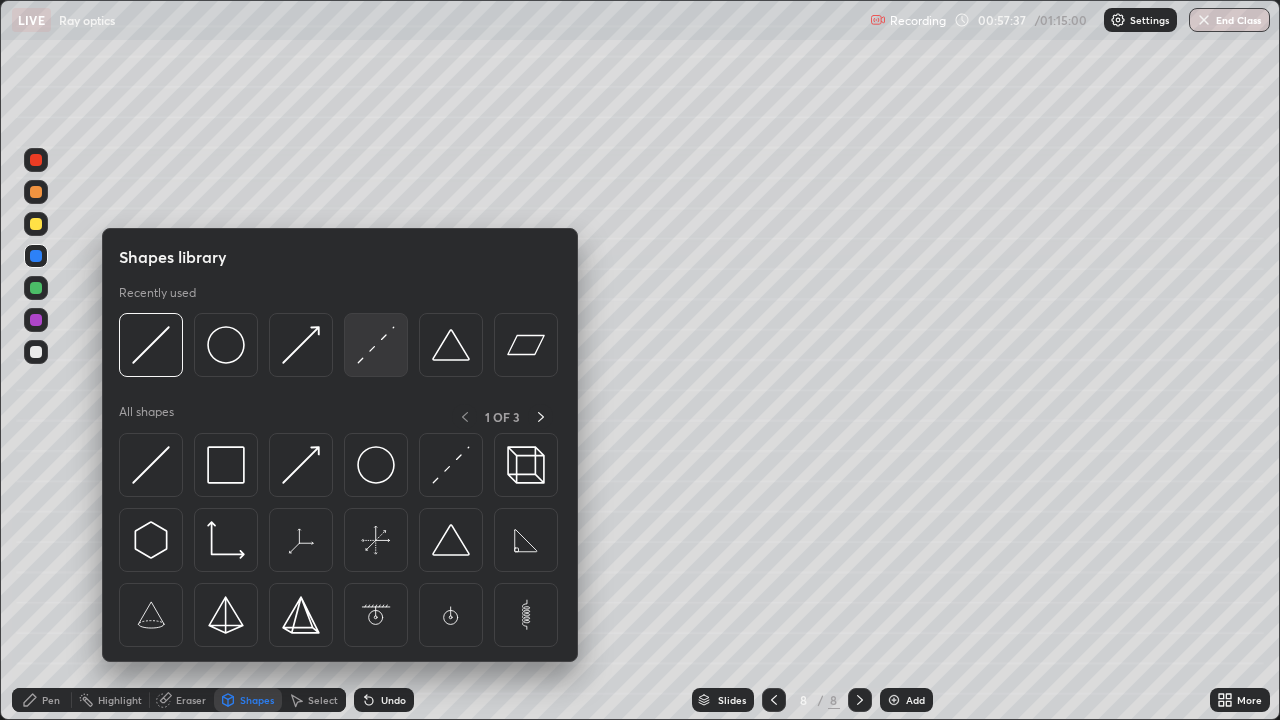 click at bounding box center [376, 345] 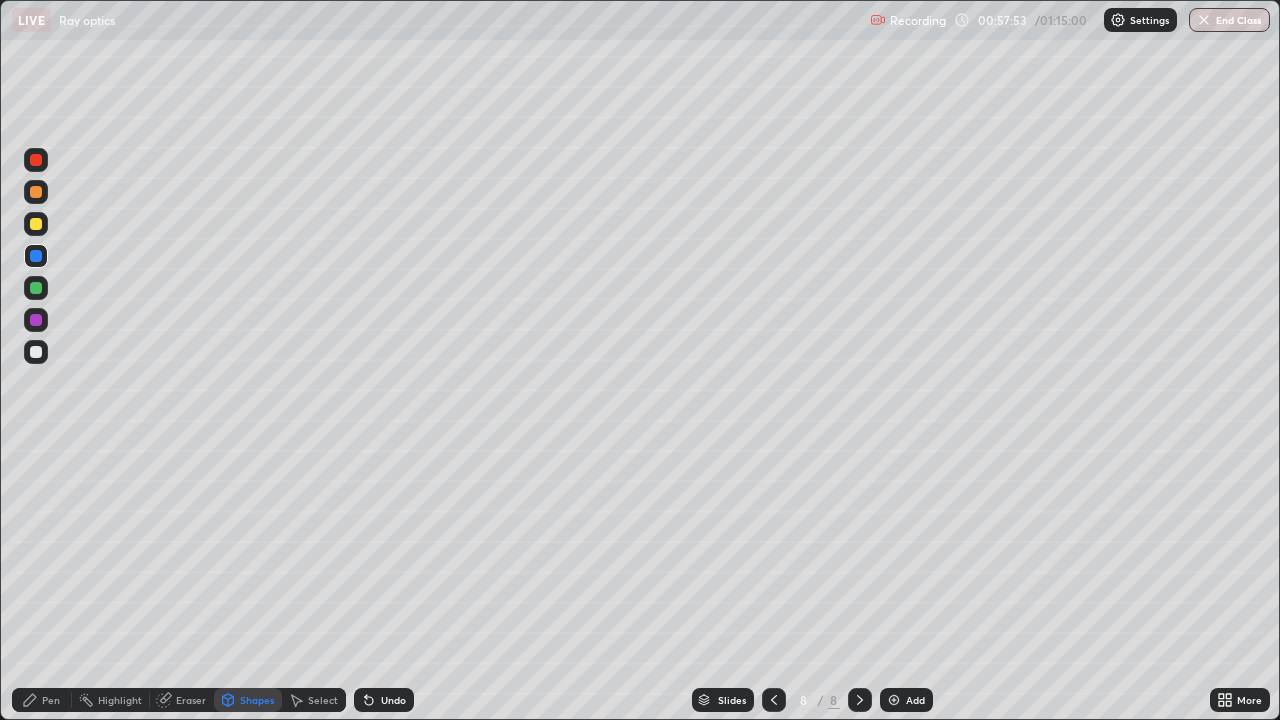 click on "Undo" at bounding box center (393, 700) 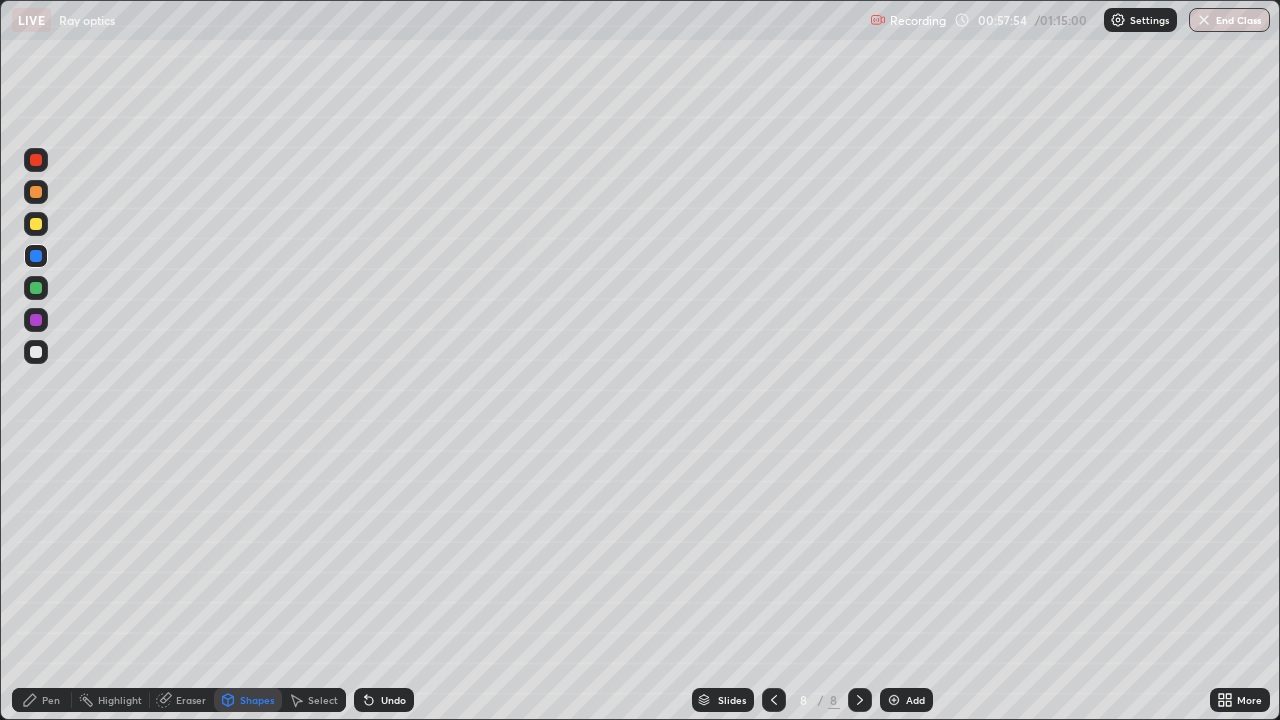 click on "Undo" at bounding box center [393, 700] 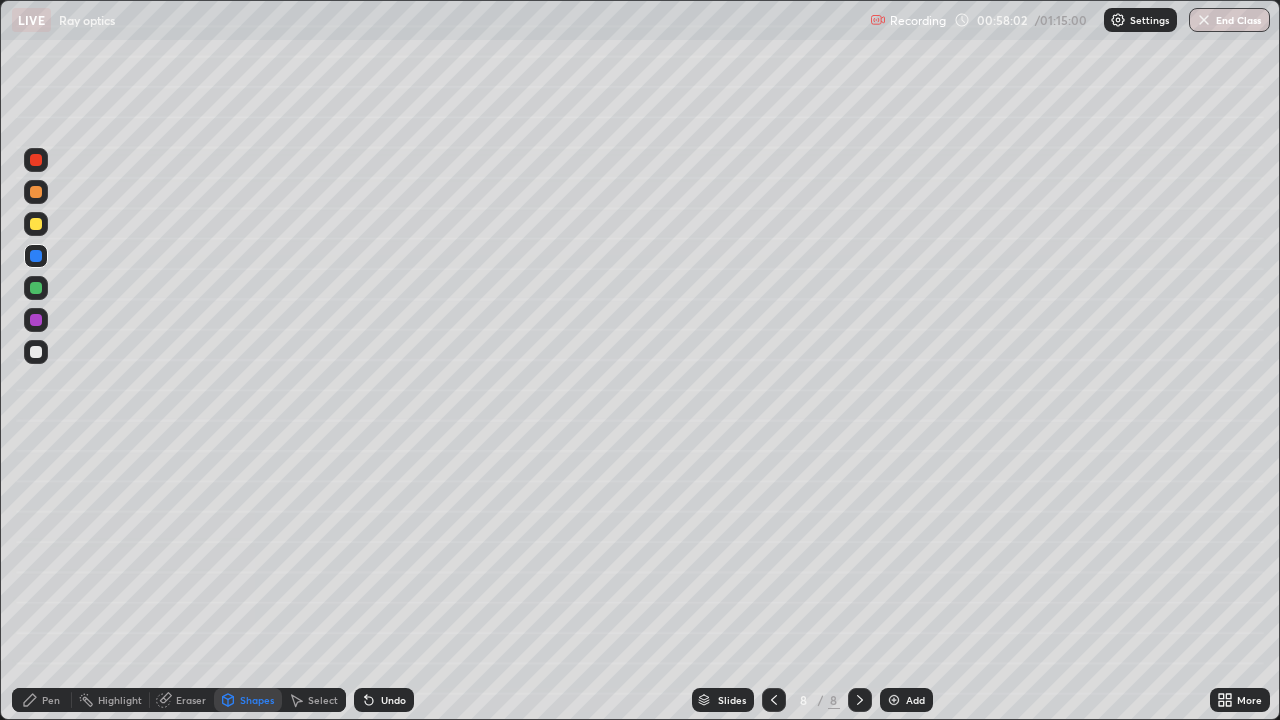 click on "Pen" at bounding box center (51, 700) 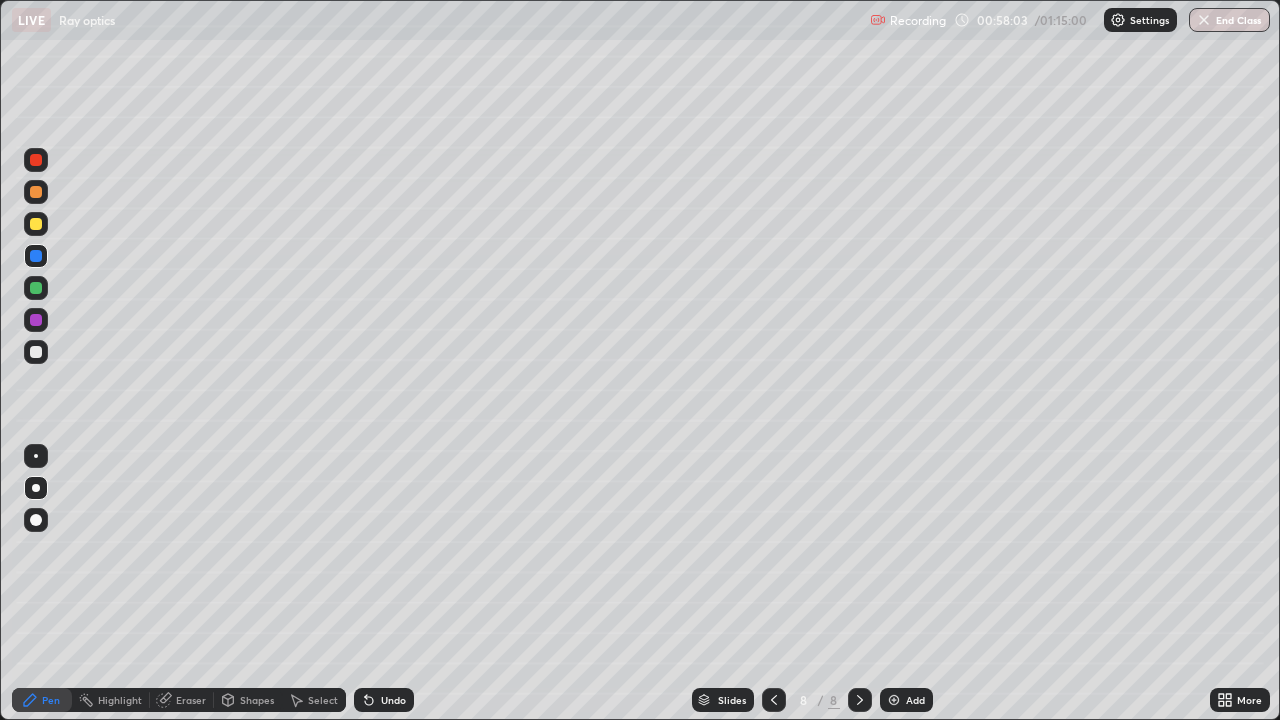 click at bounding box center (36, 352) 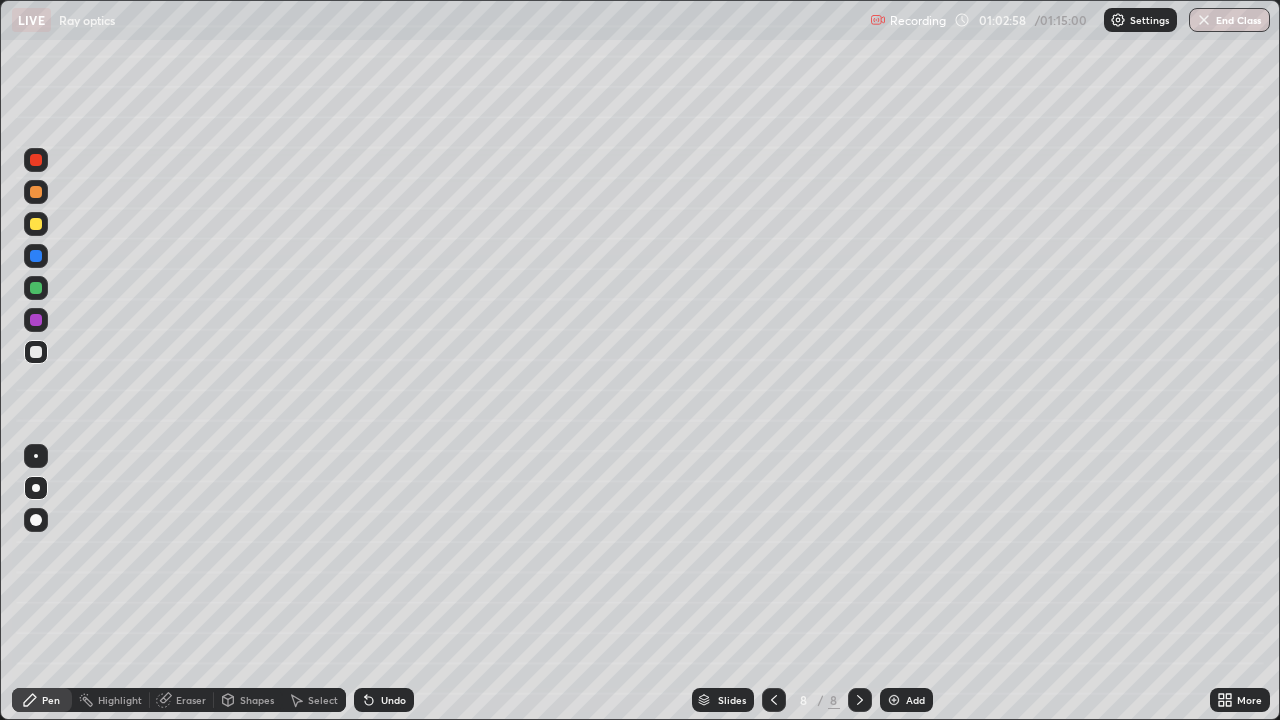 click at bounding box center [36, 224] 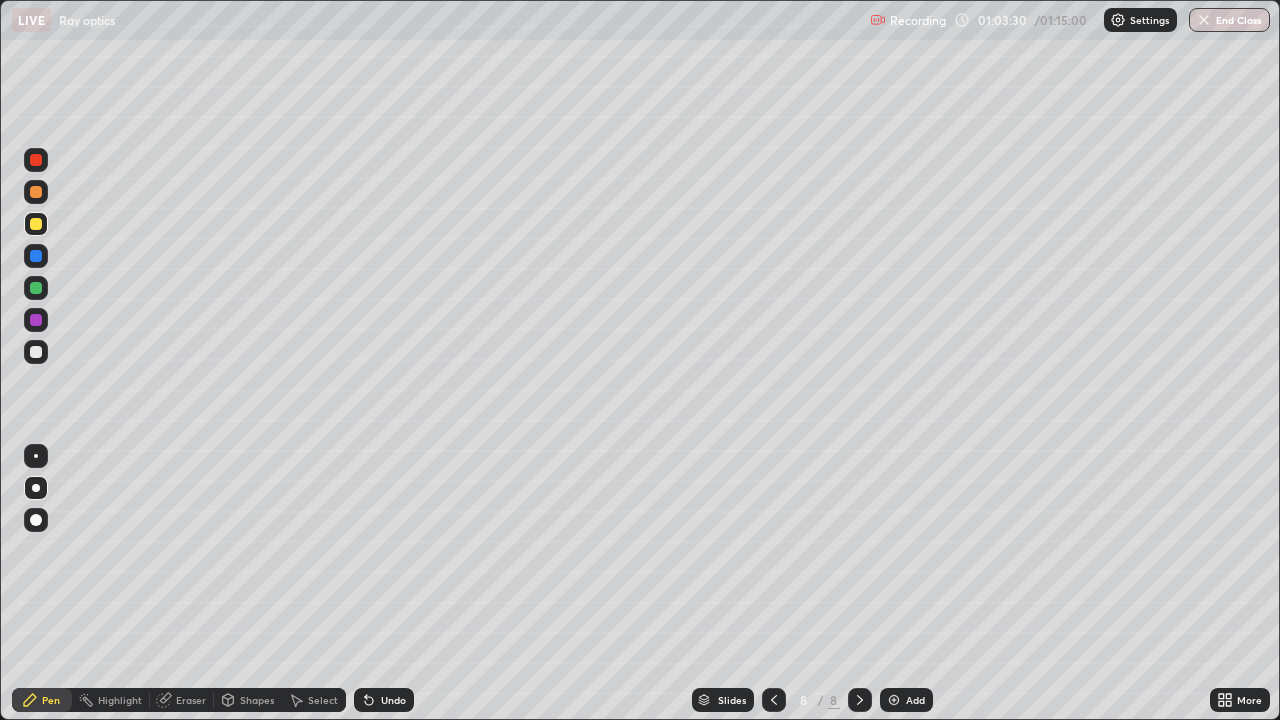 click on "Eraser" at bounding box center [191, 700] 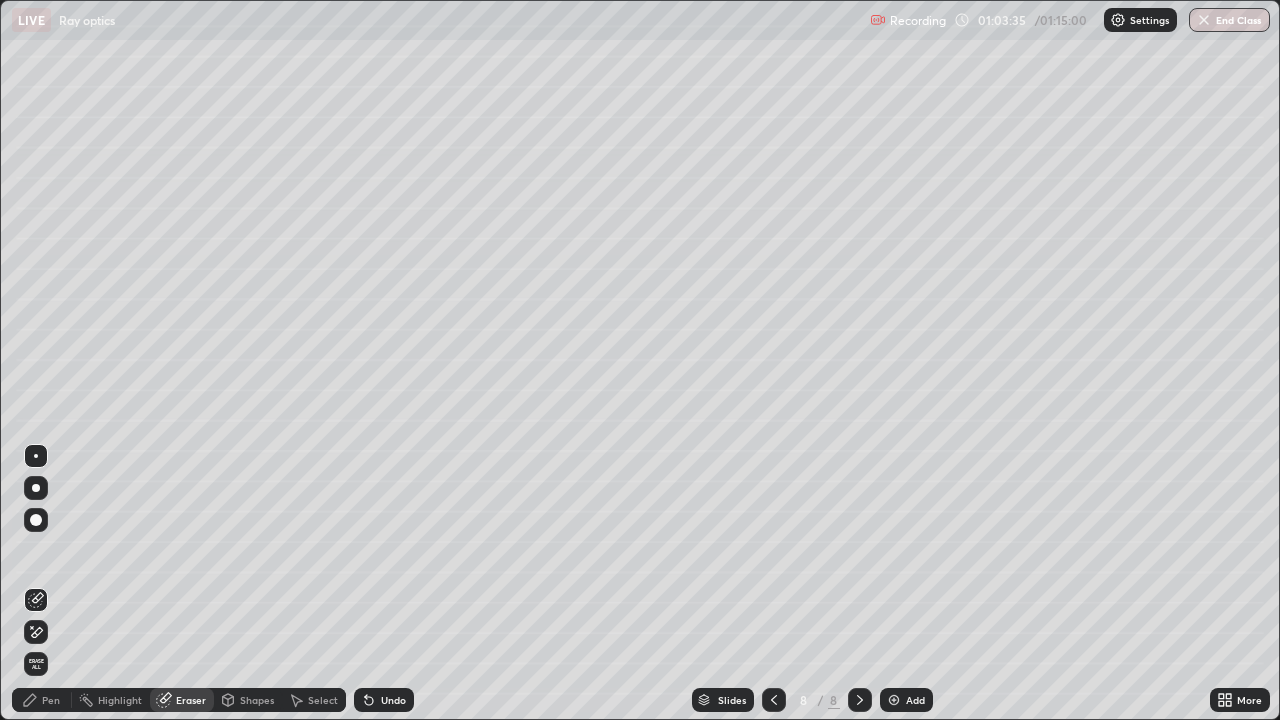 click on "Pen" at bounding box center [51, 700] 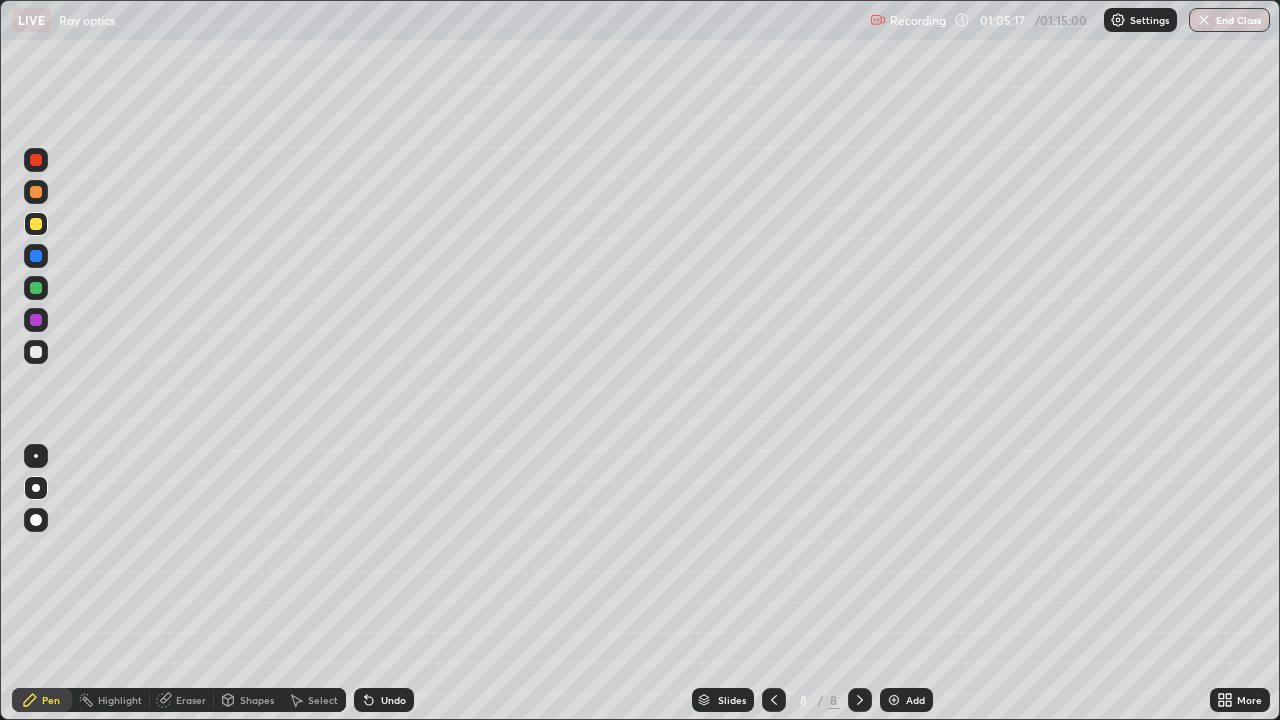 click on "Eraser" at bounding box center (191, 700) 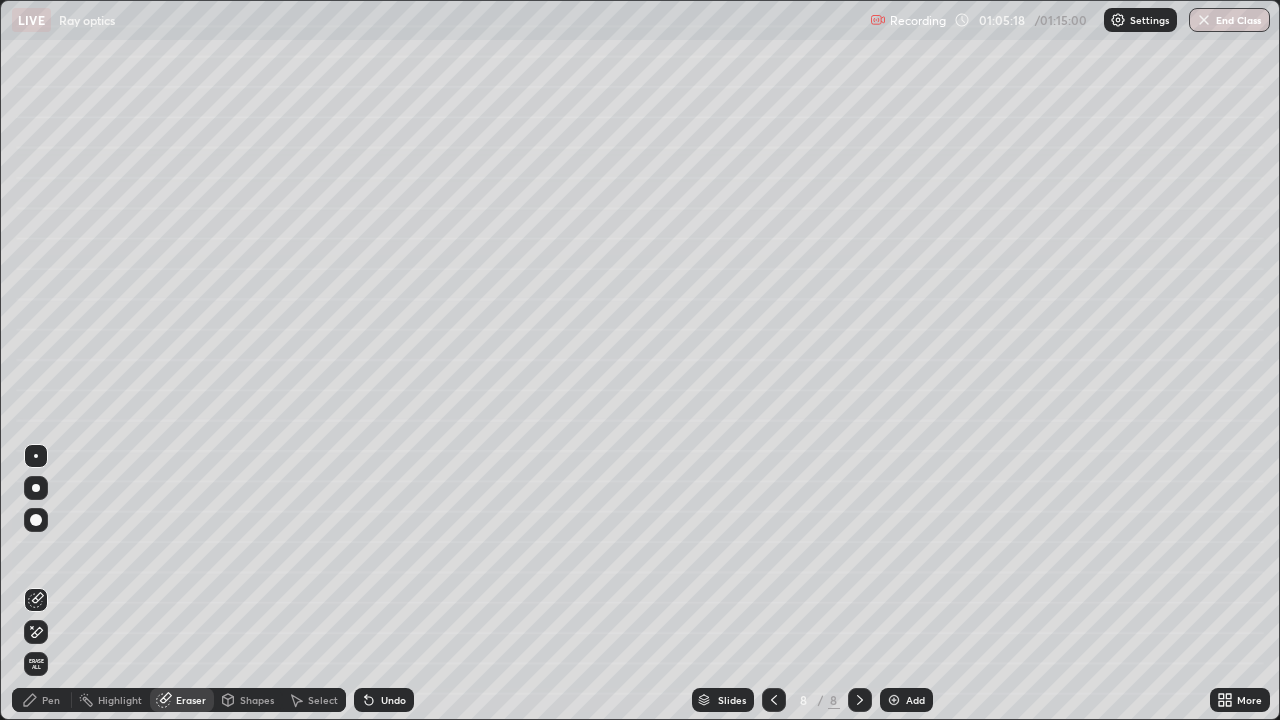 click 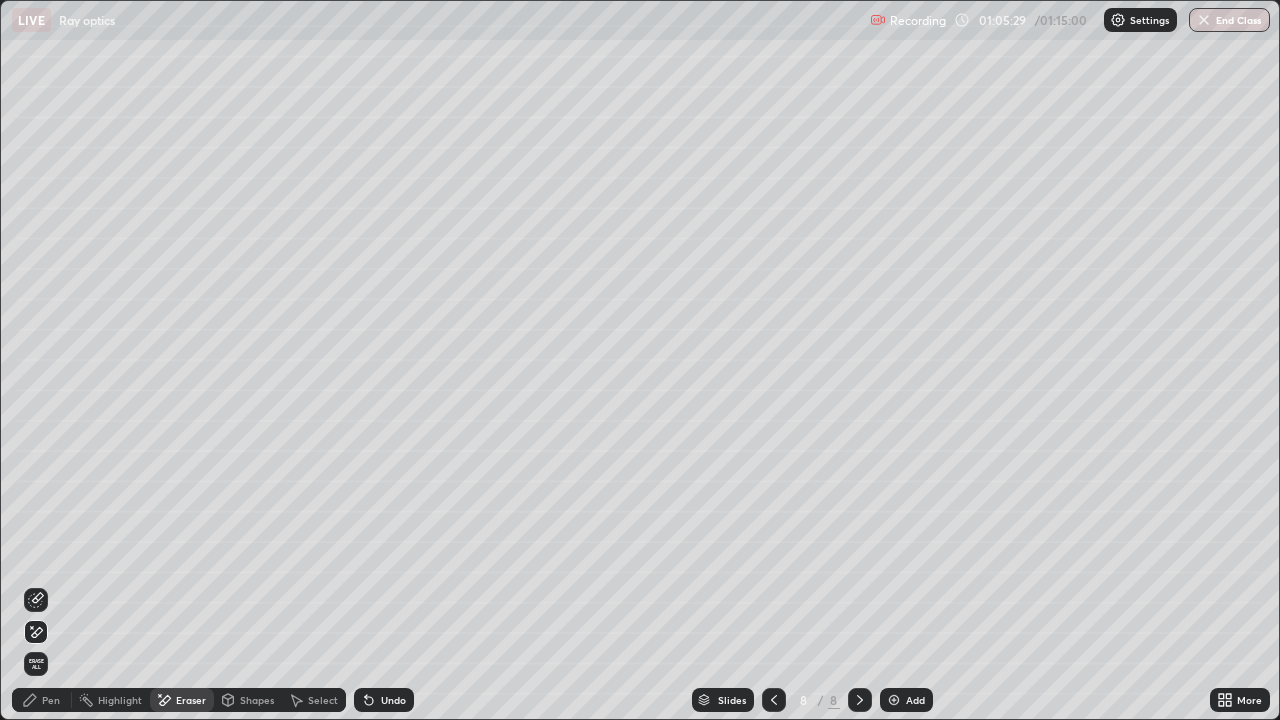 click on "Pen" at bounding box center (51, 700) 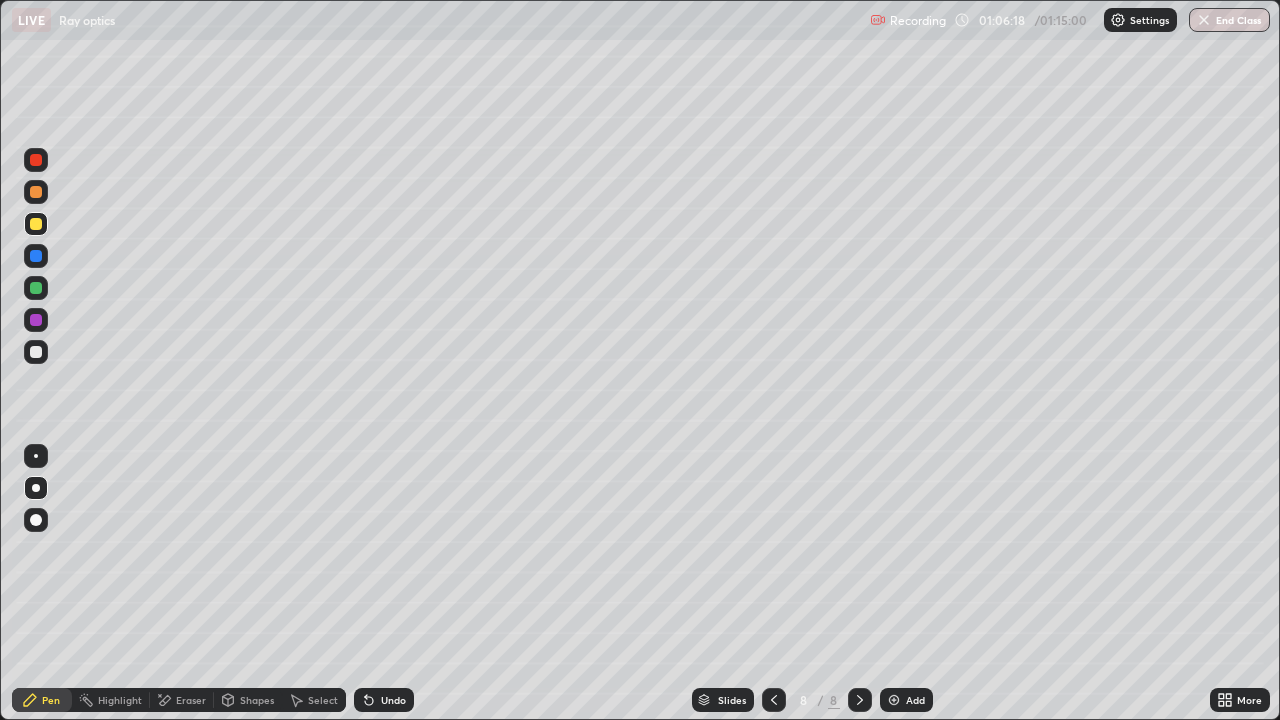 click on "Eraser" at bounding box center [191, 700] 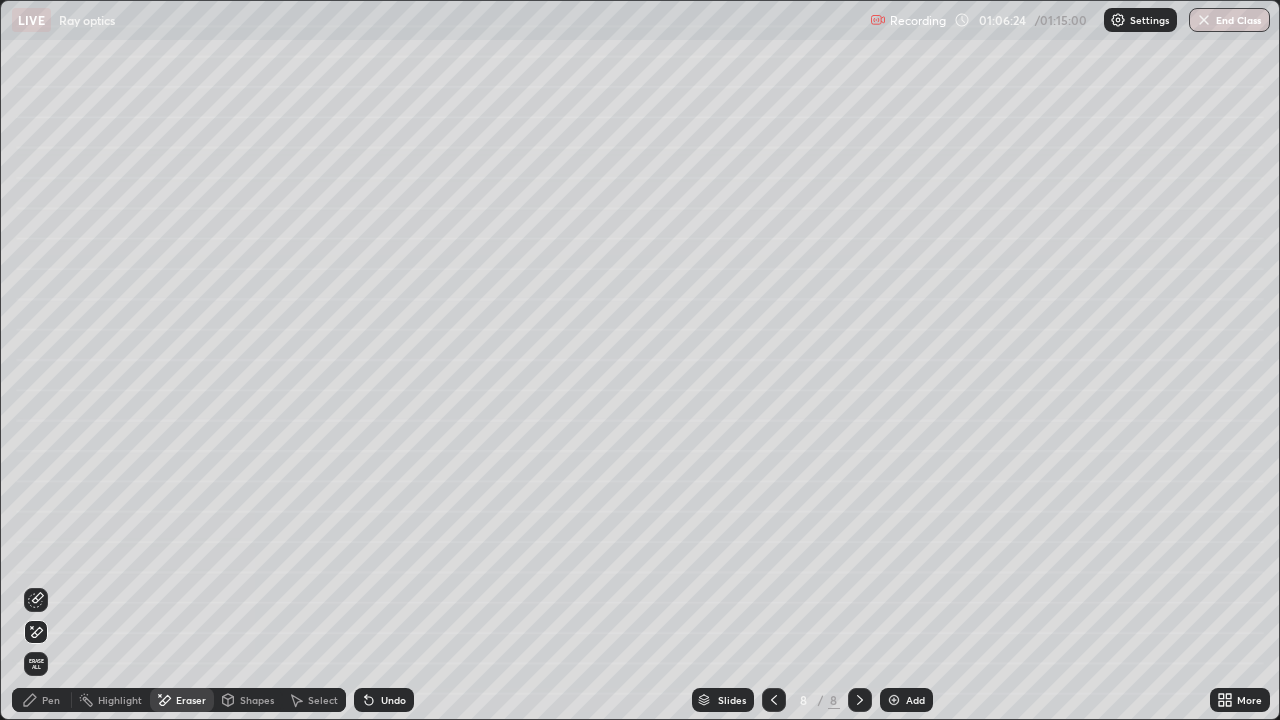 click on "Pen" at bounding box center (51, 700) 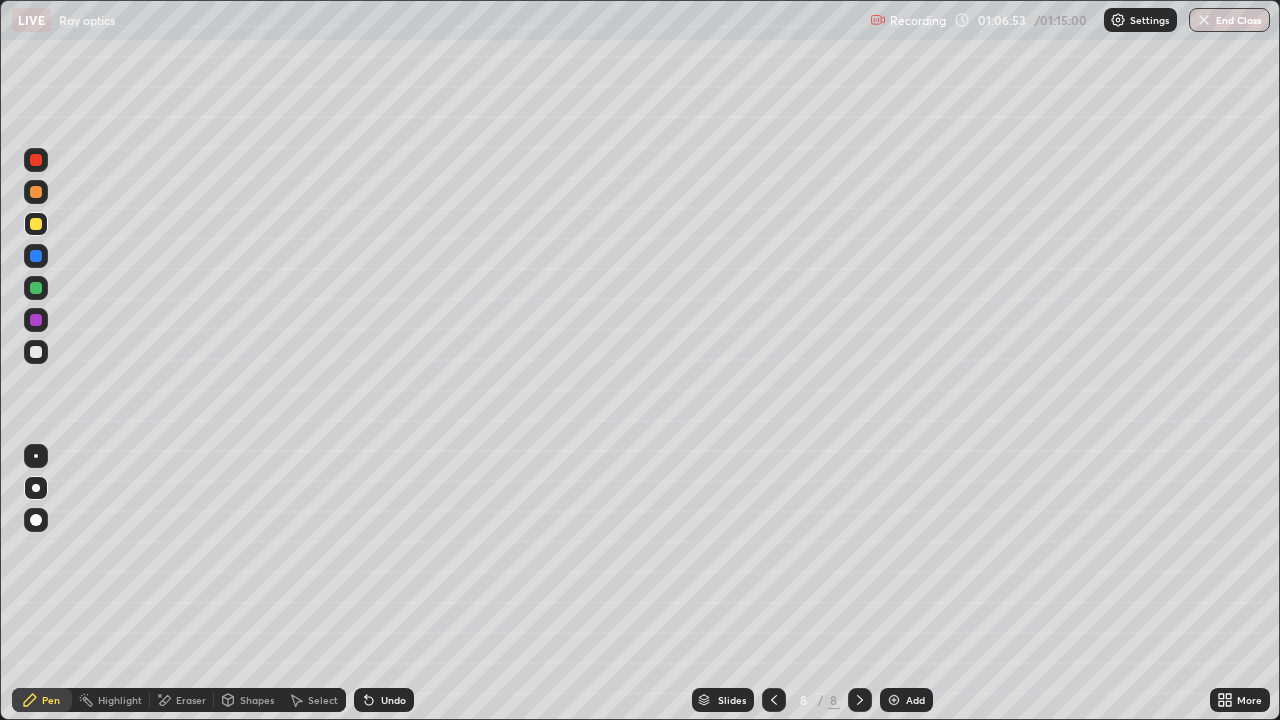 click on "Eraser" at bounding box center [191, 700] 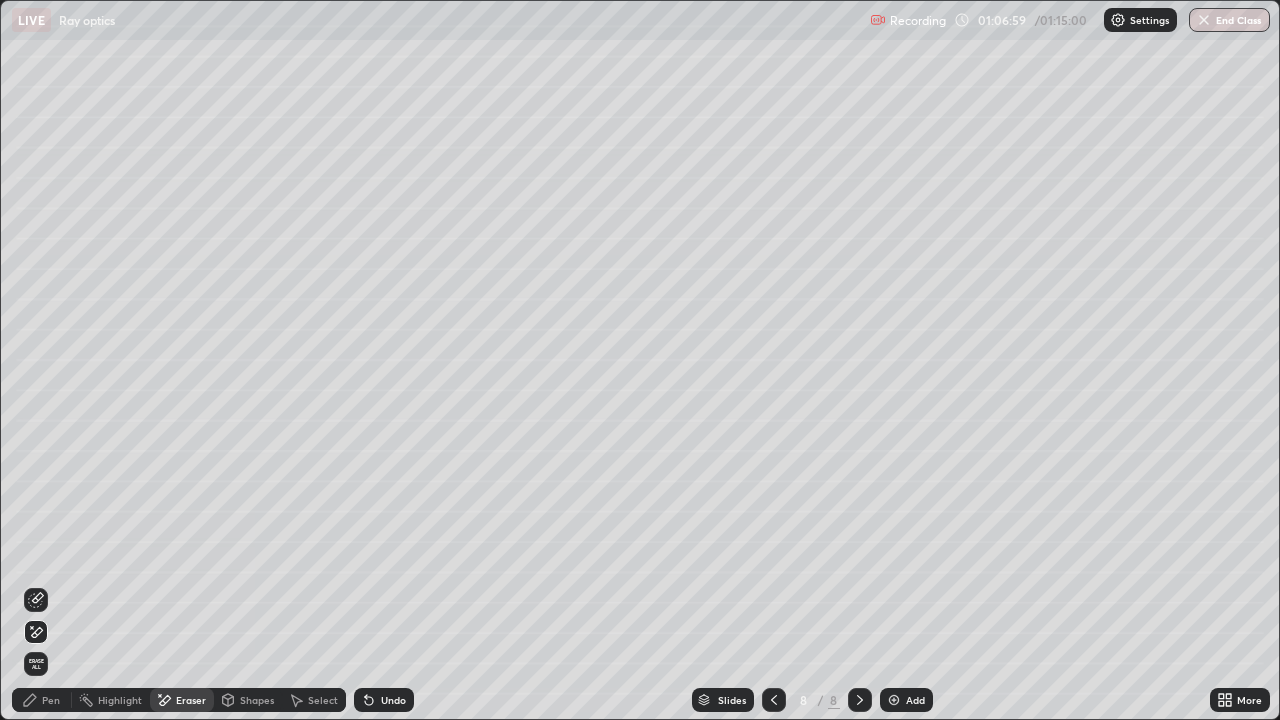click on "Pen" at bounding box center [51, 700] 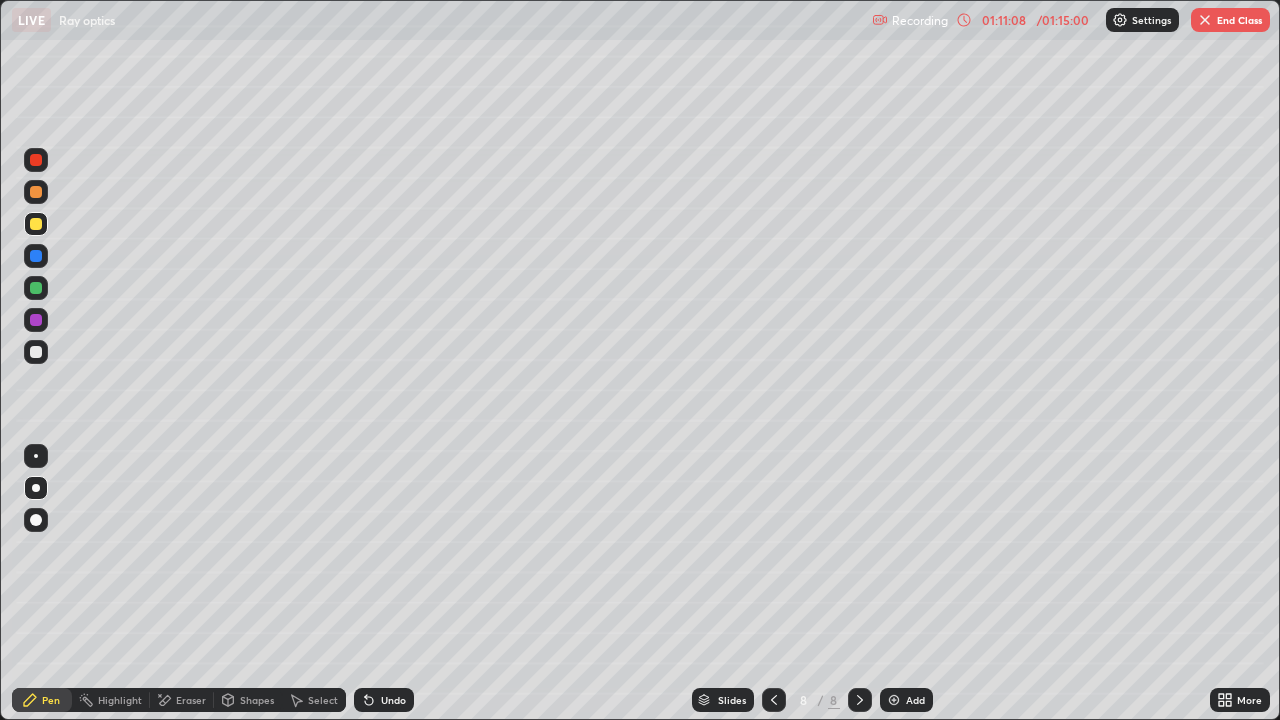 click on "End Class" at bounding box center [1230, 20] 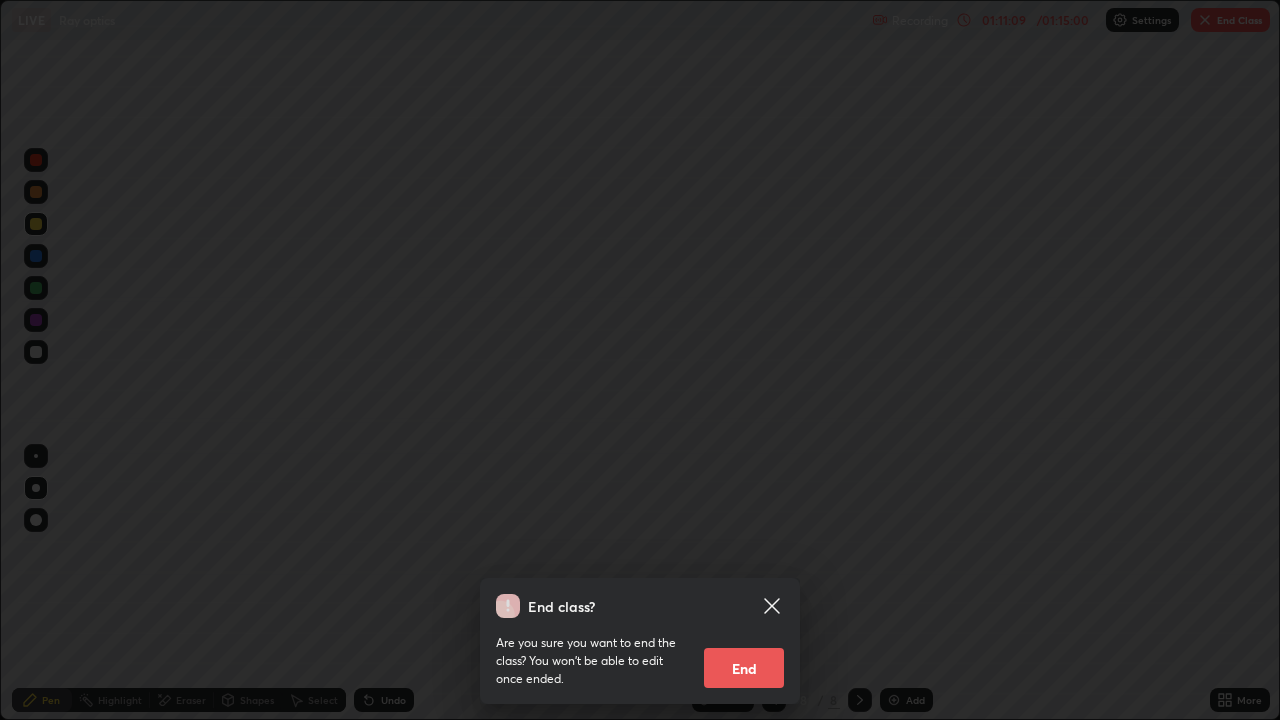 click on "End" at bounding box center [744, 668] 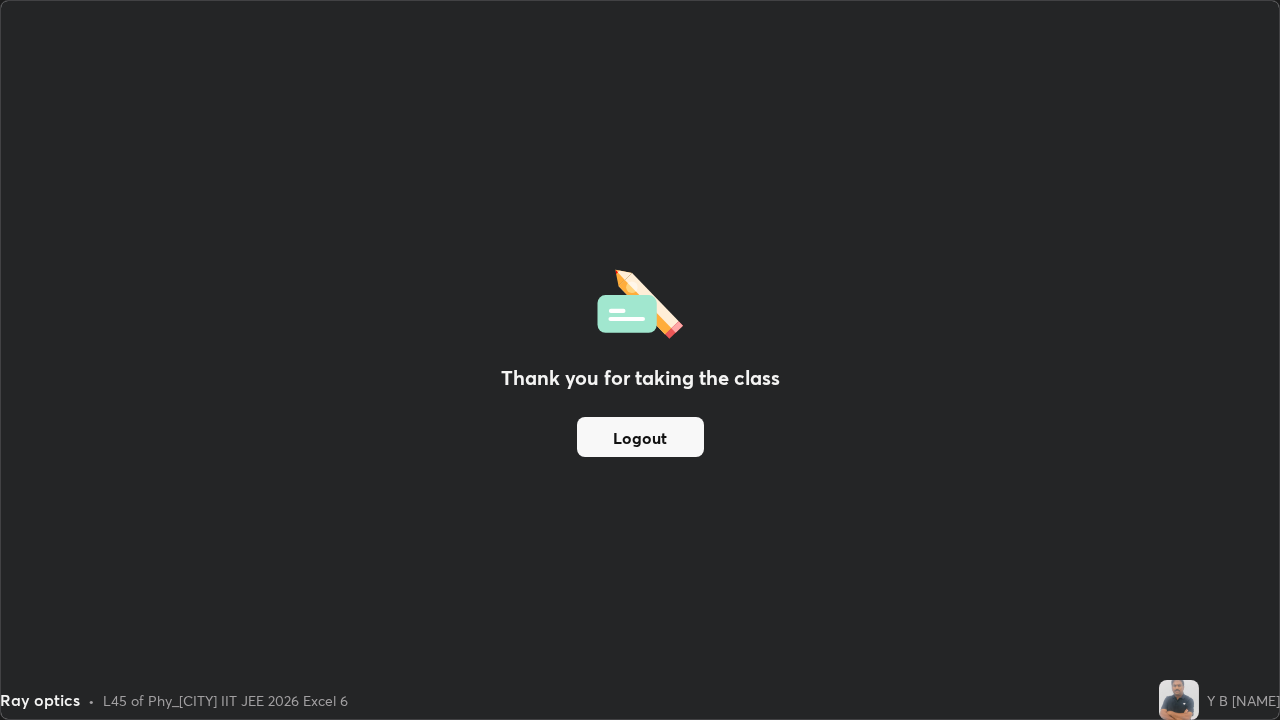 click on "Logout" at bounding box center (640, 437) 